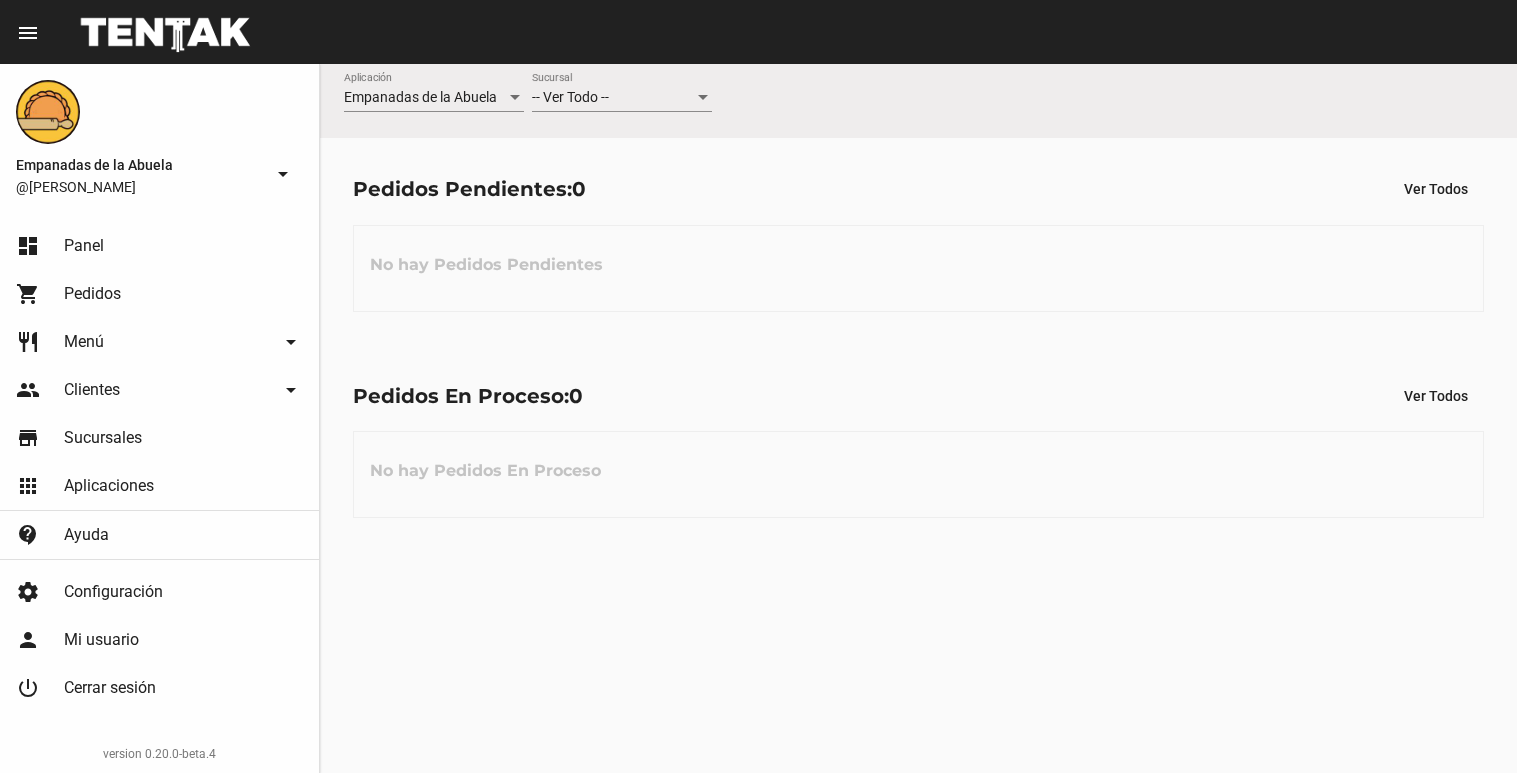 scroll, scrollTop: 0, scrollLeft: 0, axis: both 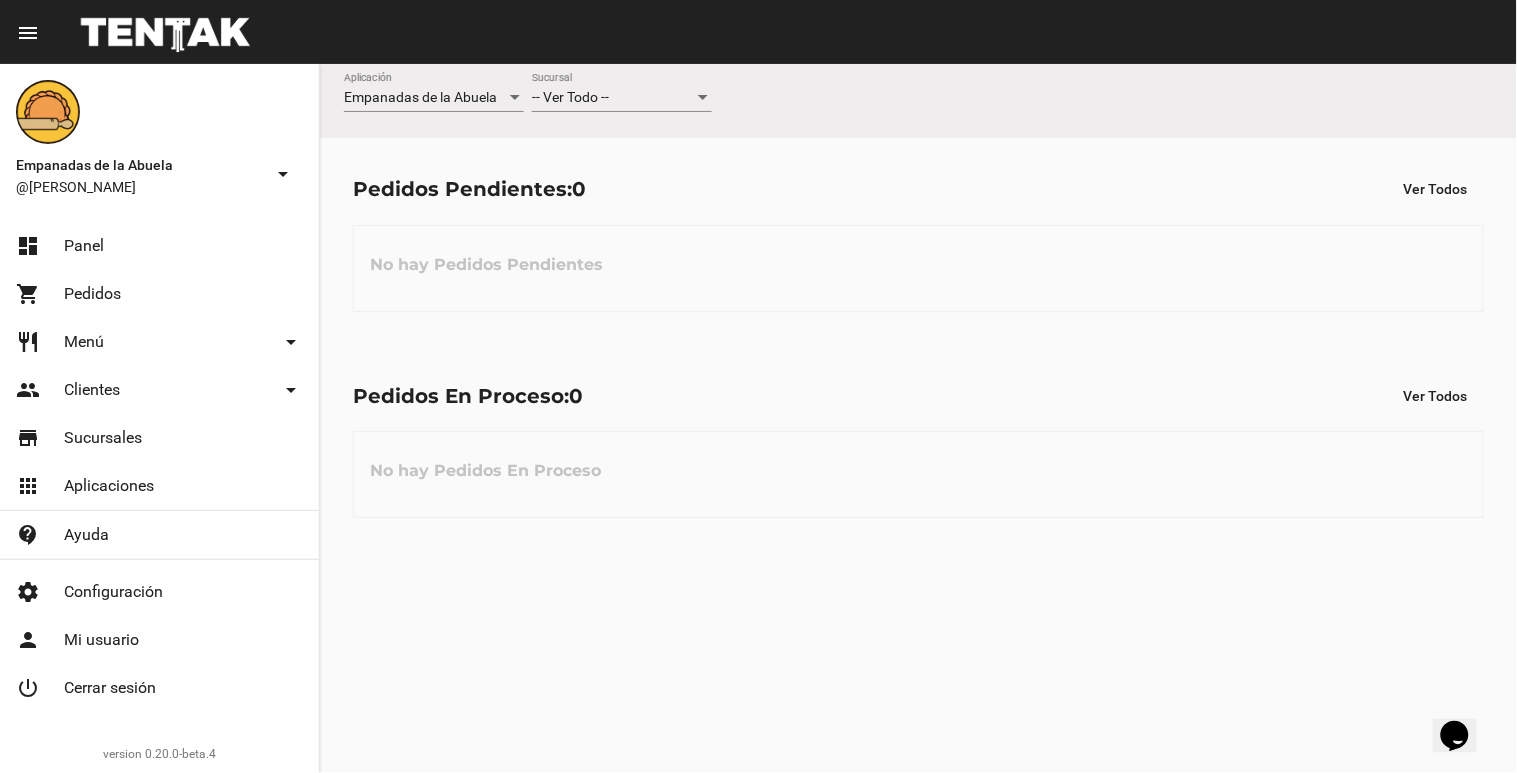 click on "-- Ver Todo -- Sucursal" 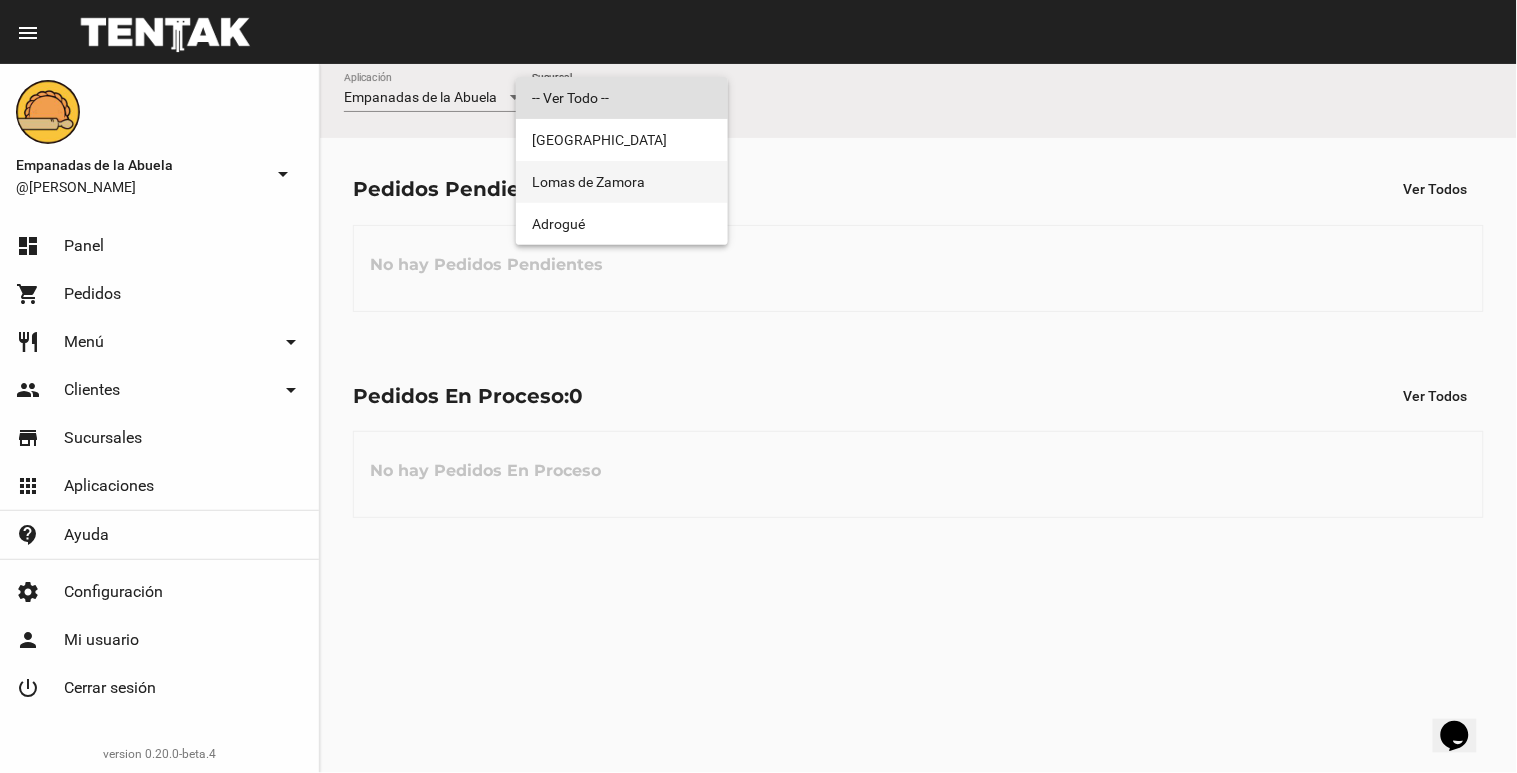 click on "Lomas de Zamora" at bounding box center (622, 182) 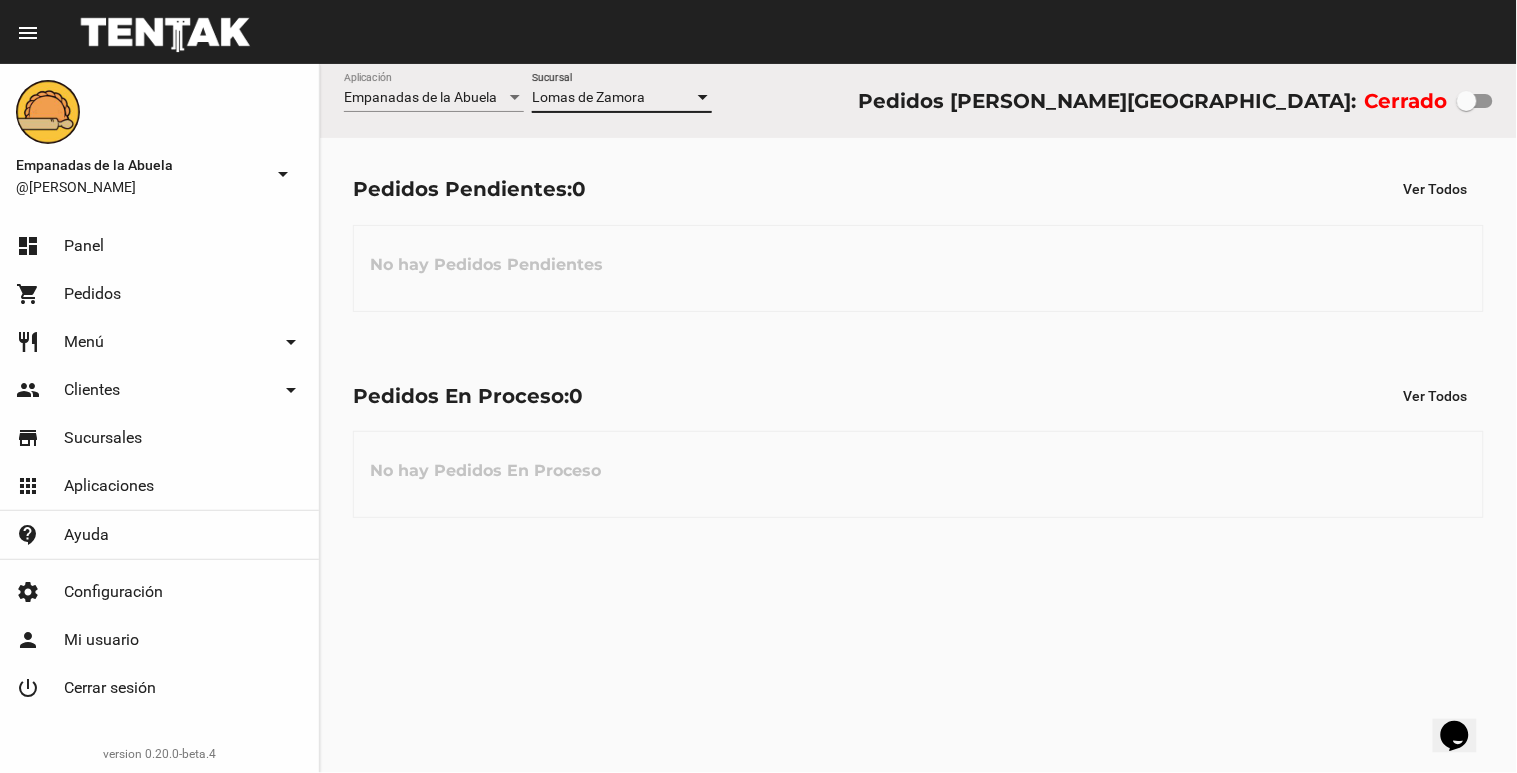 click at bounding box center (1467, 101) 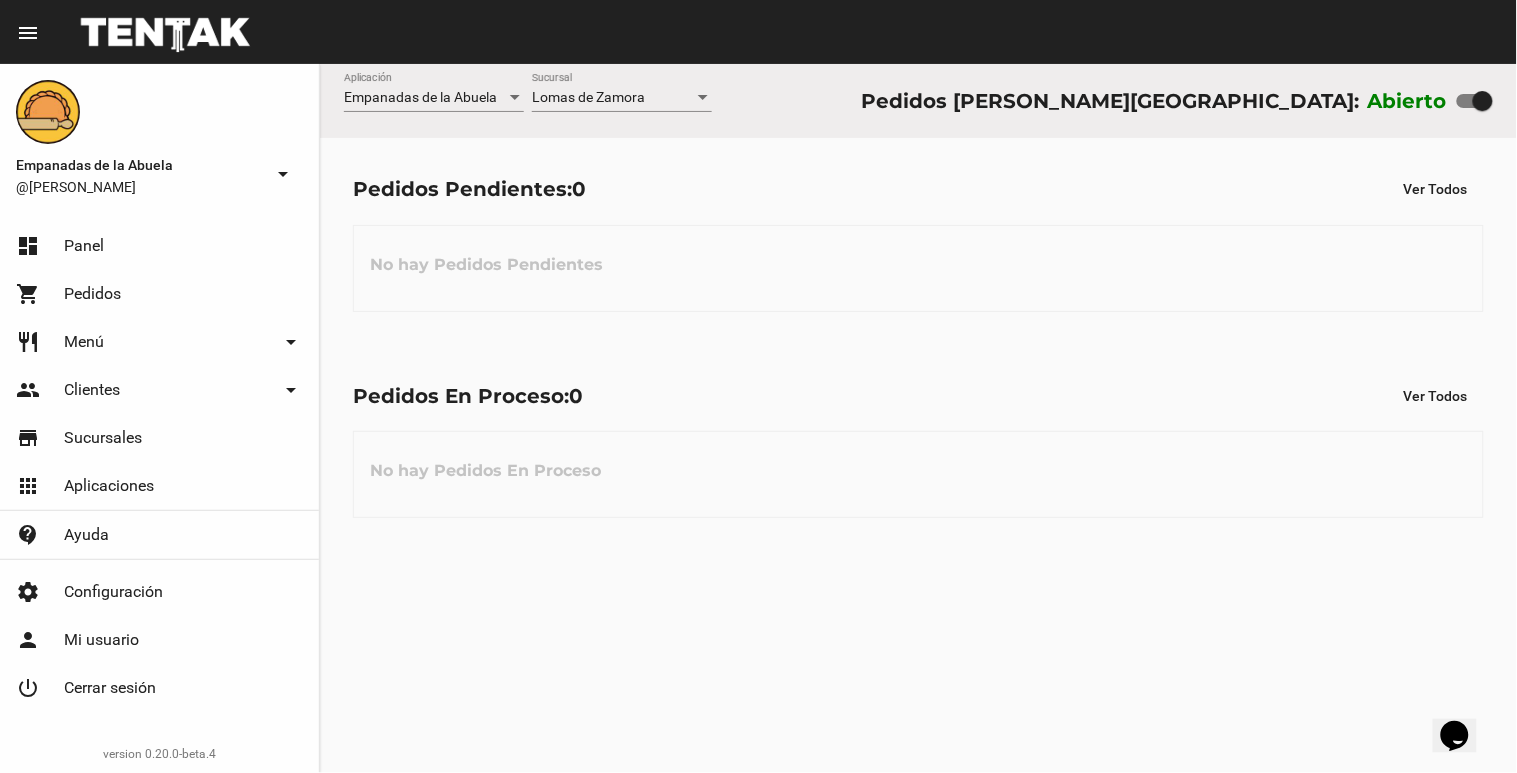 click on "Lomas de Zamora" at bounding box center [588, 97] 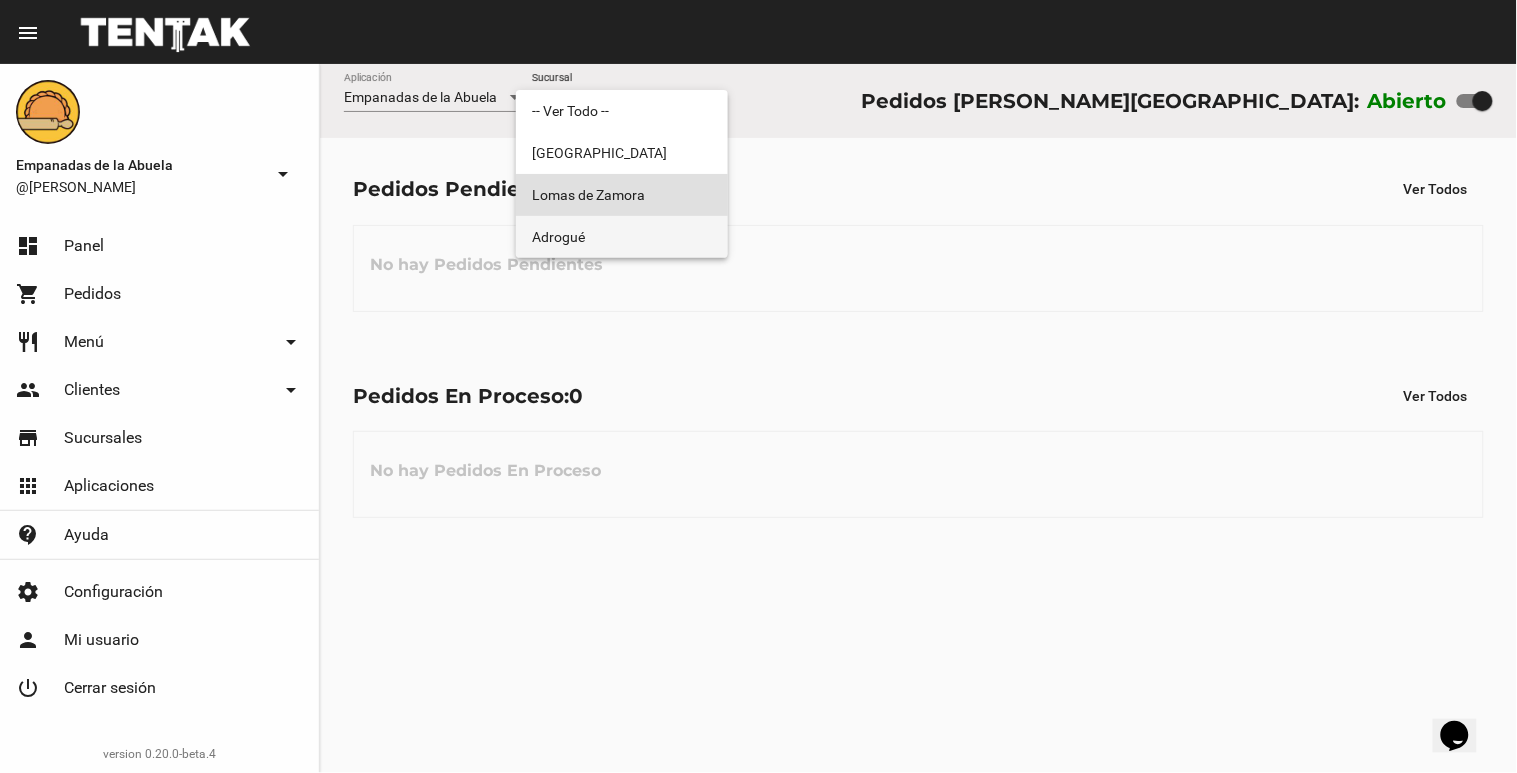 click on "Adrogué" at bounding box center (622, 237) 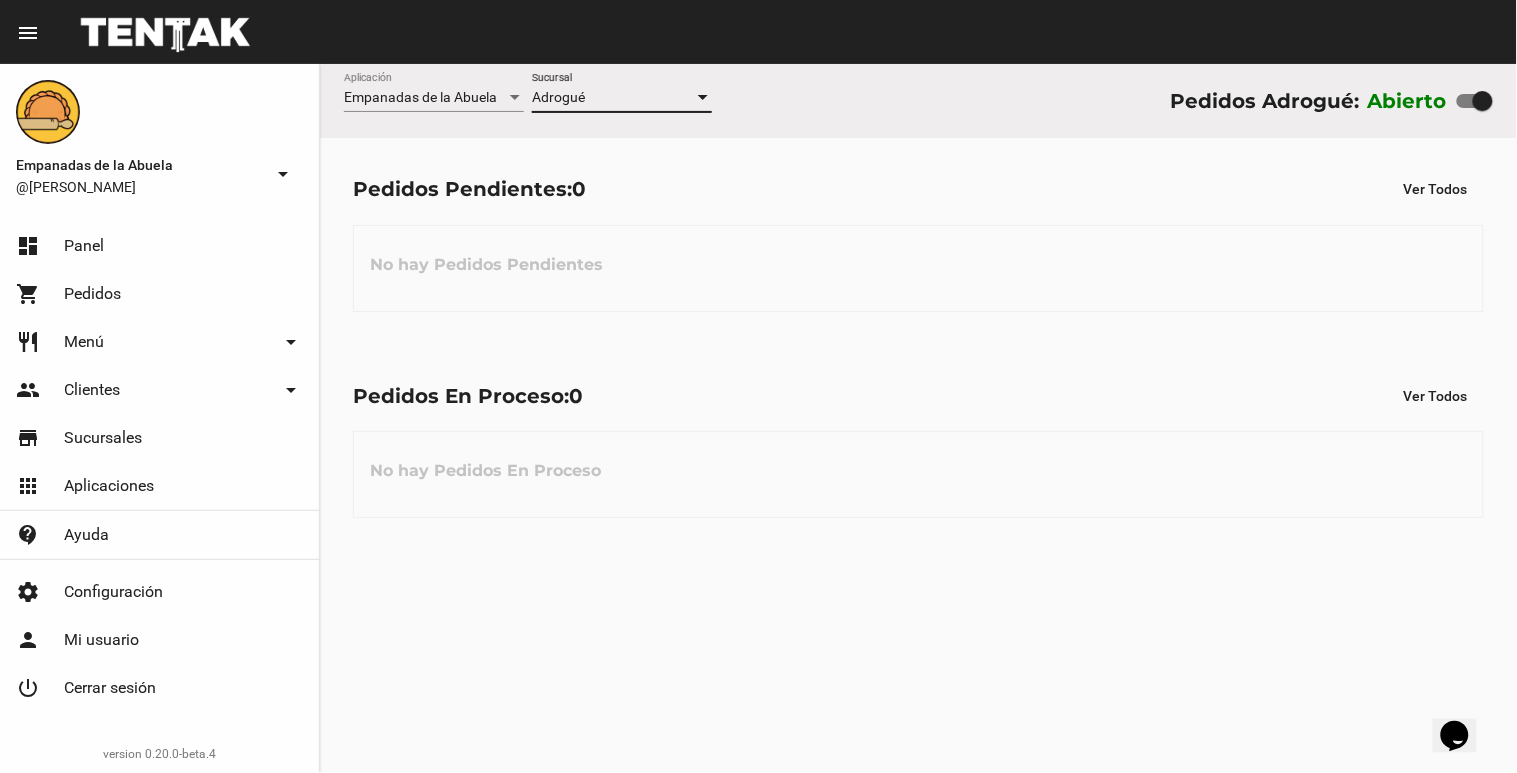 click on "Adrogué" at bounding box center [613, 98] 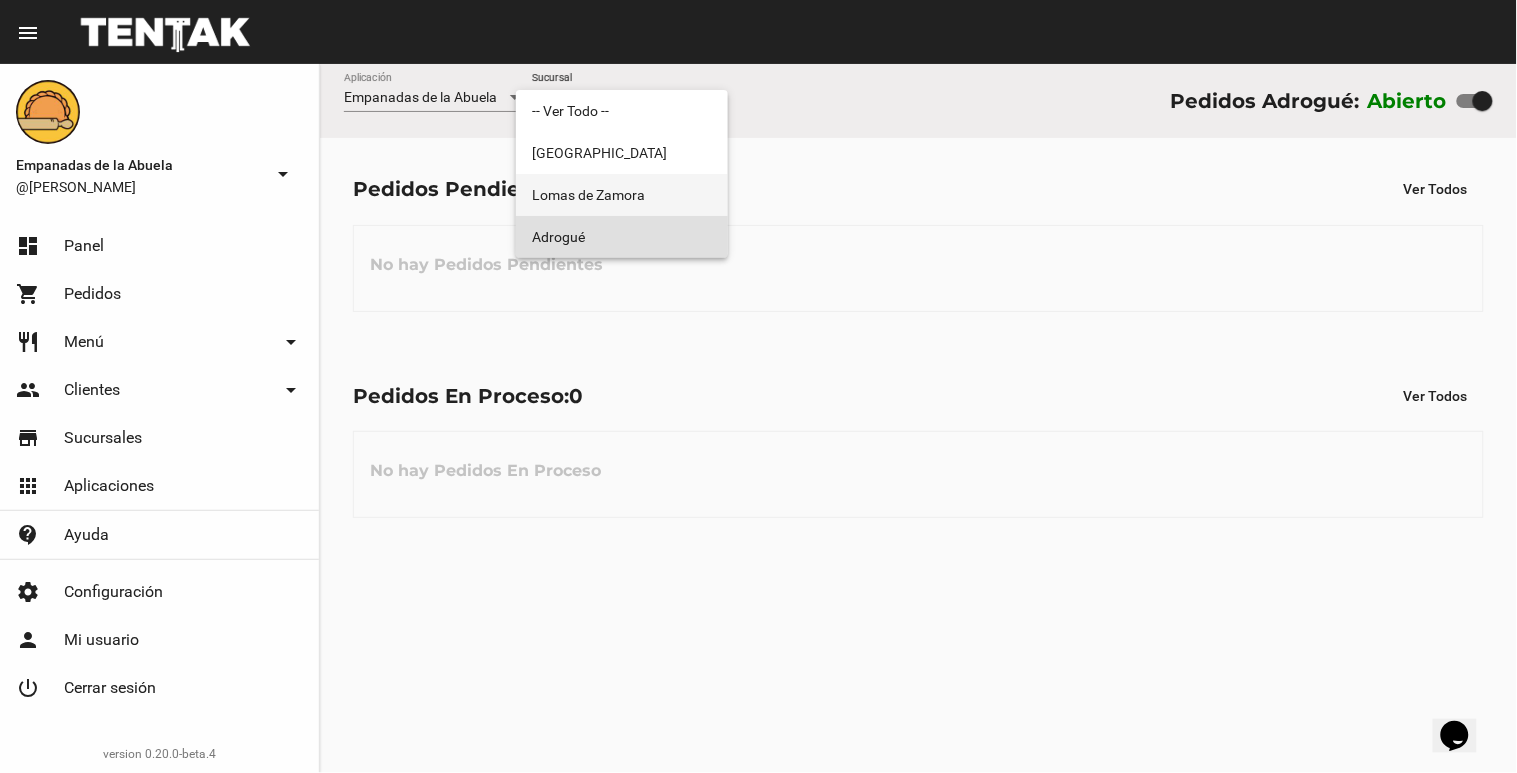 click on "Lomas de Zamora" at bounding box center [622, 195] 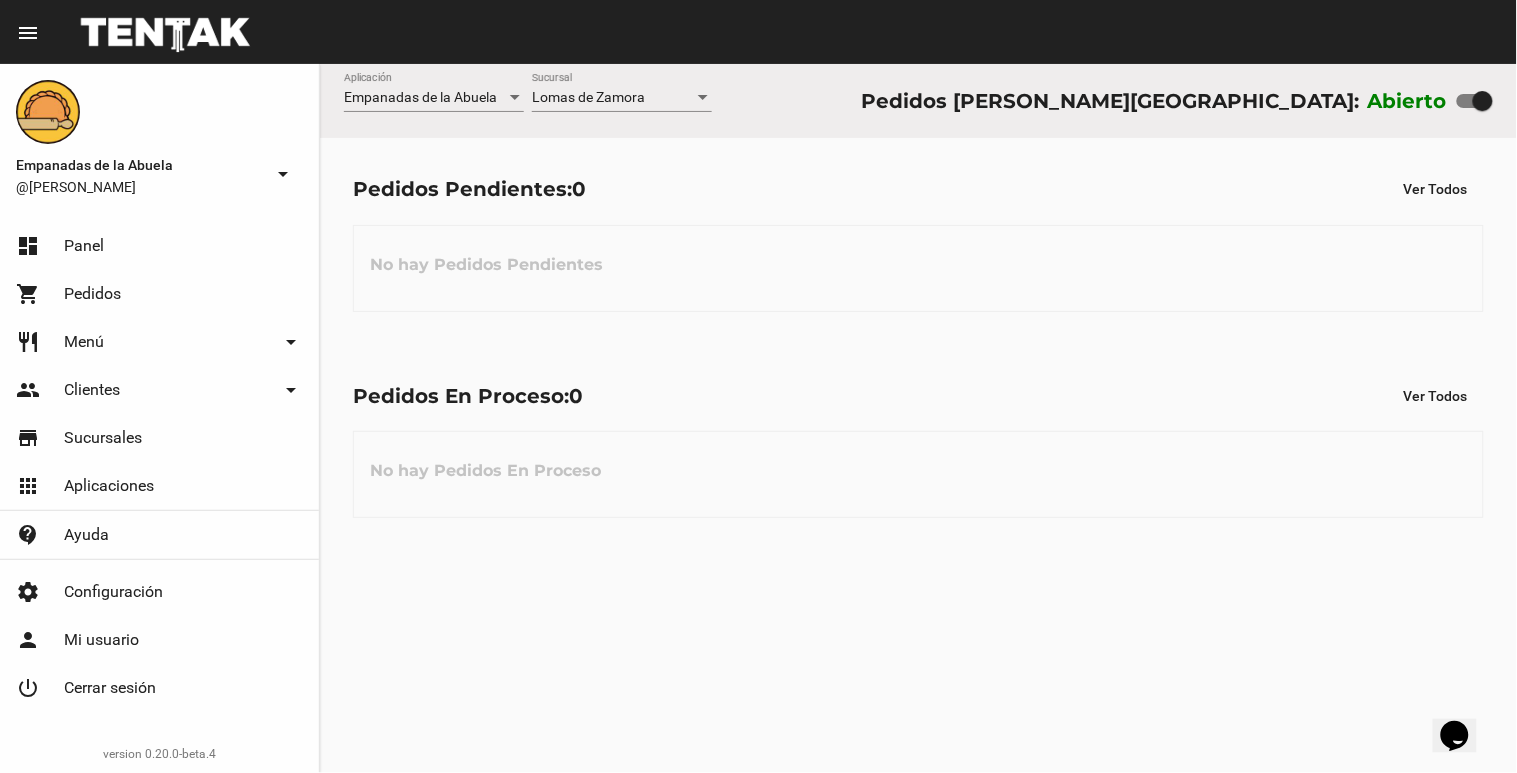 click on "Empanadas de la Abuela Aplicación [PERSON_NAME] [GEOGRAPHIC_DATA] Pedidos [PERSON_NAME]: [GEOGRAPHIC_DATA]" 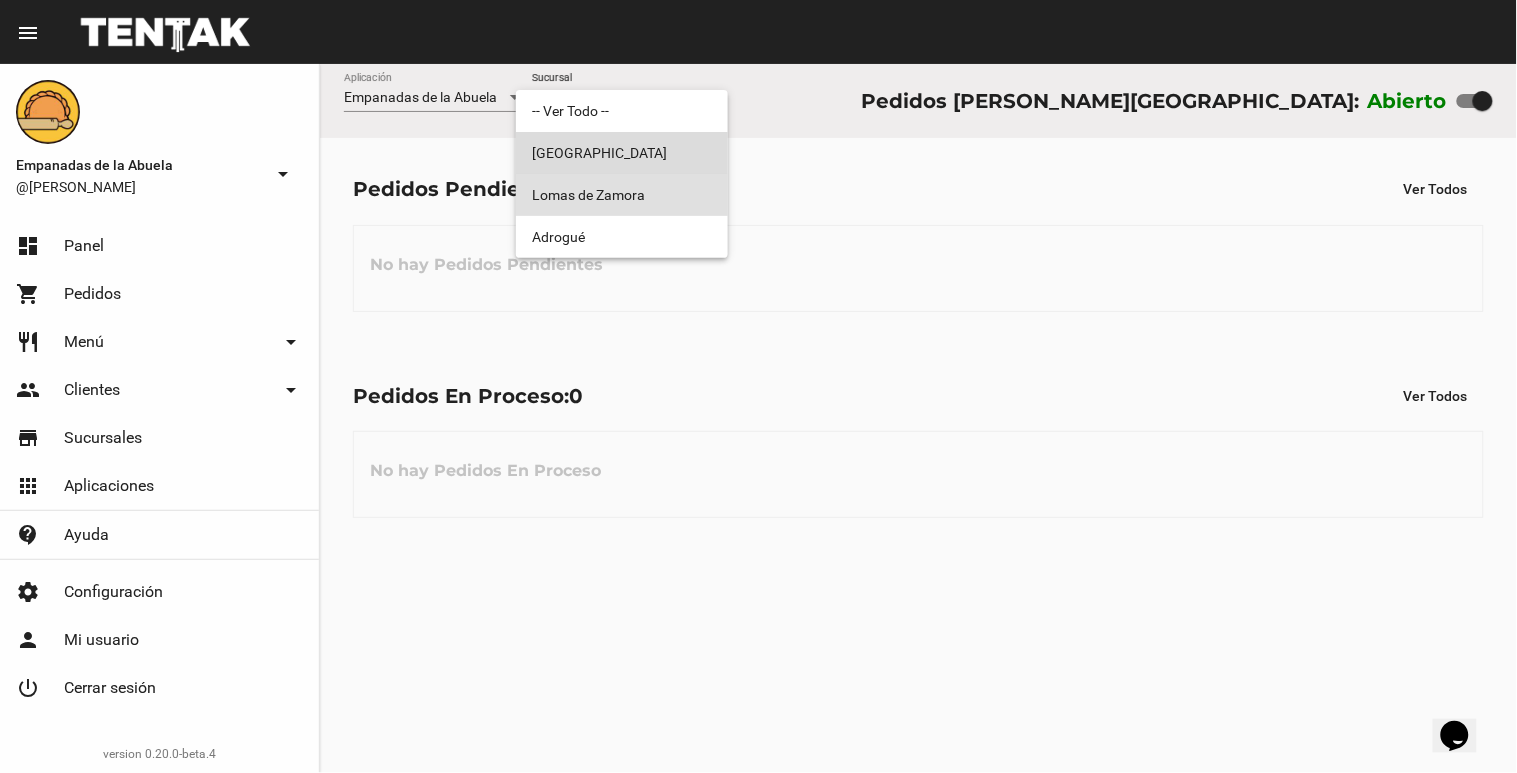 click on "[GEOGRAPHIC_DATA]" at bounding box center (622, 153) 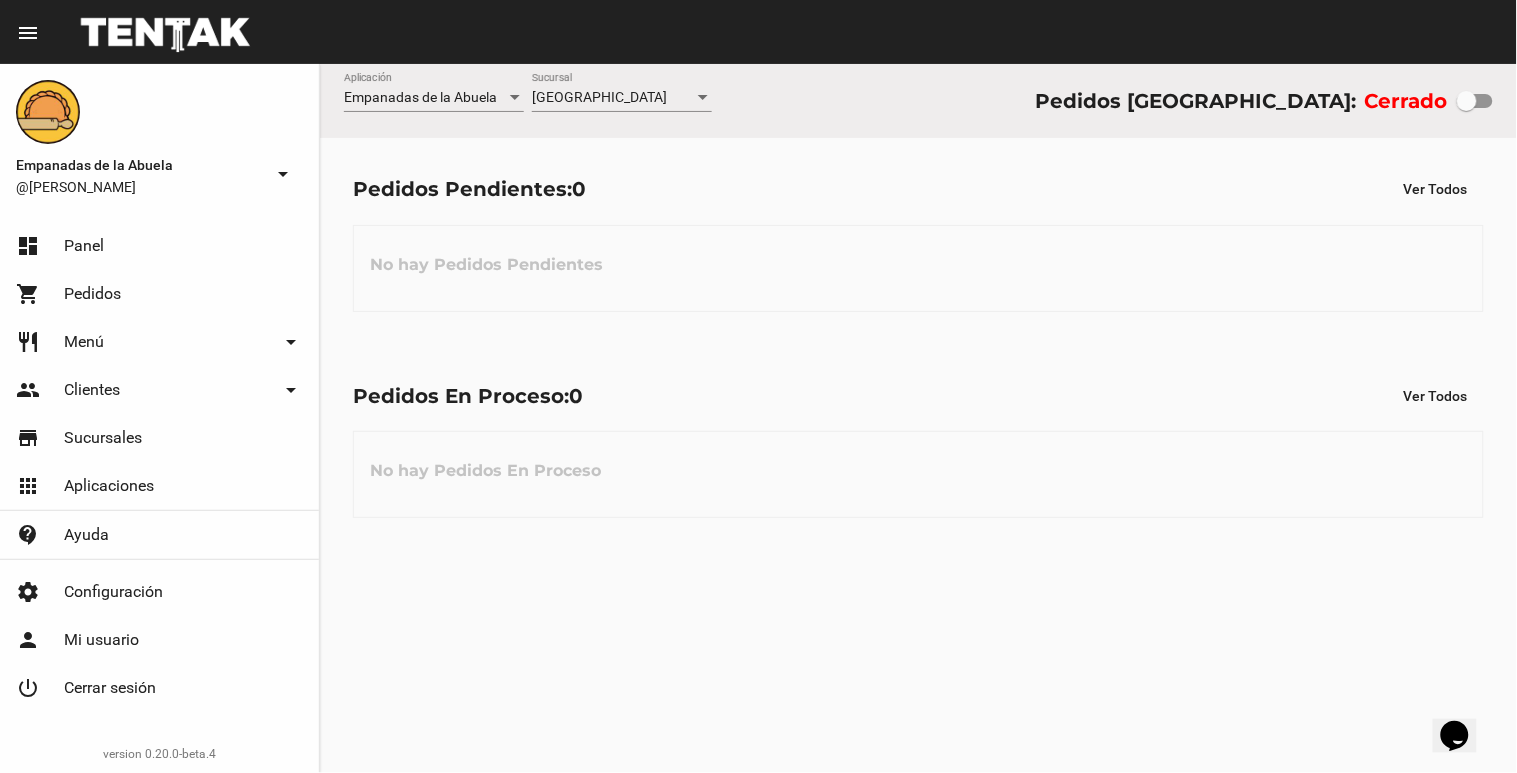 click on "Monte Grande Sucursal" 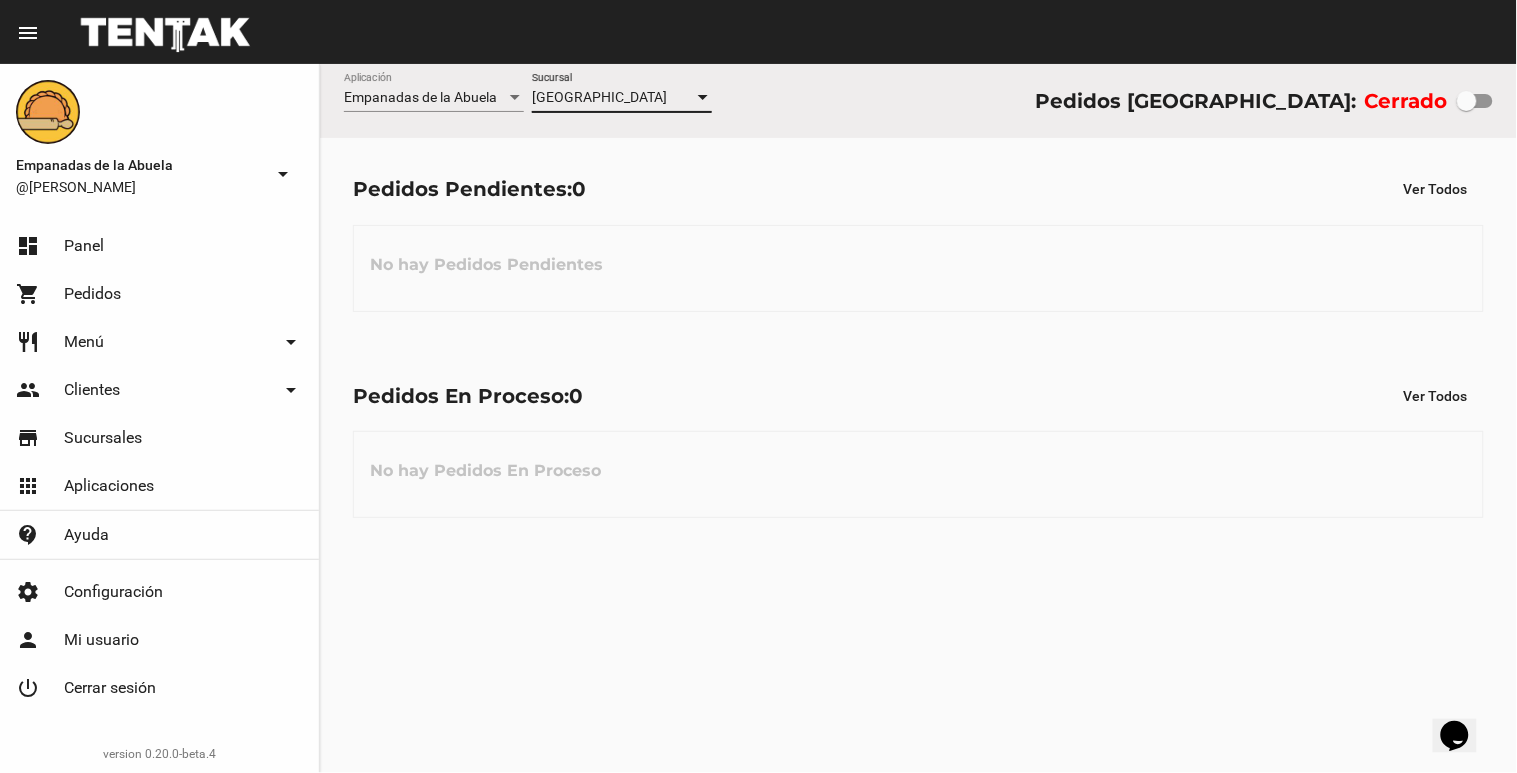 click on "[GEOGRAPHIC_DATA]" at bounding box center [599, 97] 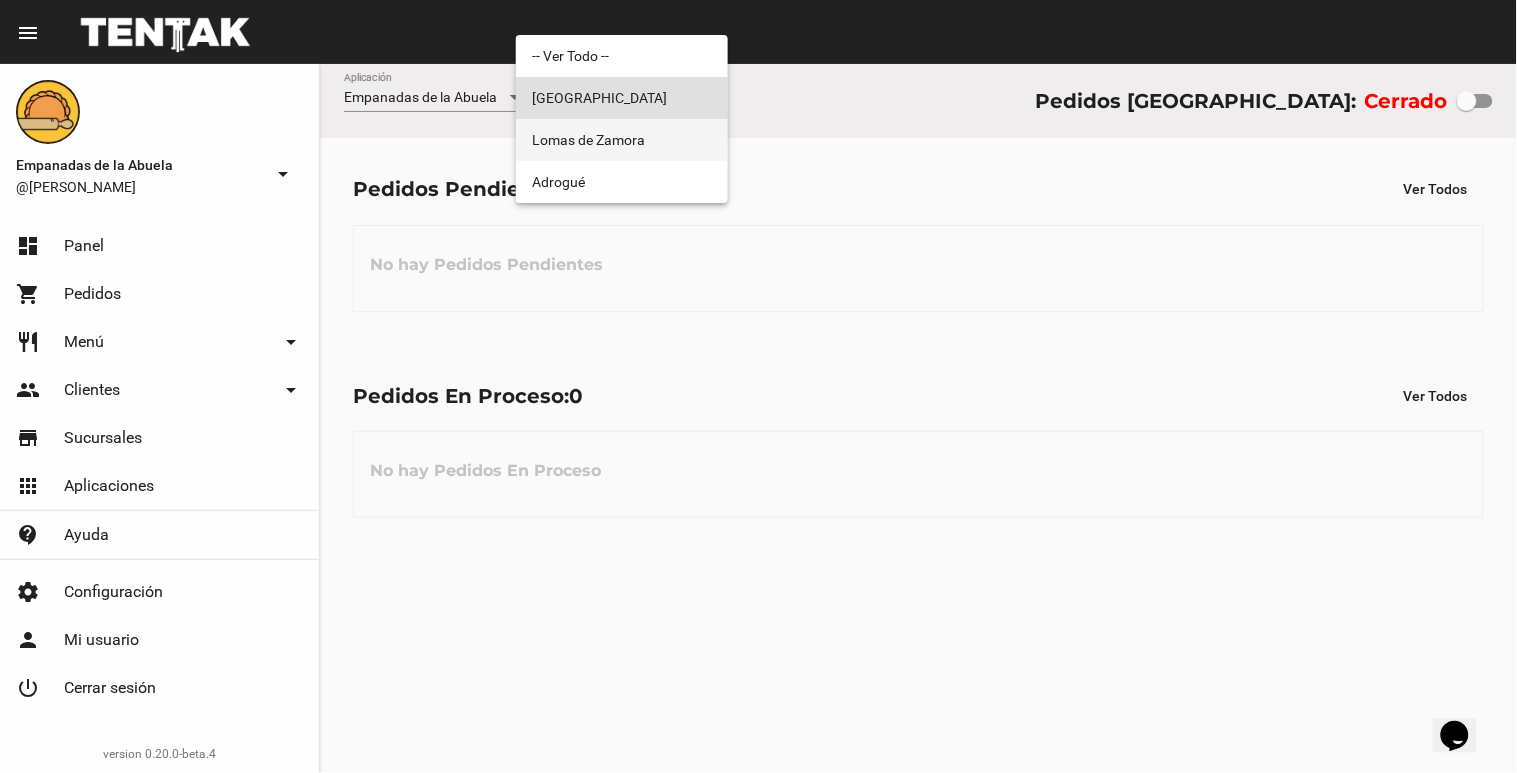 click on "Lomas de Zamora" at bounding box center (622, 140) 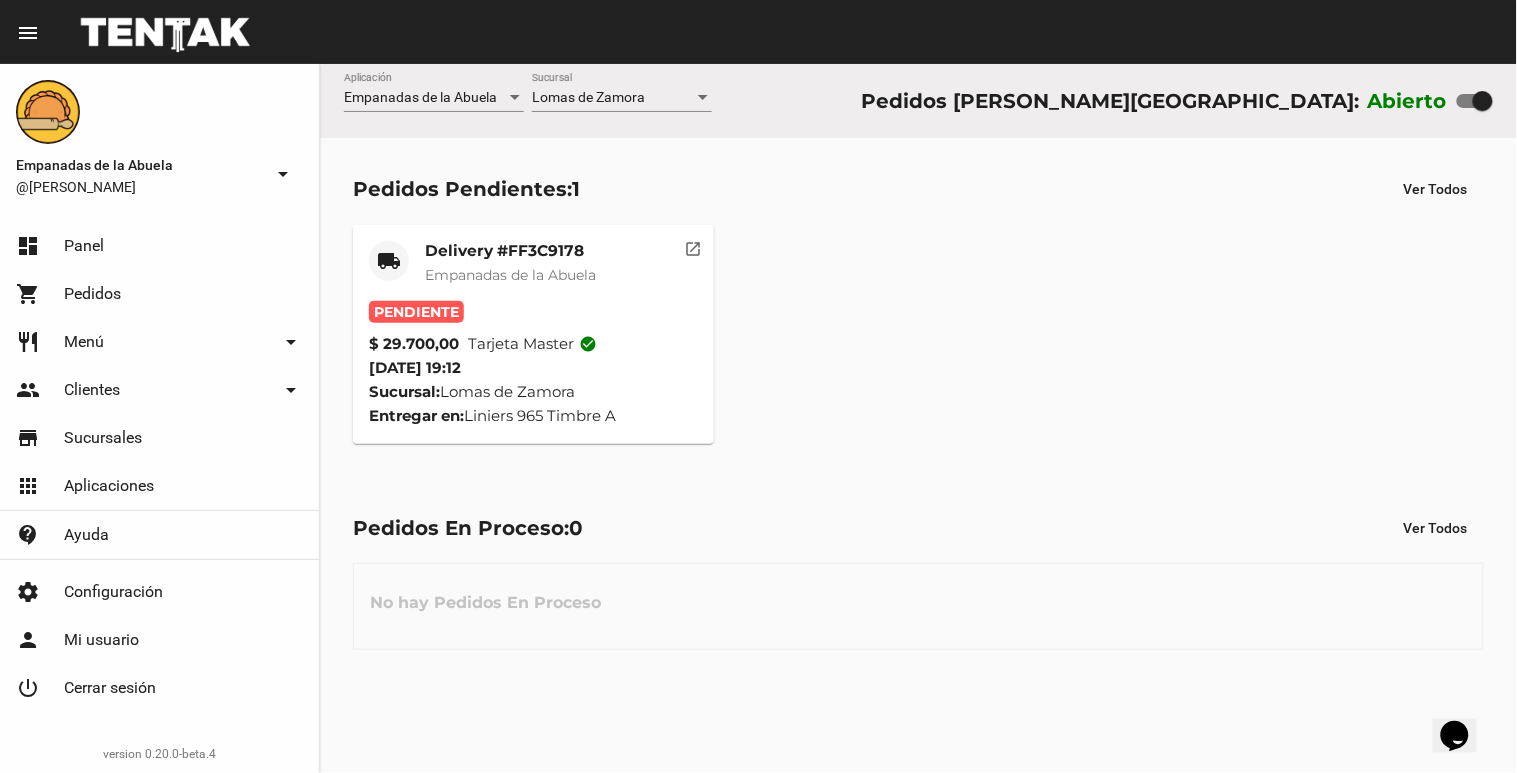 click on "Delivery #FF3C9178 Empanadas de la Abuela" 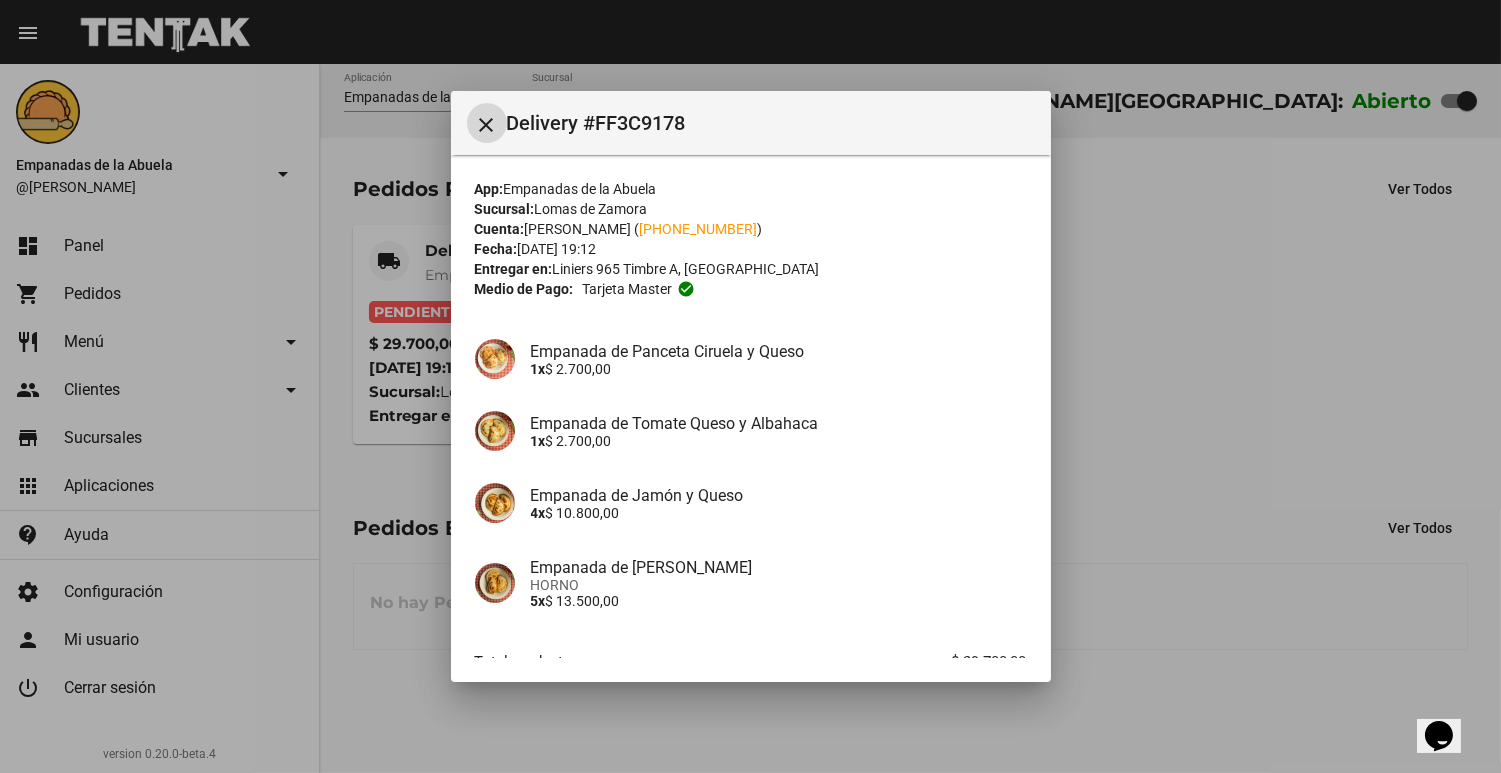 scroll, scrollTop: 126, scrollLeft: 0, axis: vertical 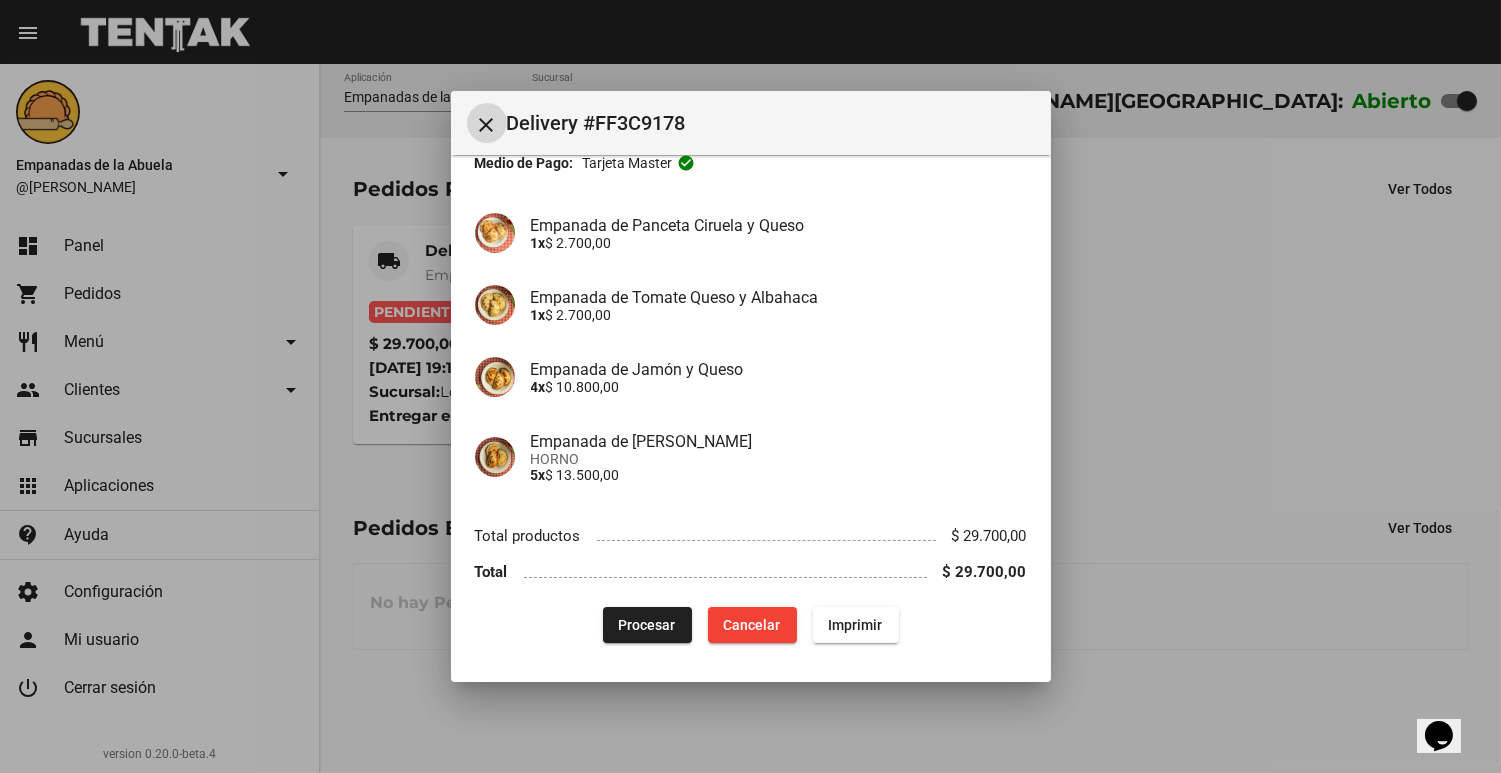click on "Procesar" 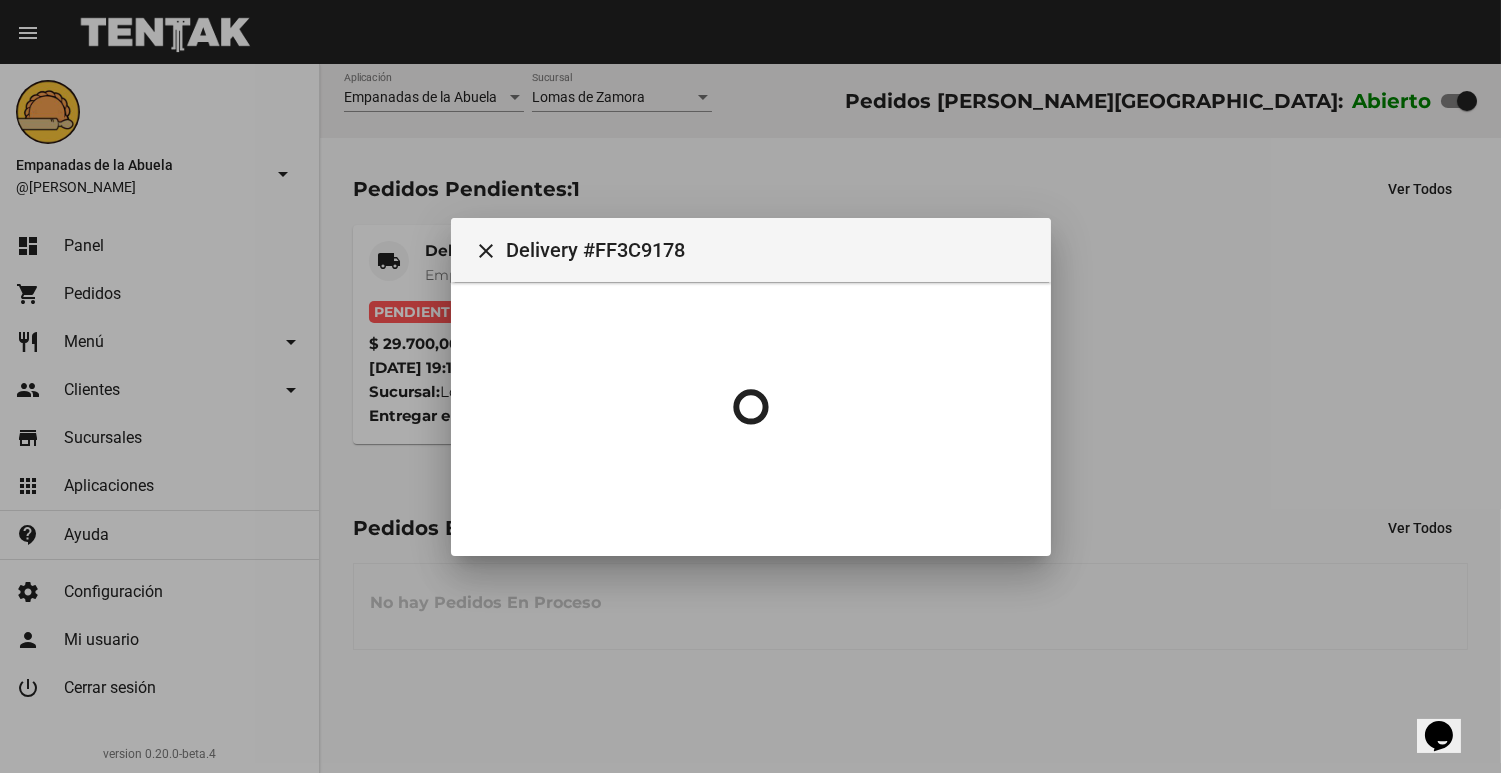 scroll, scrollTop: 0, scrollLeft: 0, axis: both 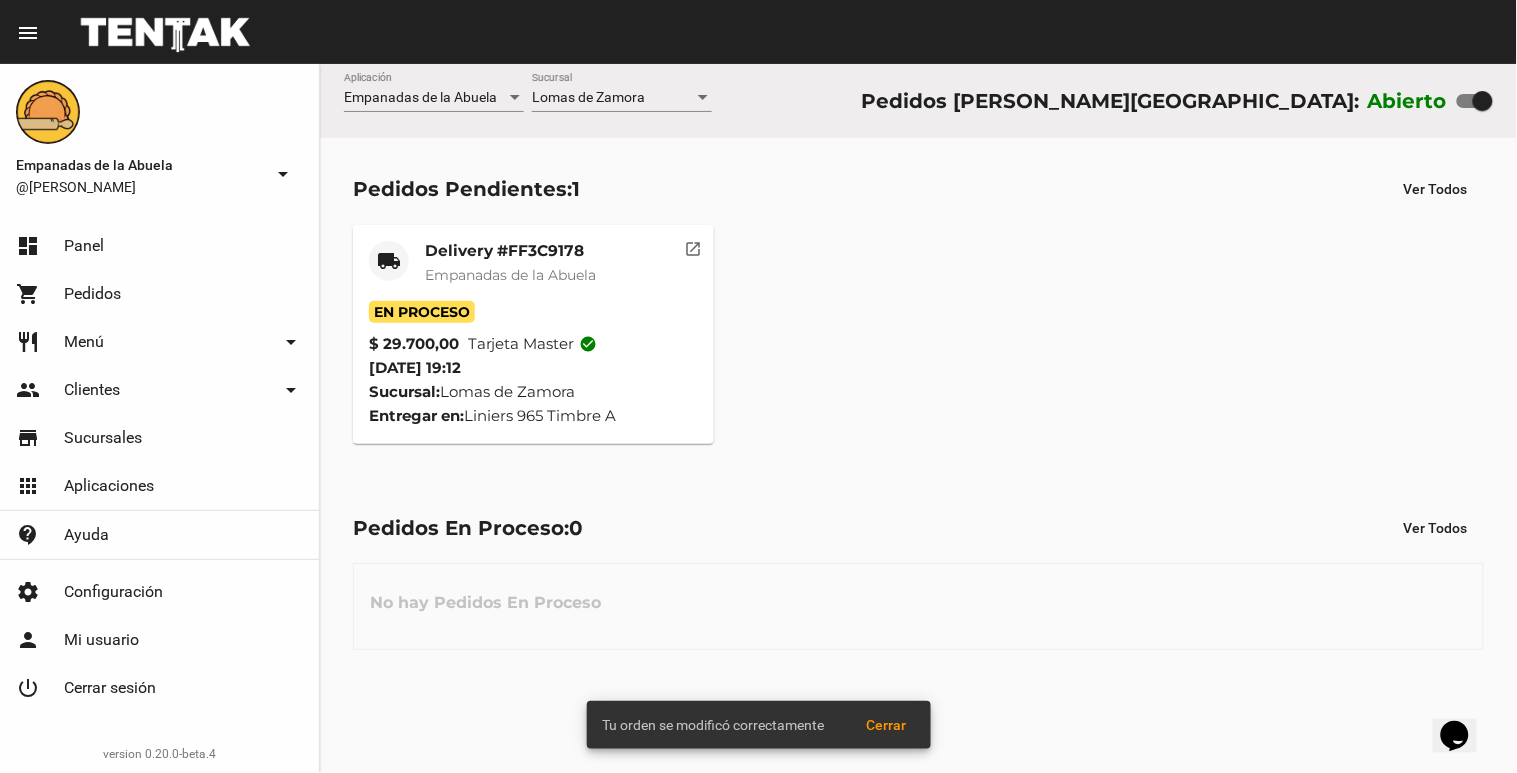 click on "Delivery #FF3C9178 Empanadas de la Abuela" 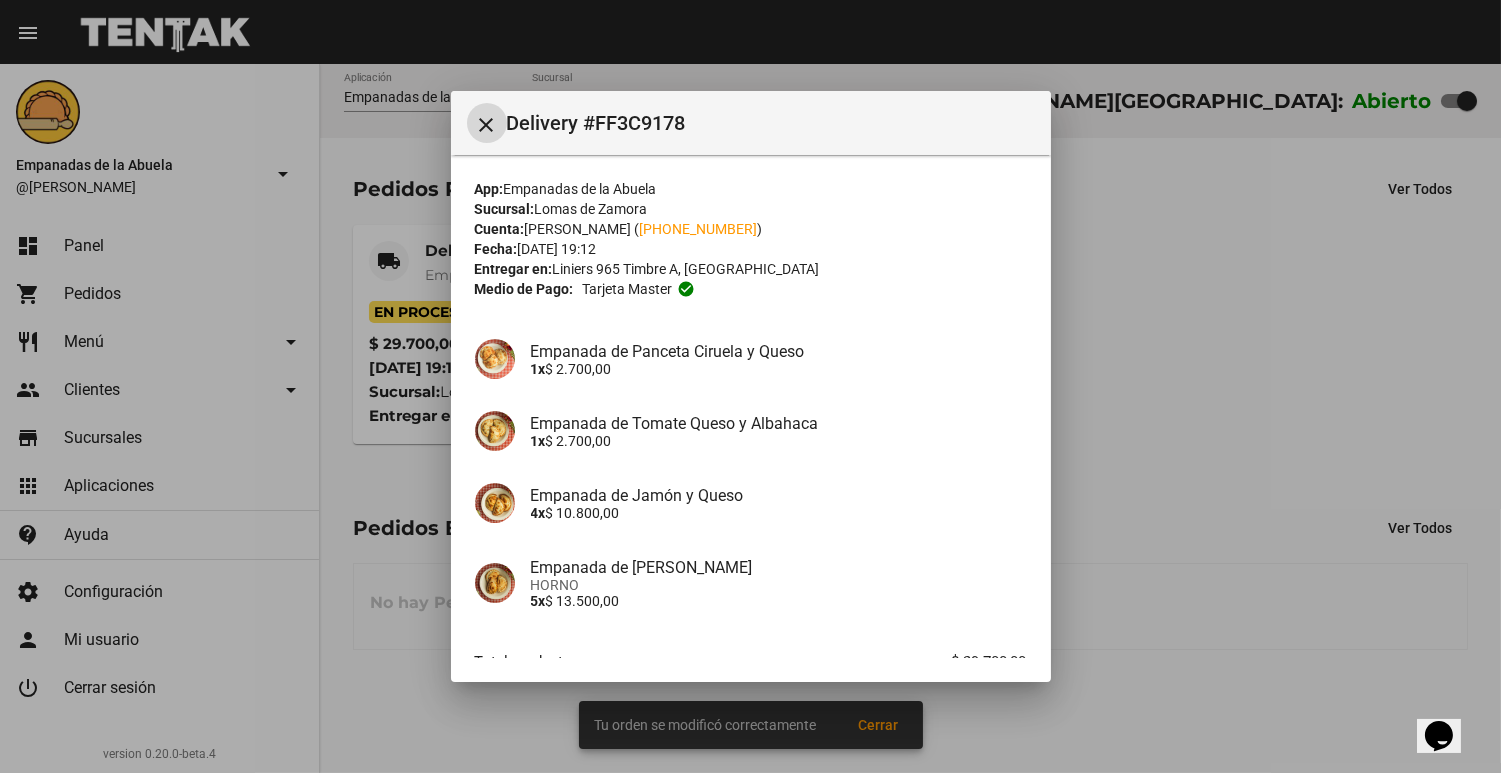scroll, scrollTop: 126, scrollLeft: 0, axis: vertical 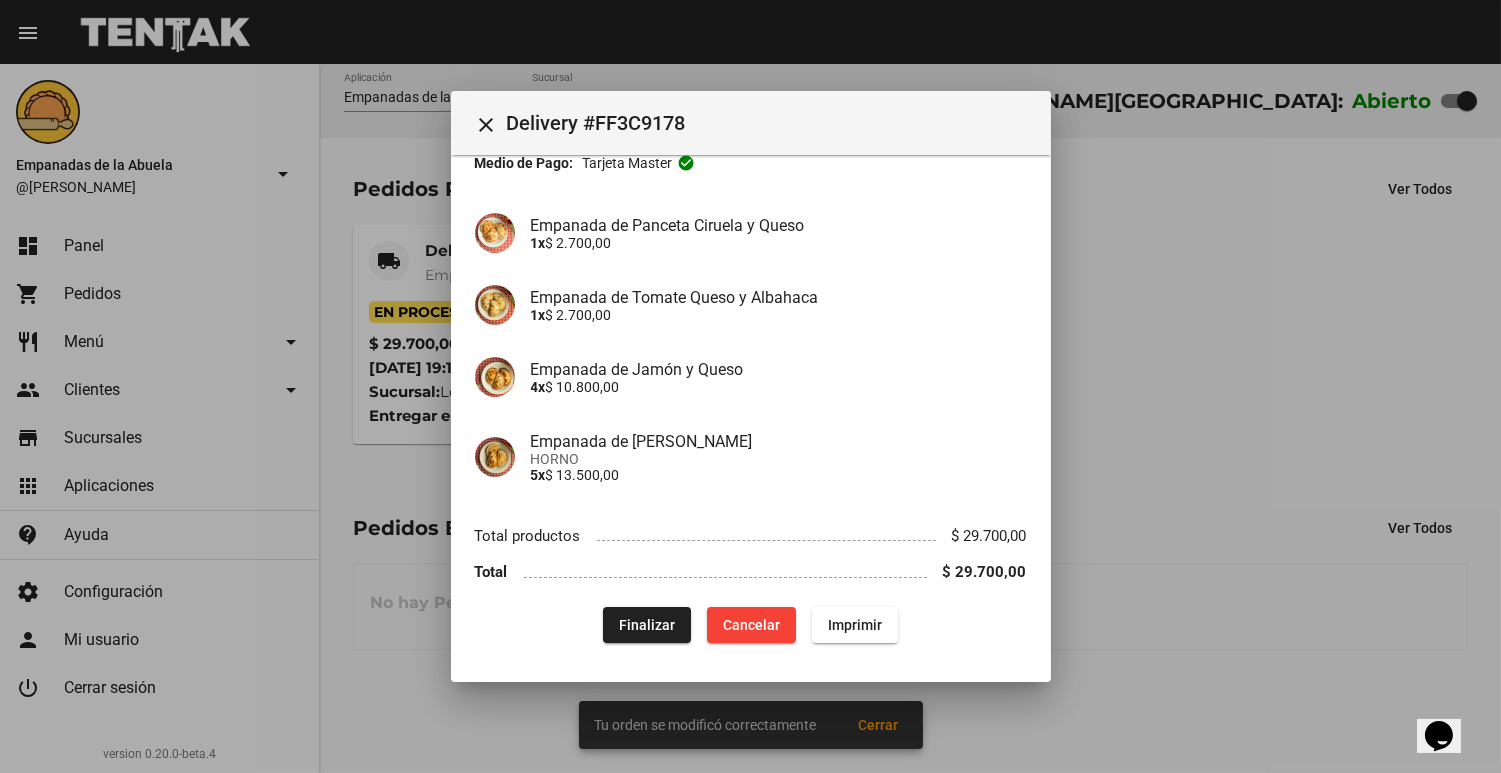click on "App:  Empanadas de la Abuela  Sucursal:  [PERSON_NAME]  Cuenta:  [PERSON_NAME] ( [PHONE_NUMBER] )  Fecha:  [DATE] 19:12  Entregar en:  Liniers 965 Timbre A, Temperley  Medio de Pago: Tarjeta master  check_circle Empanada de Panceta Ciruela y Queso 1x  $ 2.700,00 Empanada de Tomate Queso y Albahaca 1x  $ 2.700,00 Empanada de Jamón y Queso 4x  $ 10.800,00 Empanada de Carne Suave HORNO 5x  $ 13.500,00 Total productos $ 29.700,00 Total $ 29.700,00  Finalizar  Cancelar Imprimir" 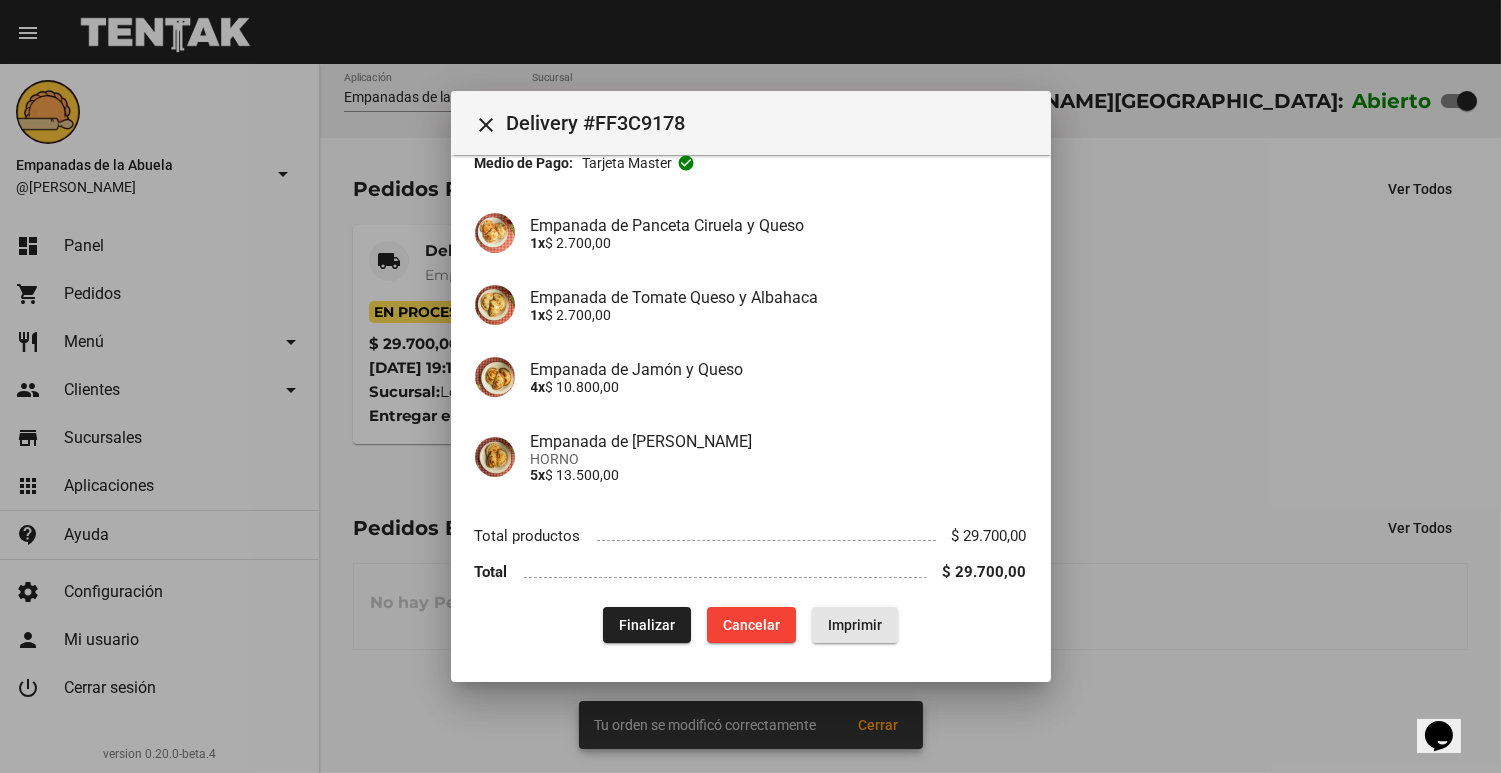 click on "Imprimir" 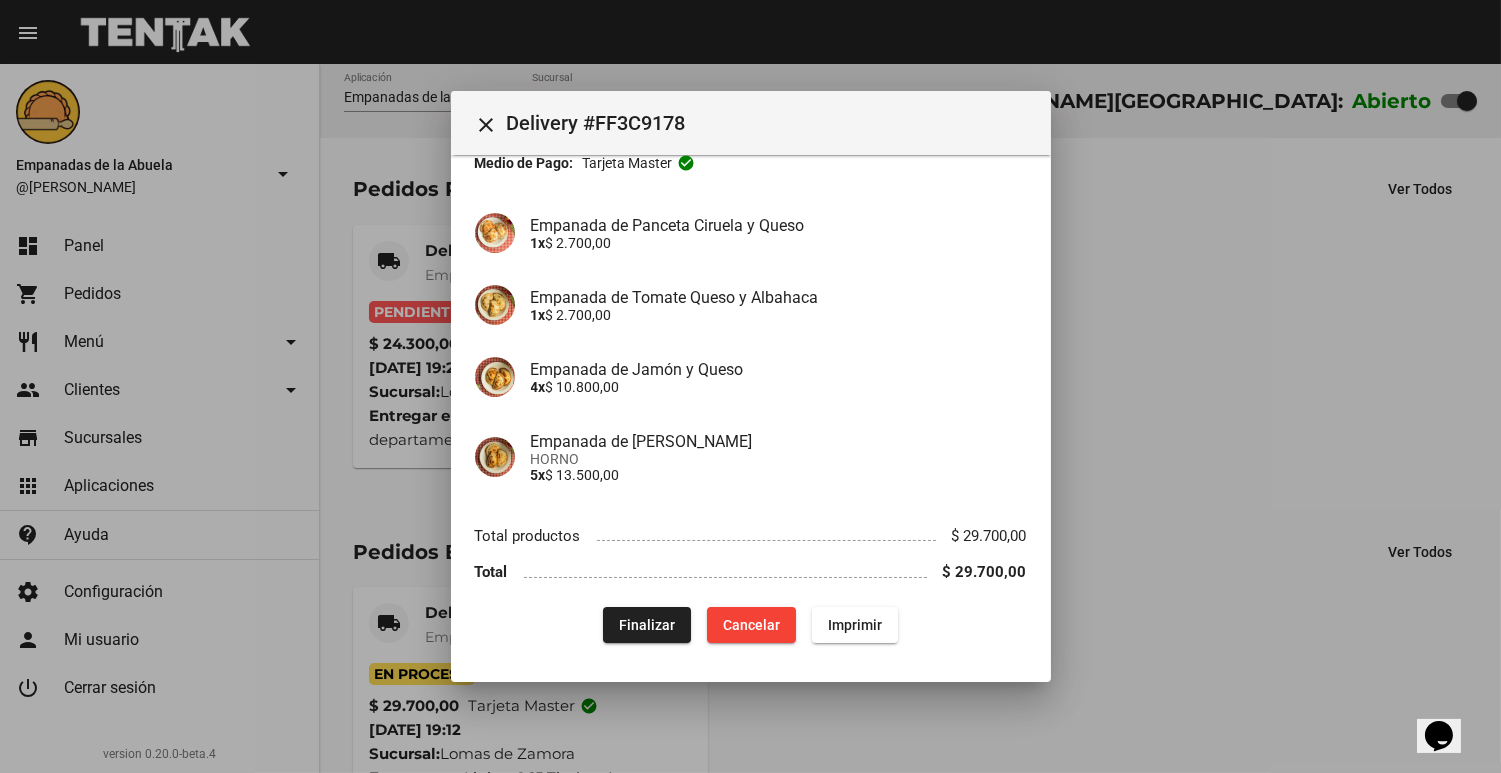 click at bounding box center (750, 386) 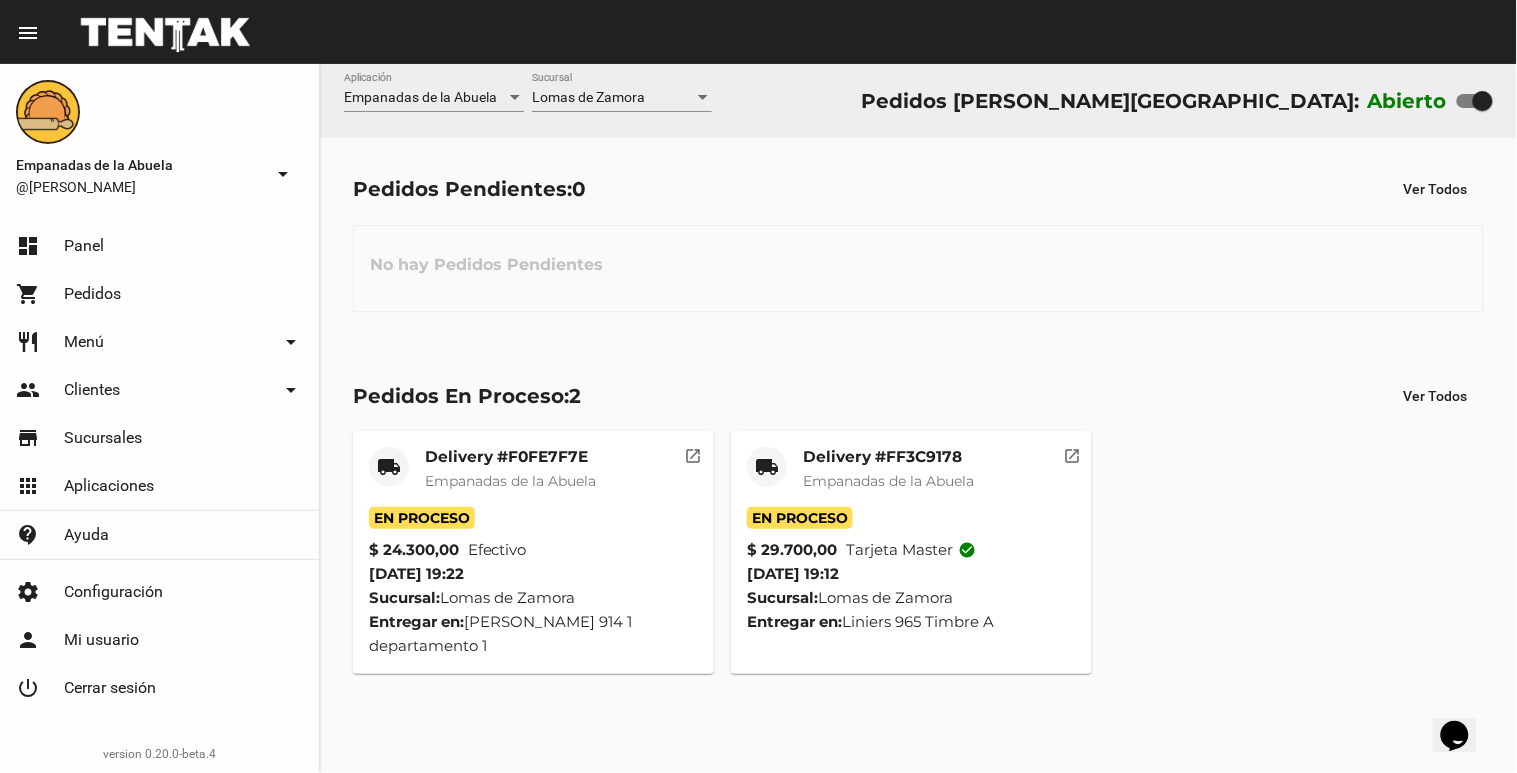 click on "[PERSON_NAME] Sucursal" 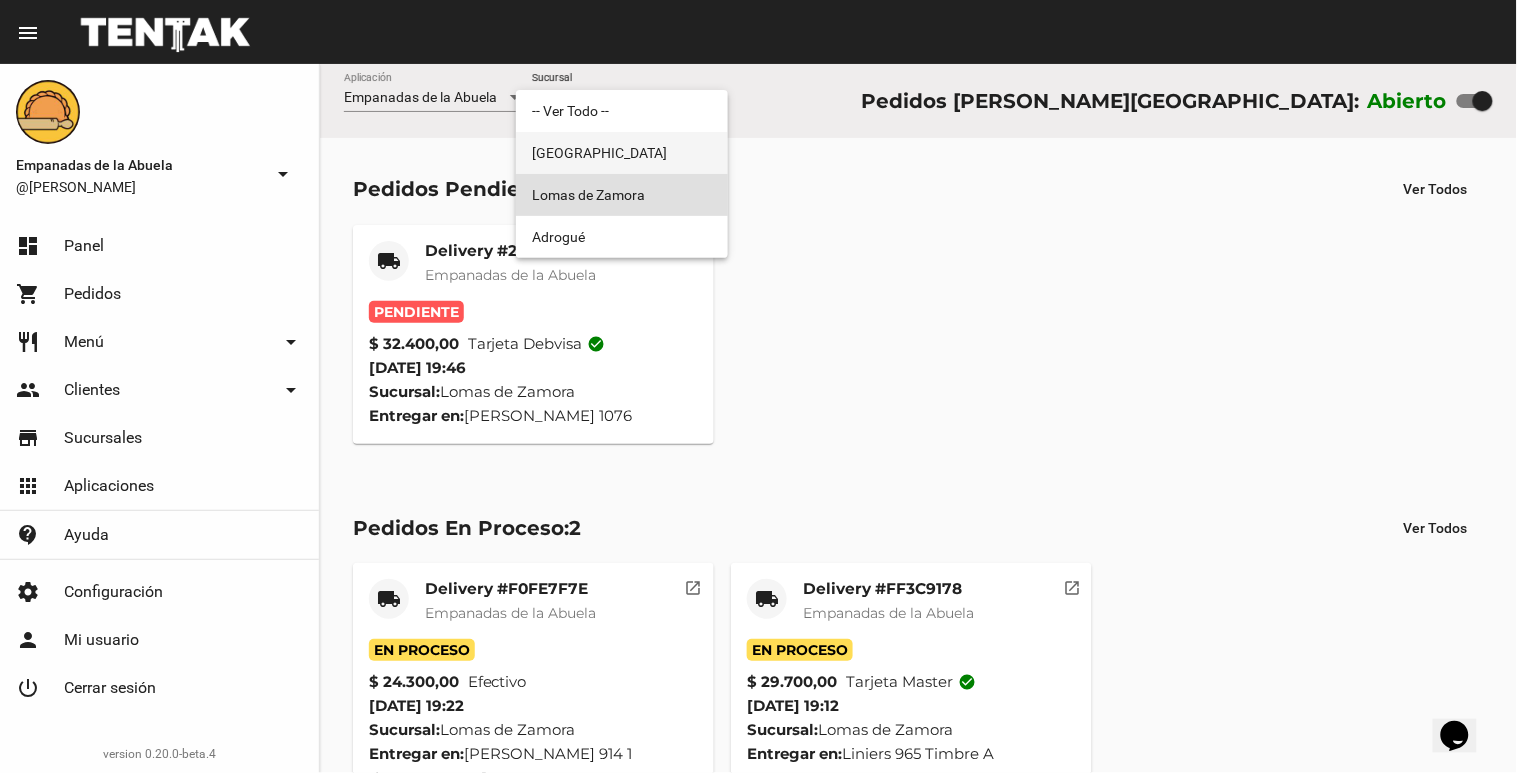 click on "[GEOGRAPHIC_DATA]" at bounding box center (622, 153) 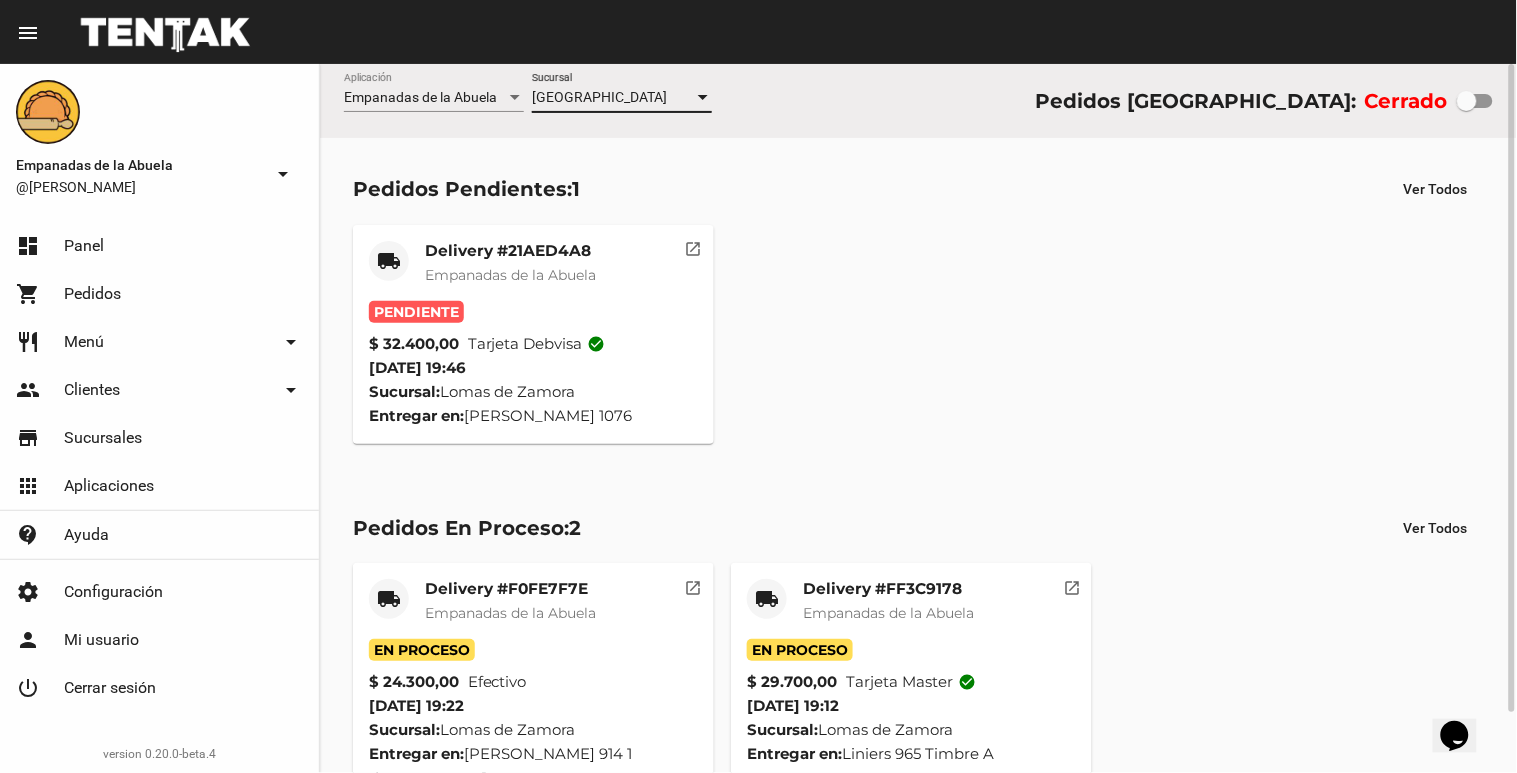 click on "[GEOGRAPHIC_DATA]" at bounding box center (599, 97) 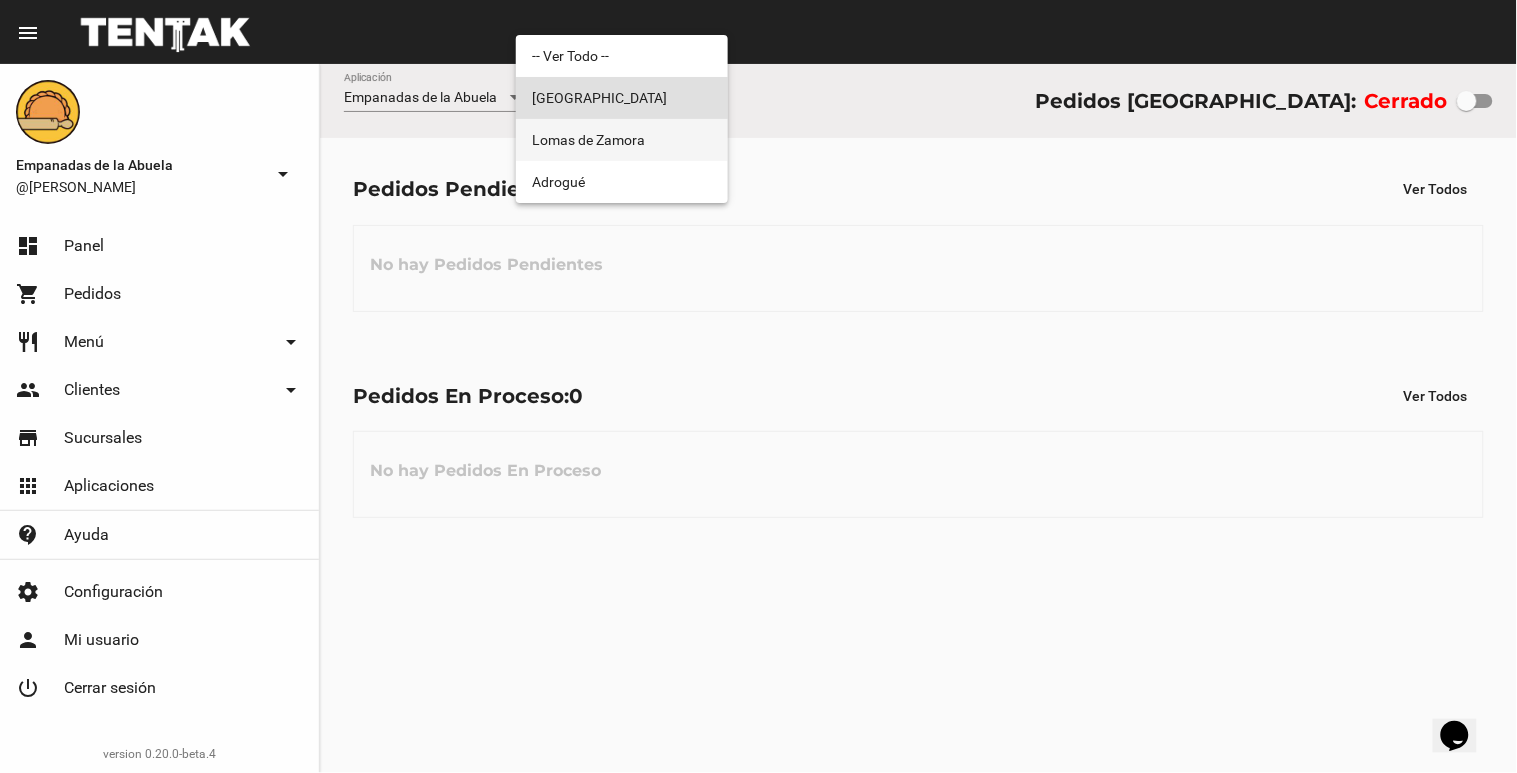 click on "Lomas de Zamora" at bounding box center [622, 140] 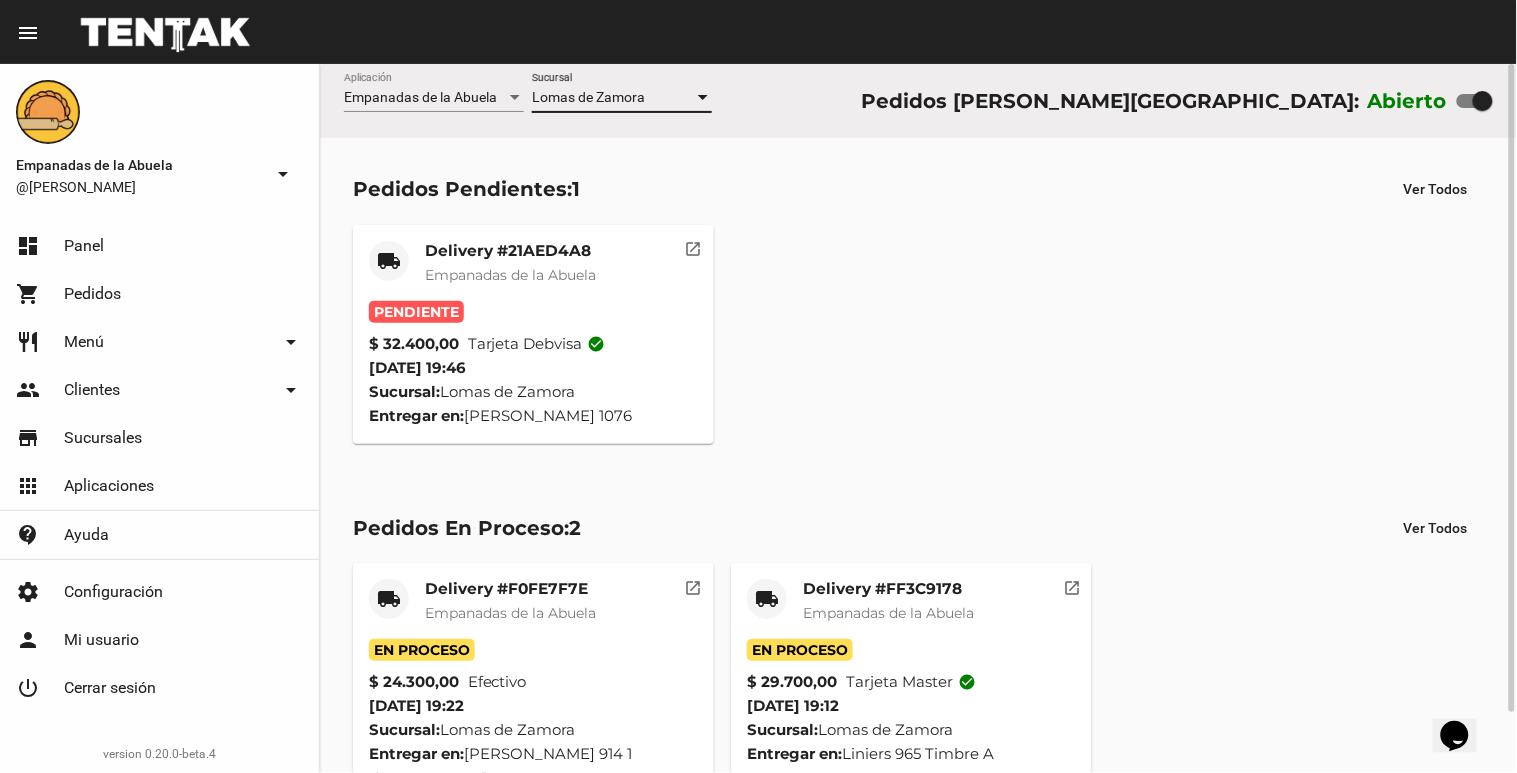 click on "Delivery #21AED4A8" 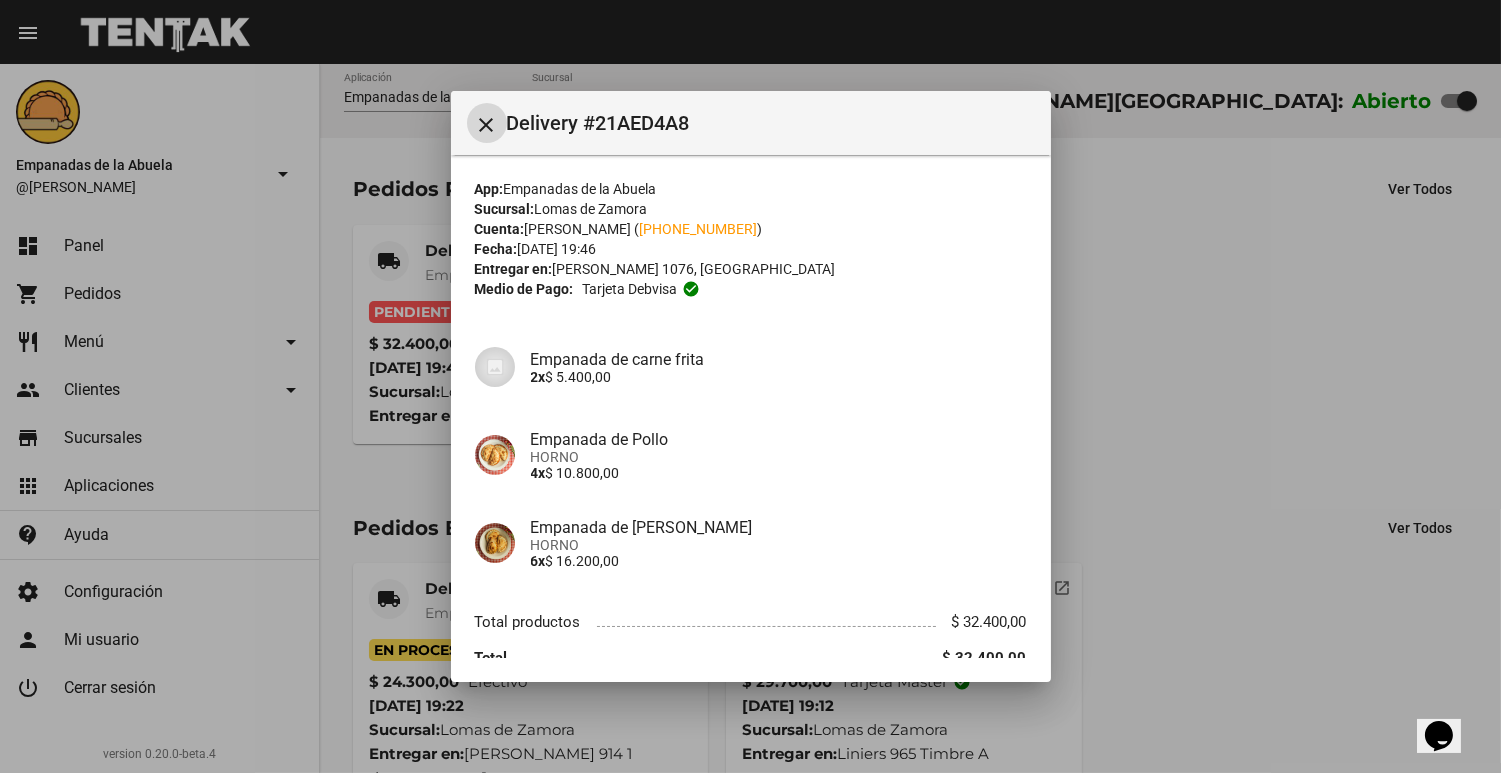 scroll, scrollTop: 86, scrollLeft: 0, axis: vertical 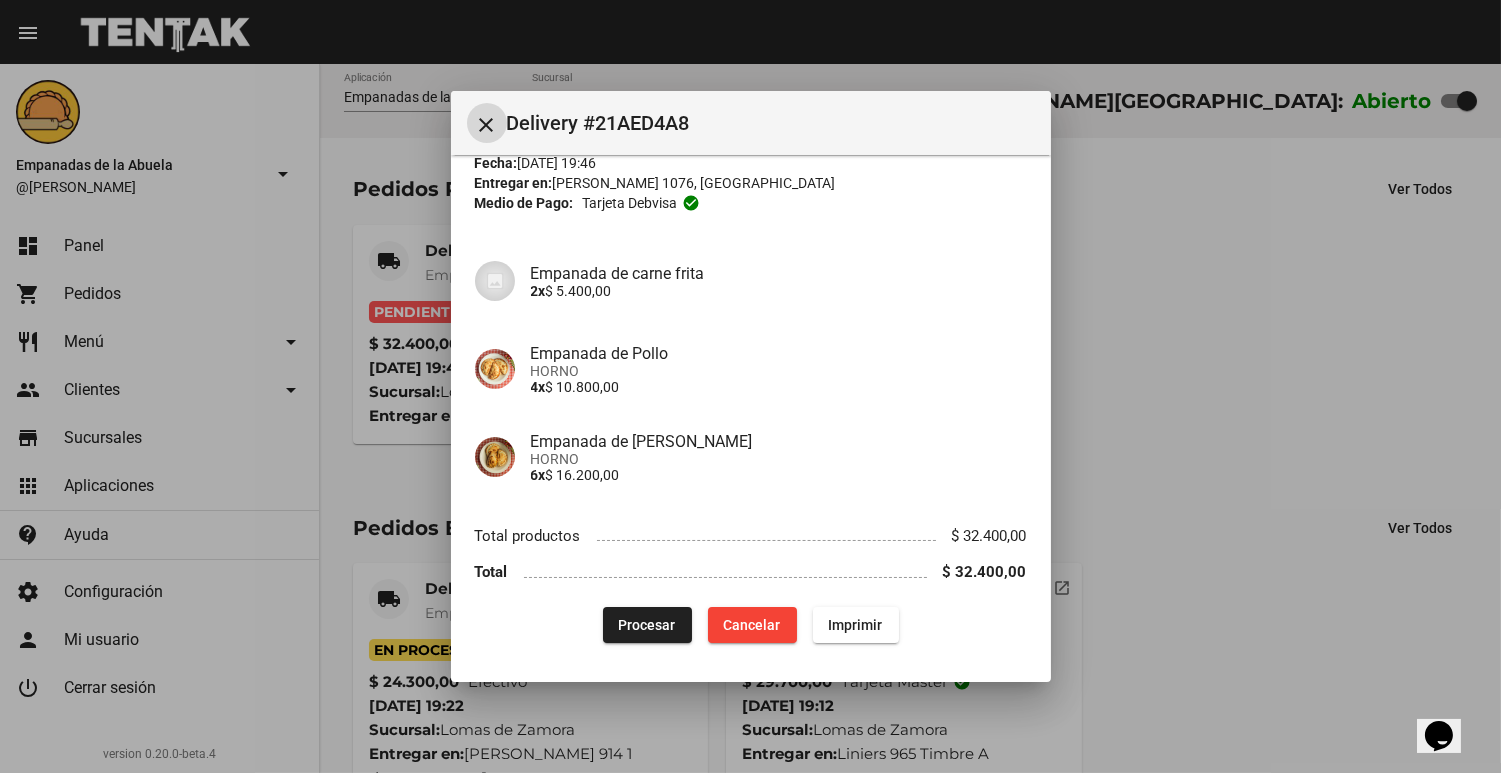 click on "Procesar" 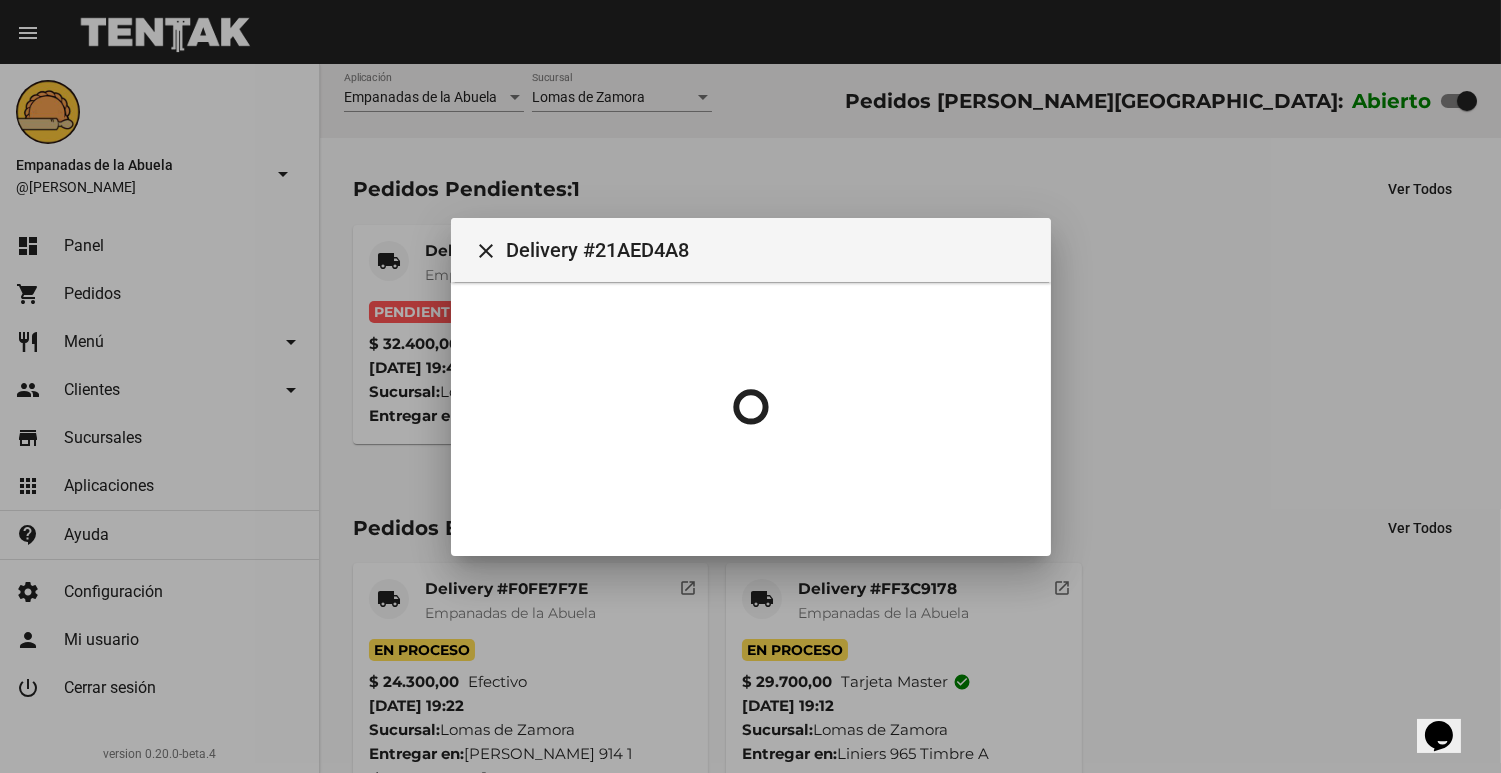 scroll, scrollTop: 0, scrollLeft: 0, axis: both 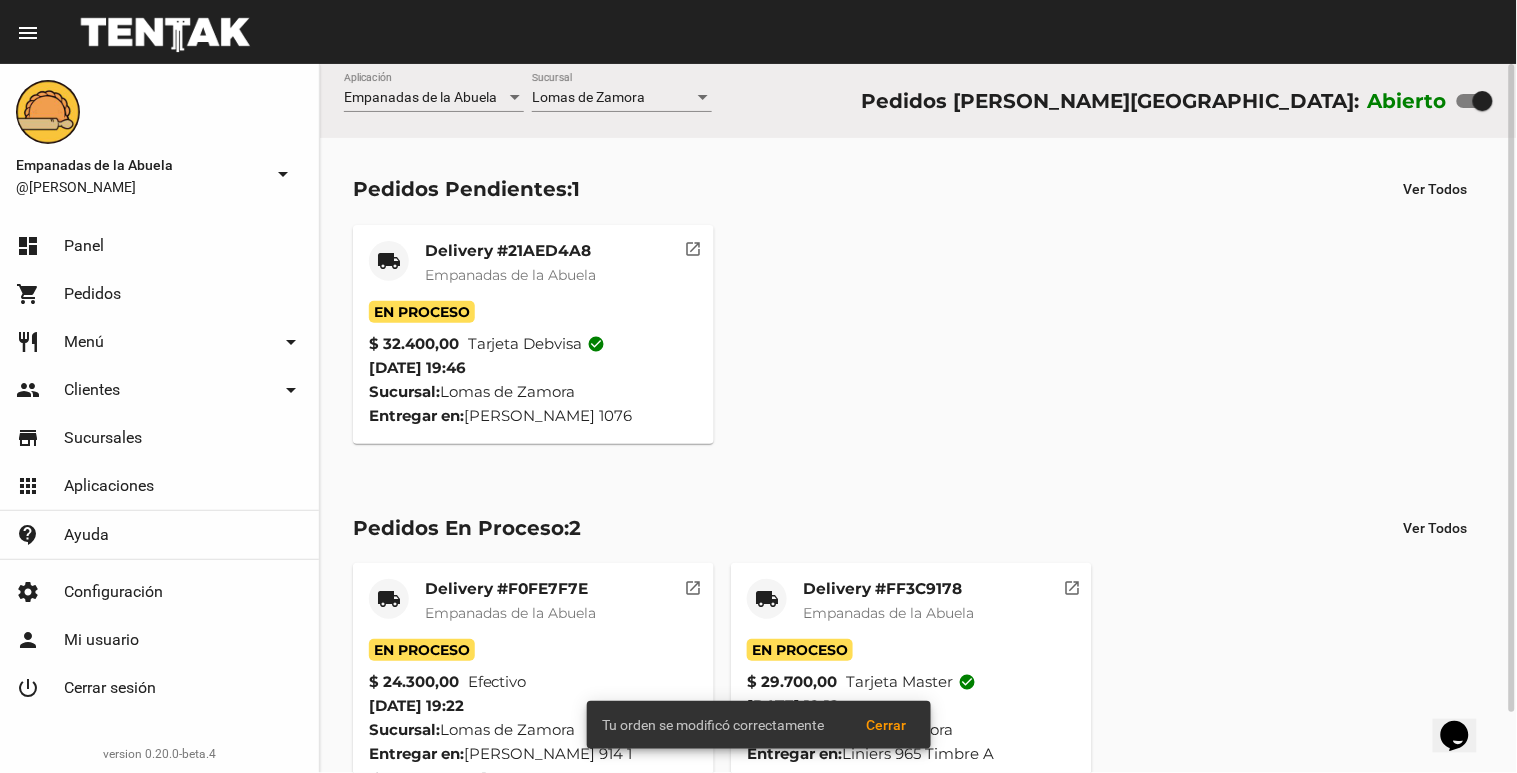 click on "Delivery #21AED4A8" 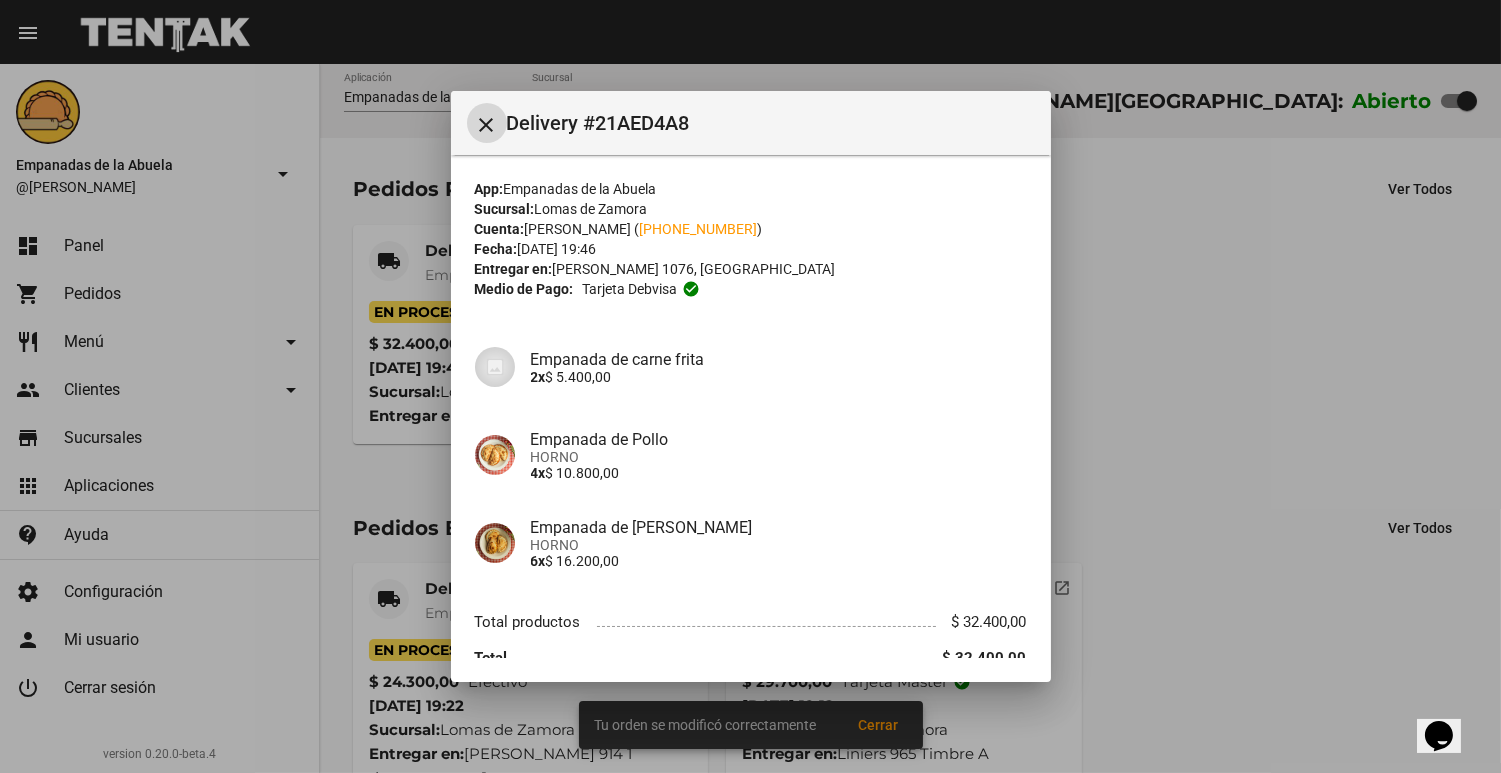 scroll, scrollTop: 86, scrollLeft: 0, axis: vertical 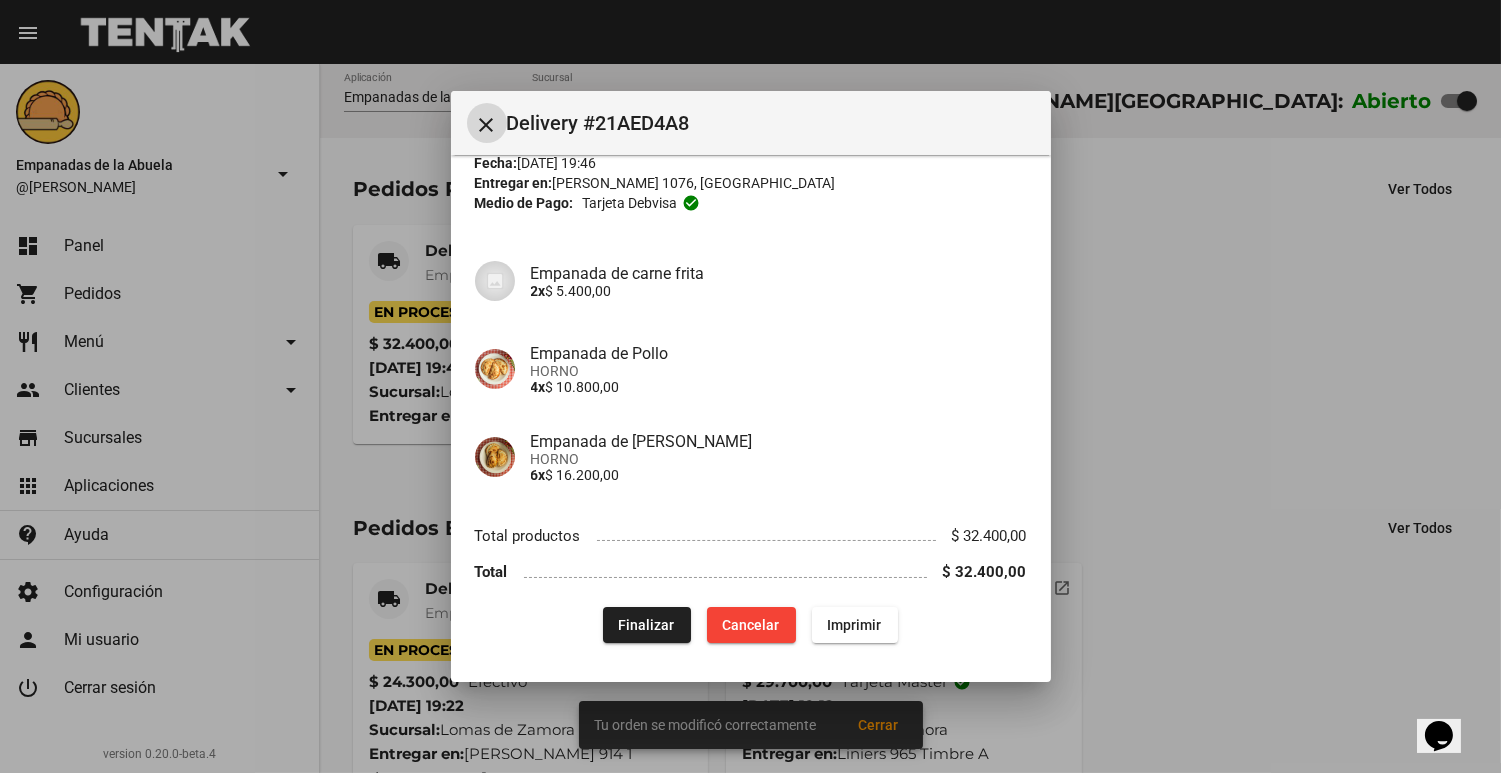 click on "Imprimir" 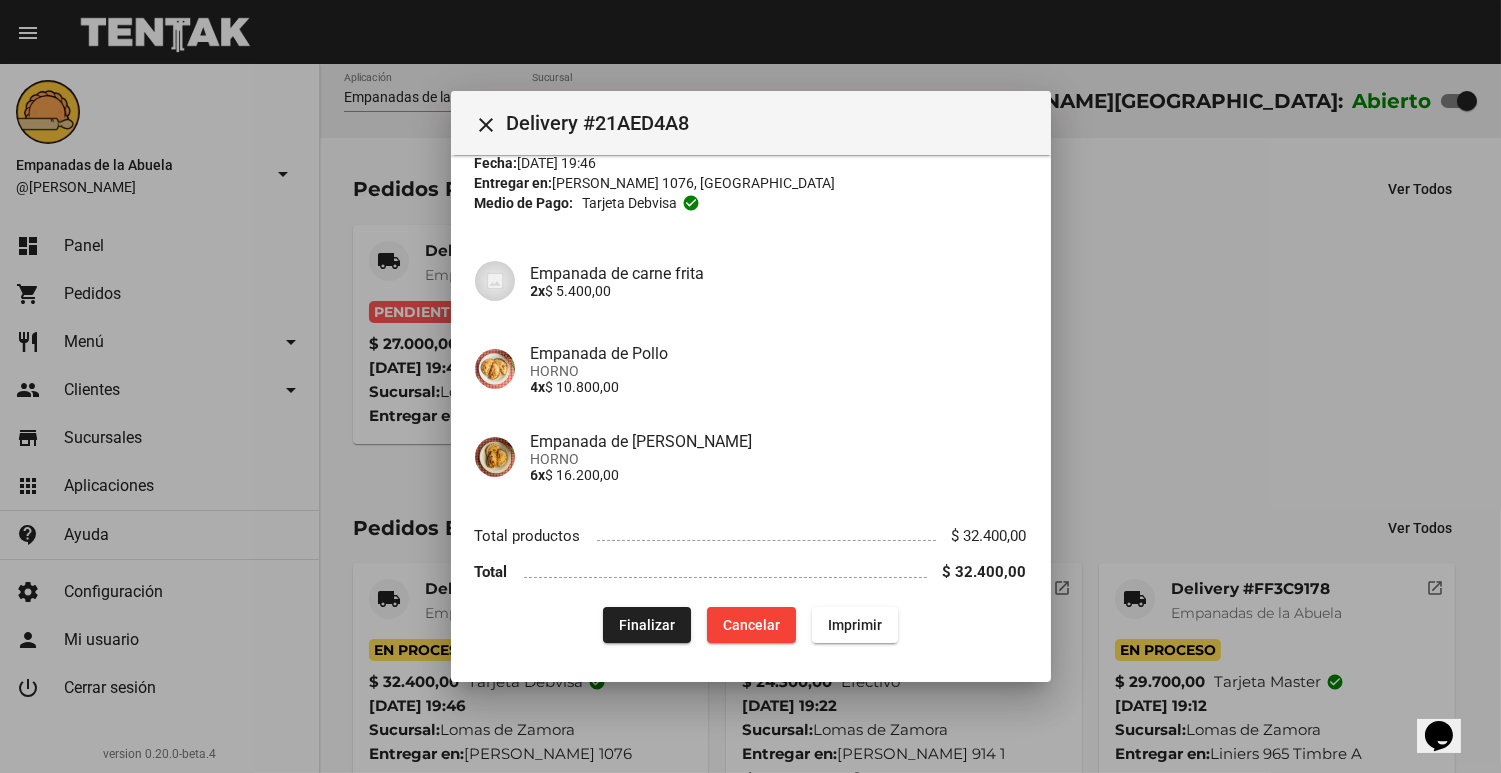 click at bounding box center (750, 386) 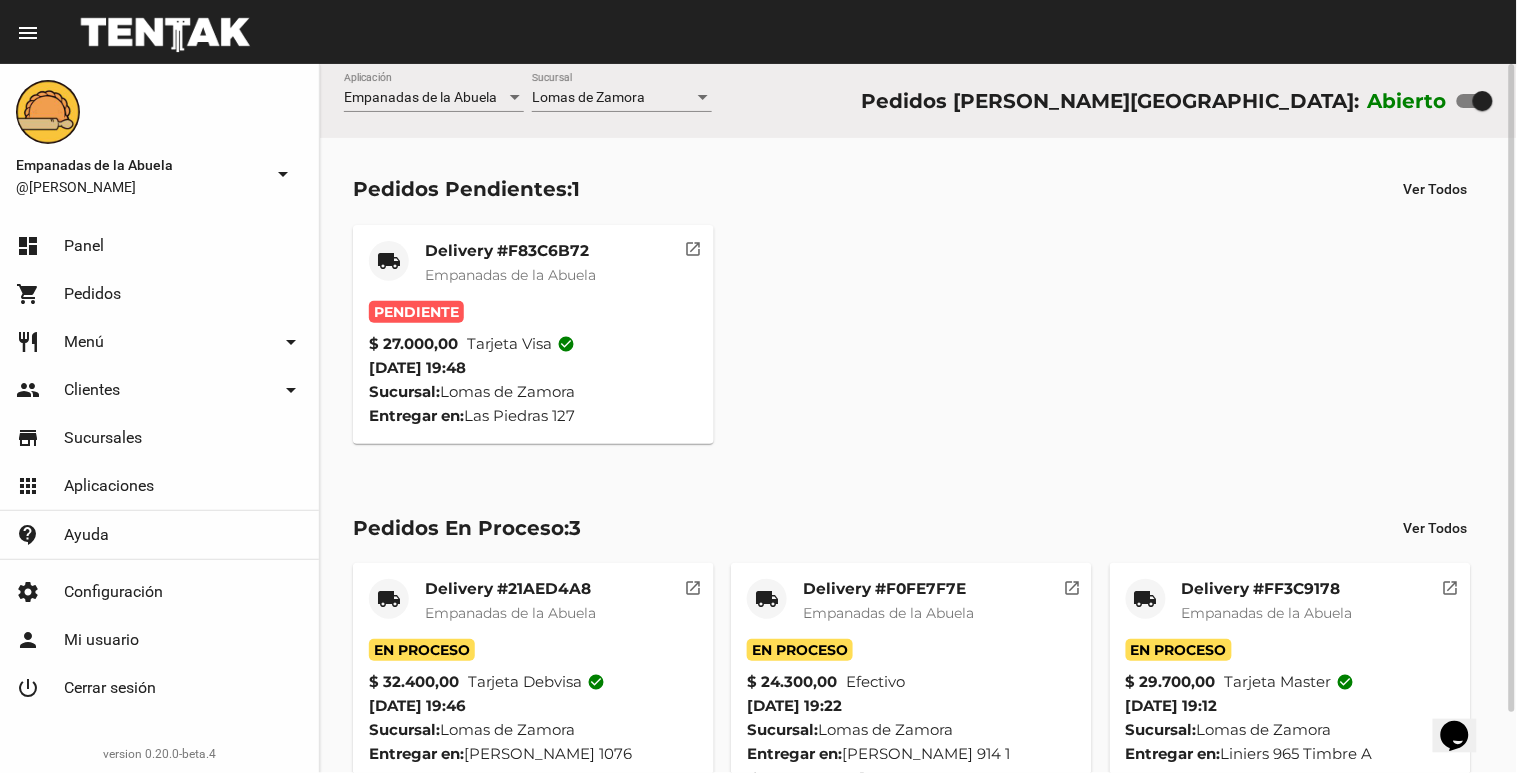 click on "Pendiente" 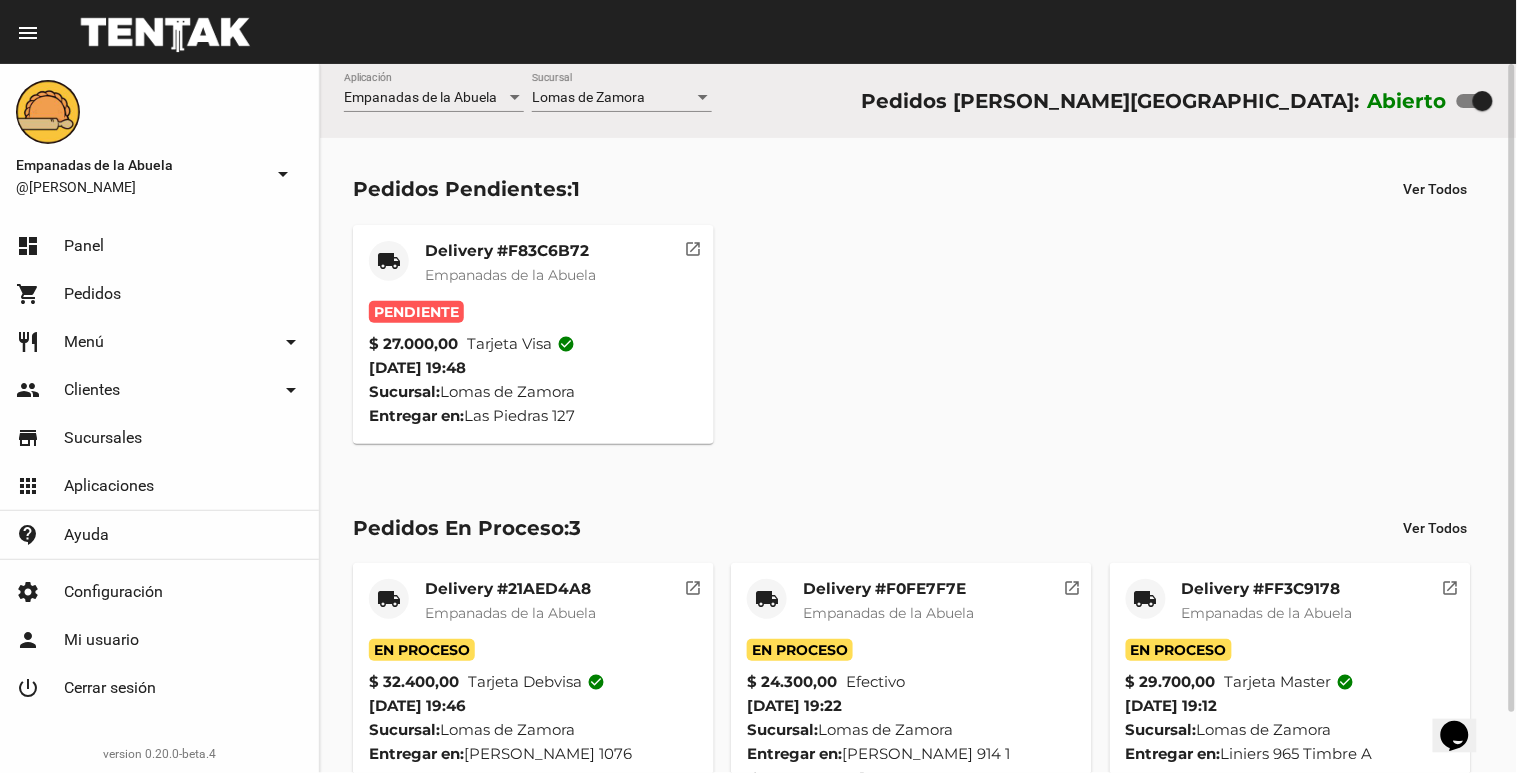click on "Empanadas de la Abuela" 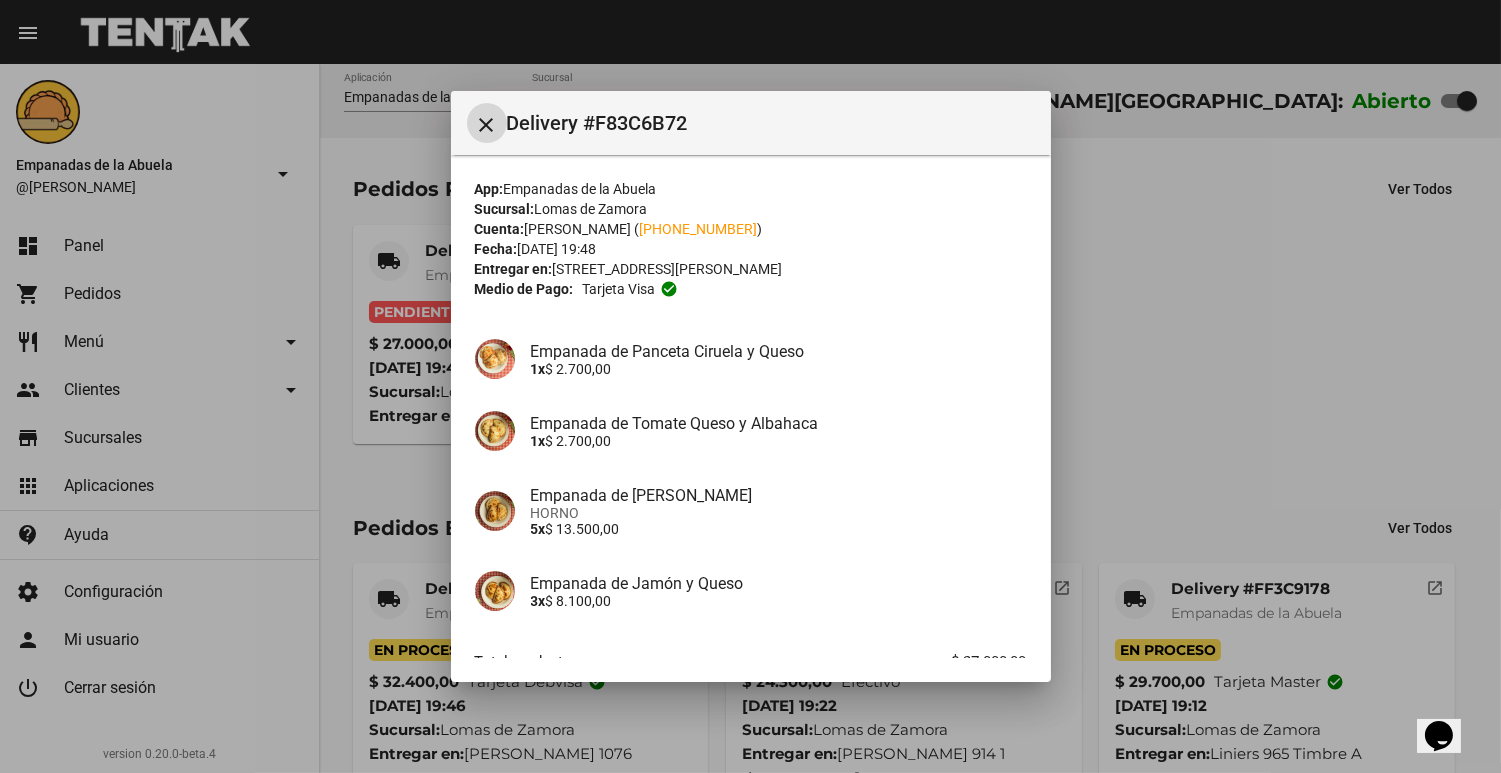 scroll, scrollTop: 126, scrollLeft: 0, axis: vertical 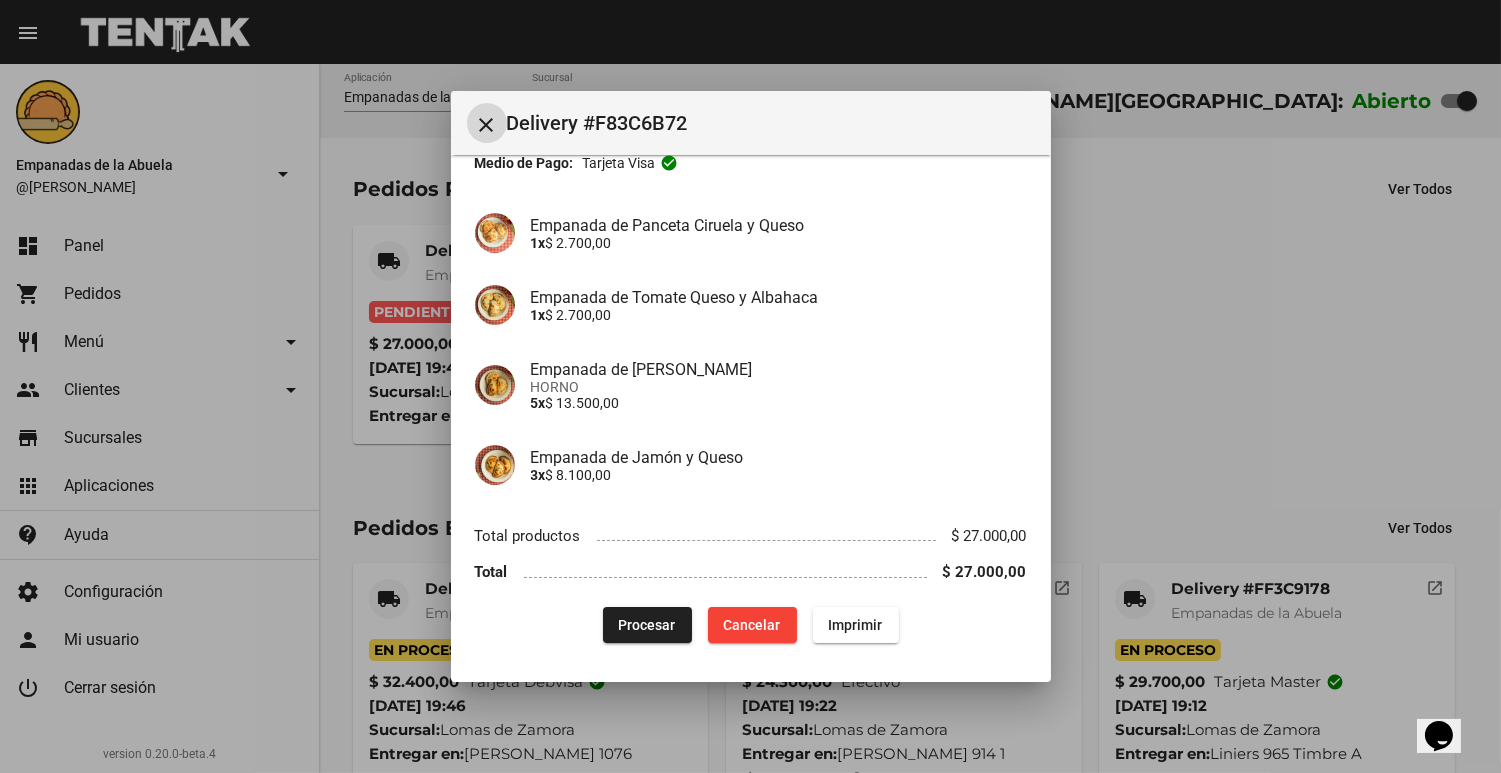 click on "Procesar" 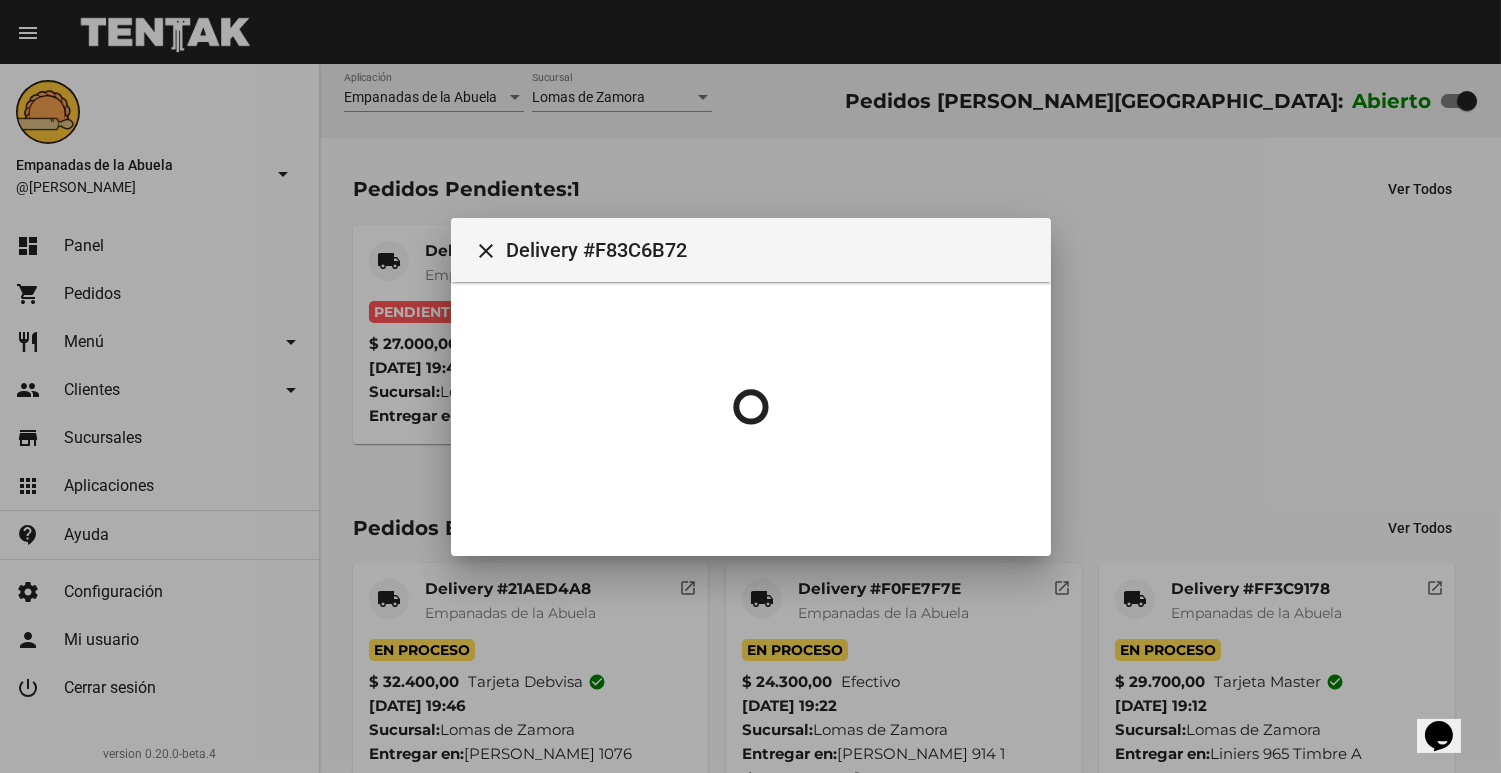 scroll, scrollTop: 0, scrollLeft: 0, axis: both 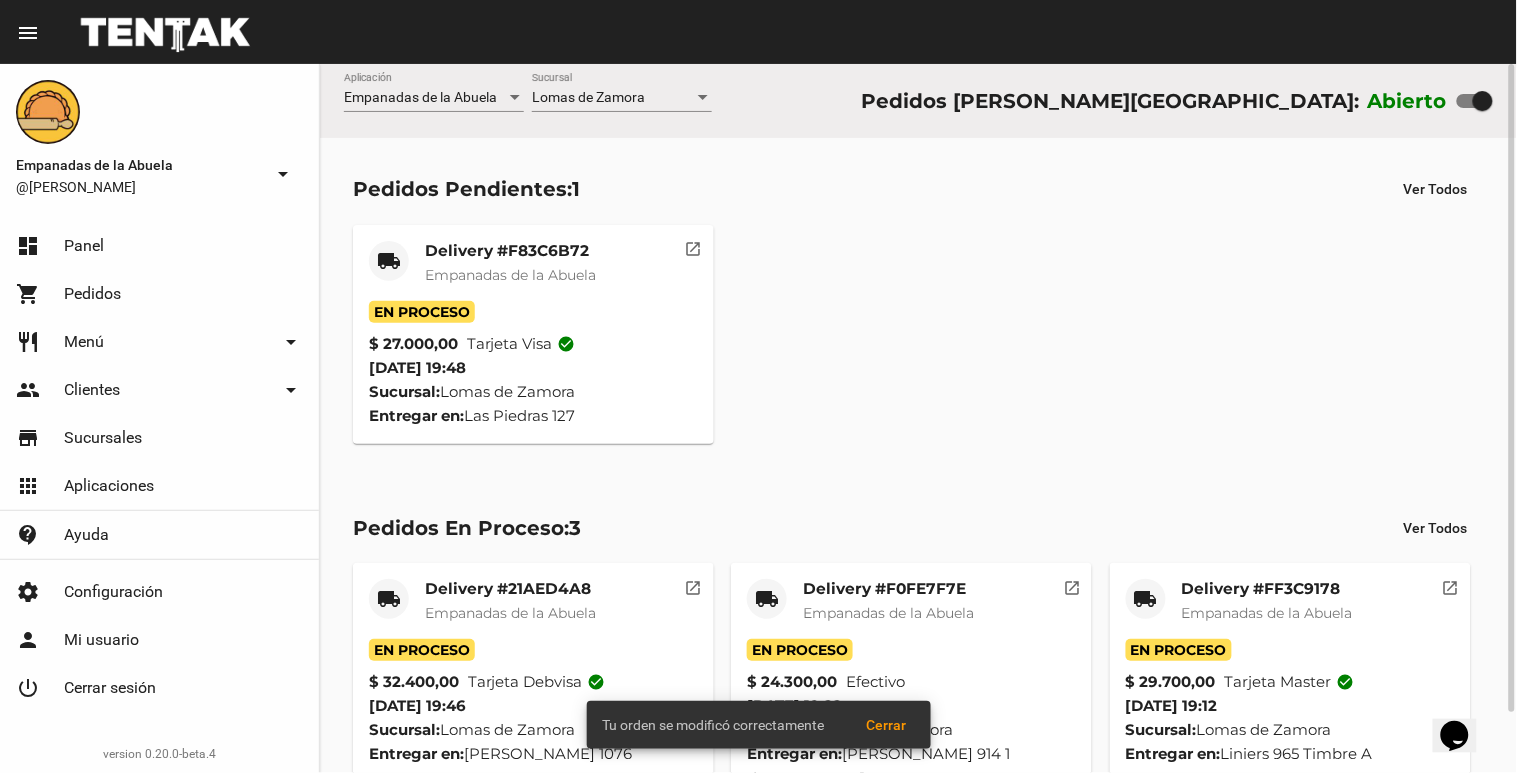 click on "Delivery #F83C6B72 Empanadas de la Abuela" 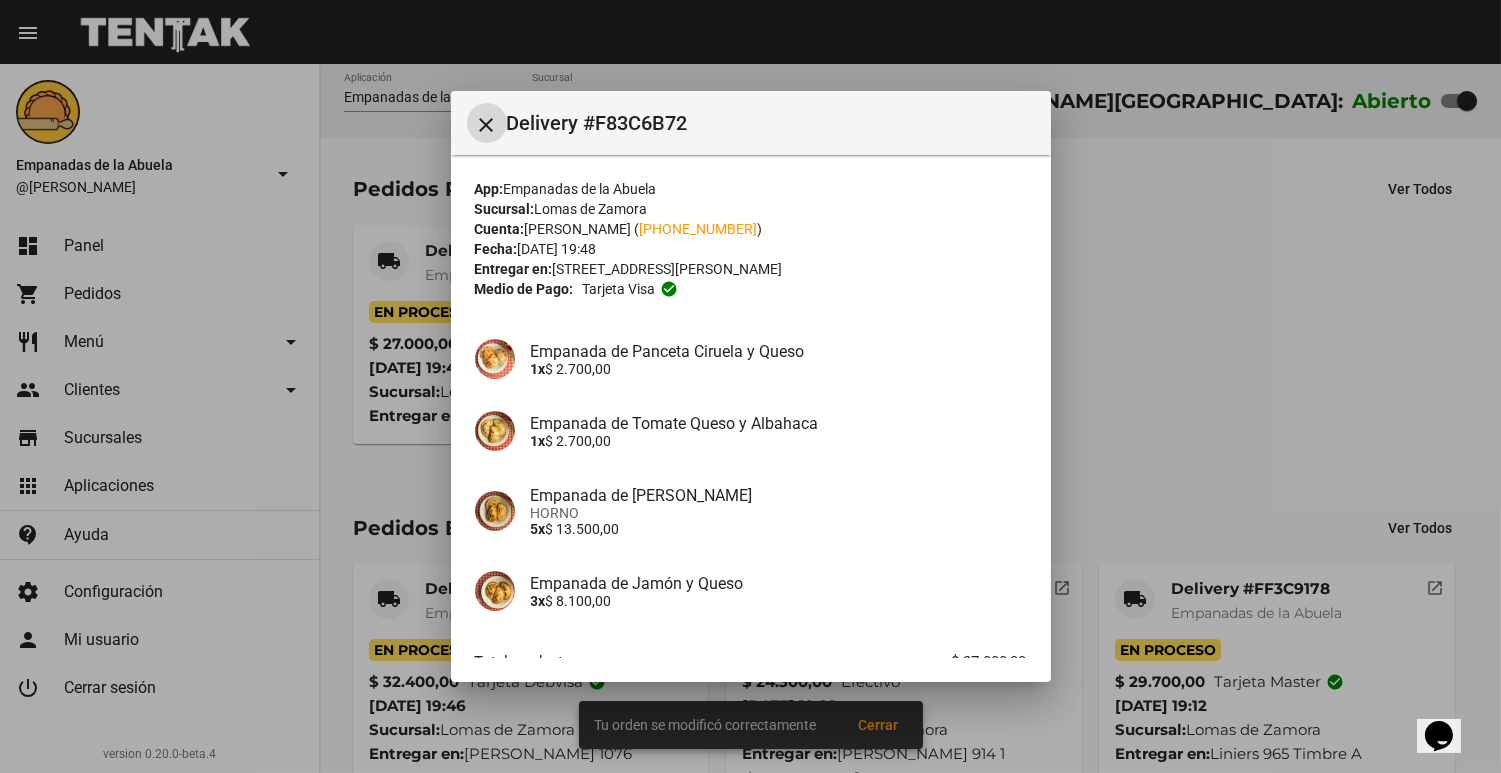 scroll, scrollTop: 126, scrollLeft: 0, axis: vertical 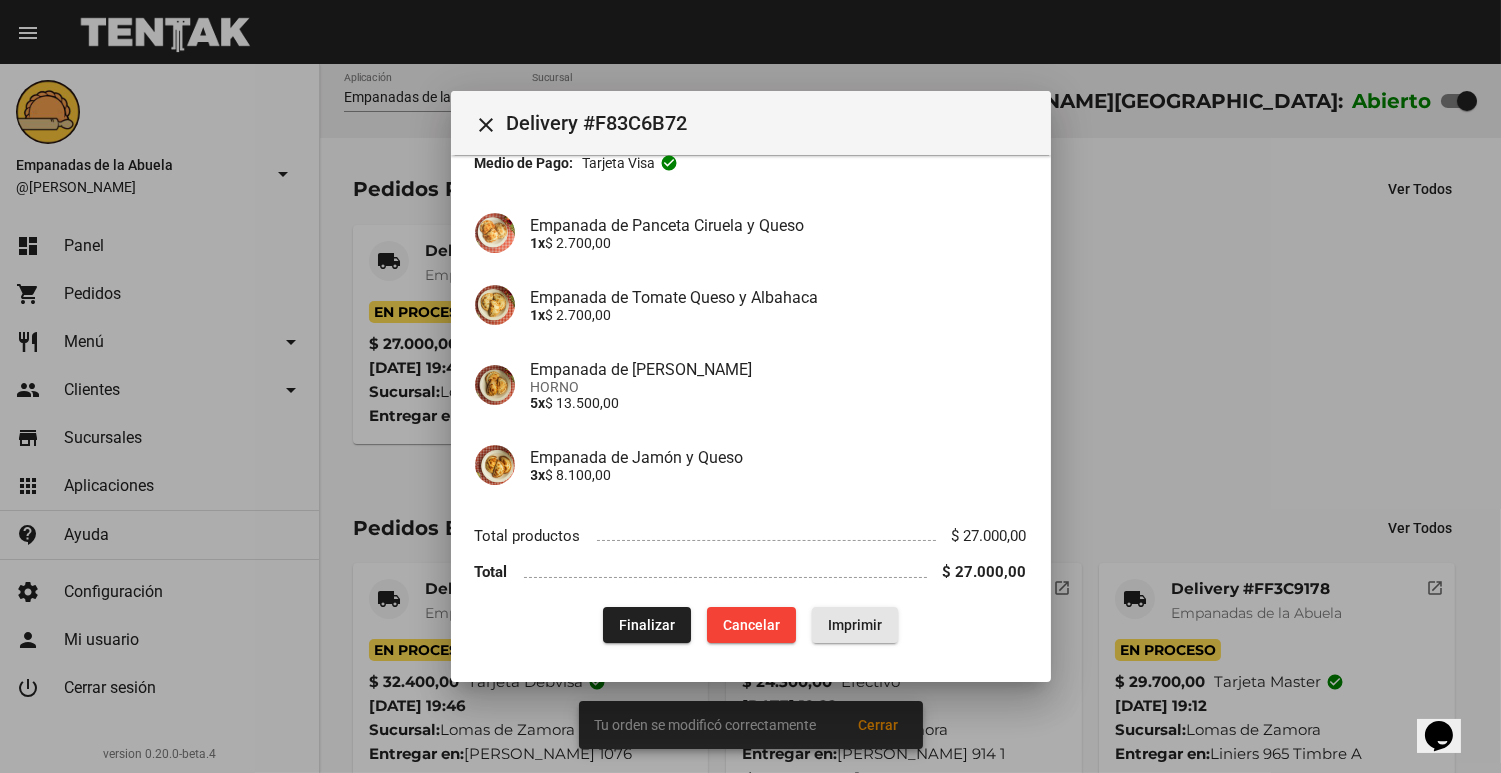 click on "Imprimir" 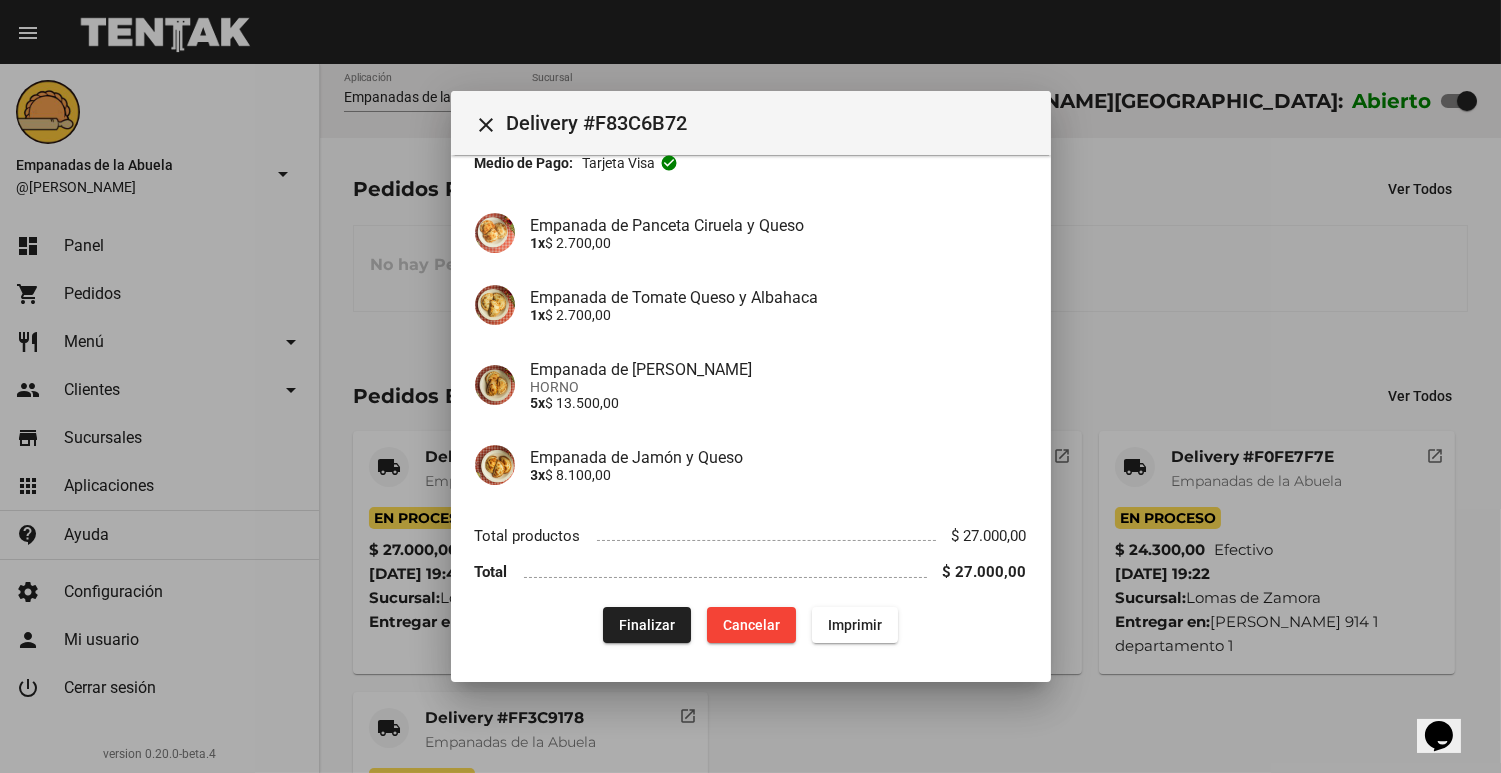 click at bounding box center [750, 386] 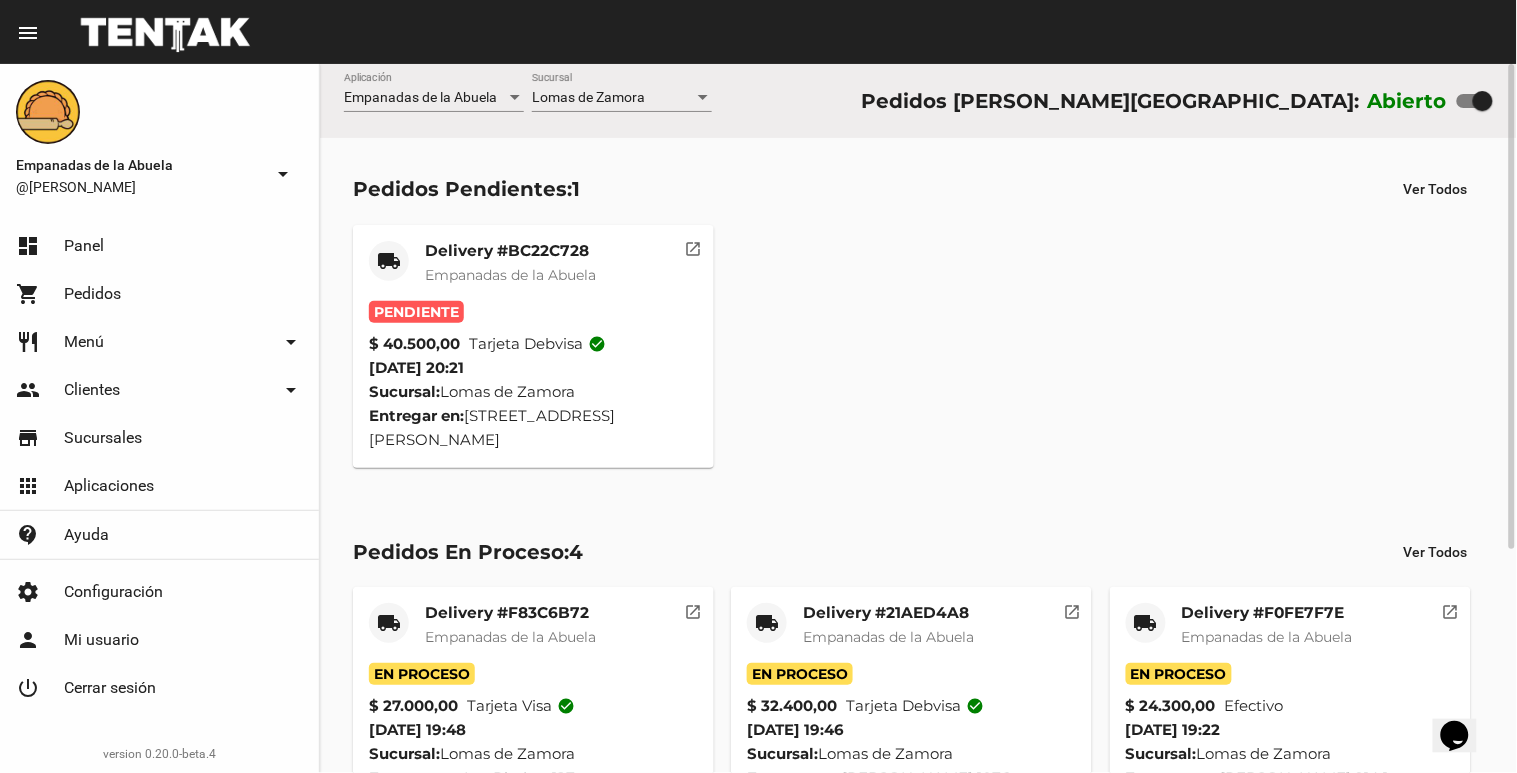 click on "Empanadas de la Abuela" 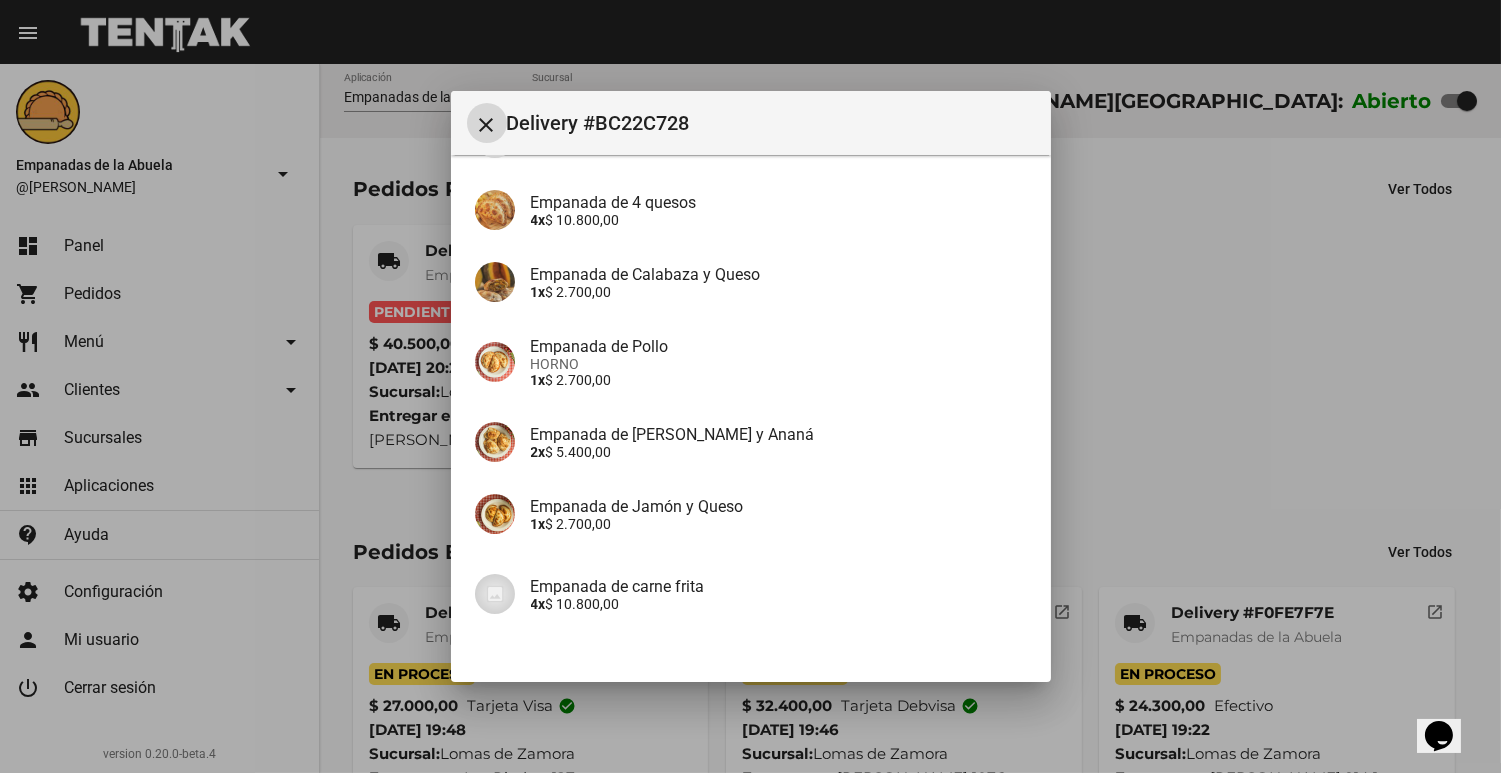 scroll, scrollTop: 471, scrollLeft: 0, axis: vertical 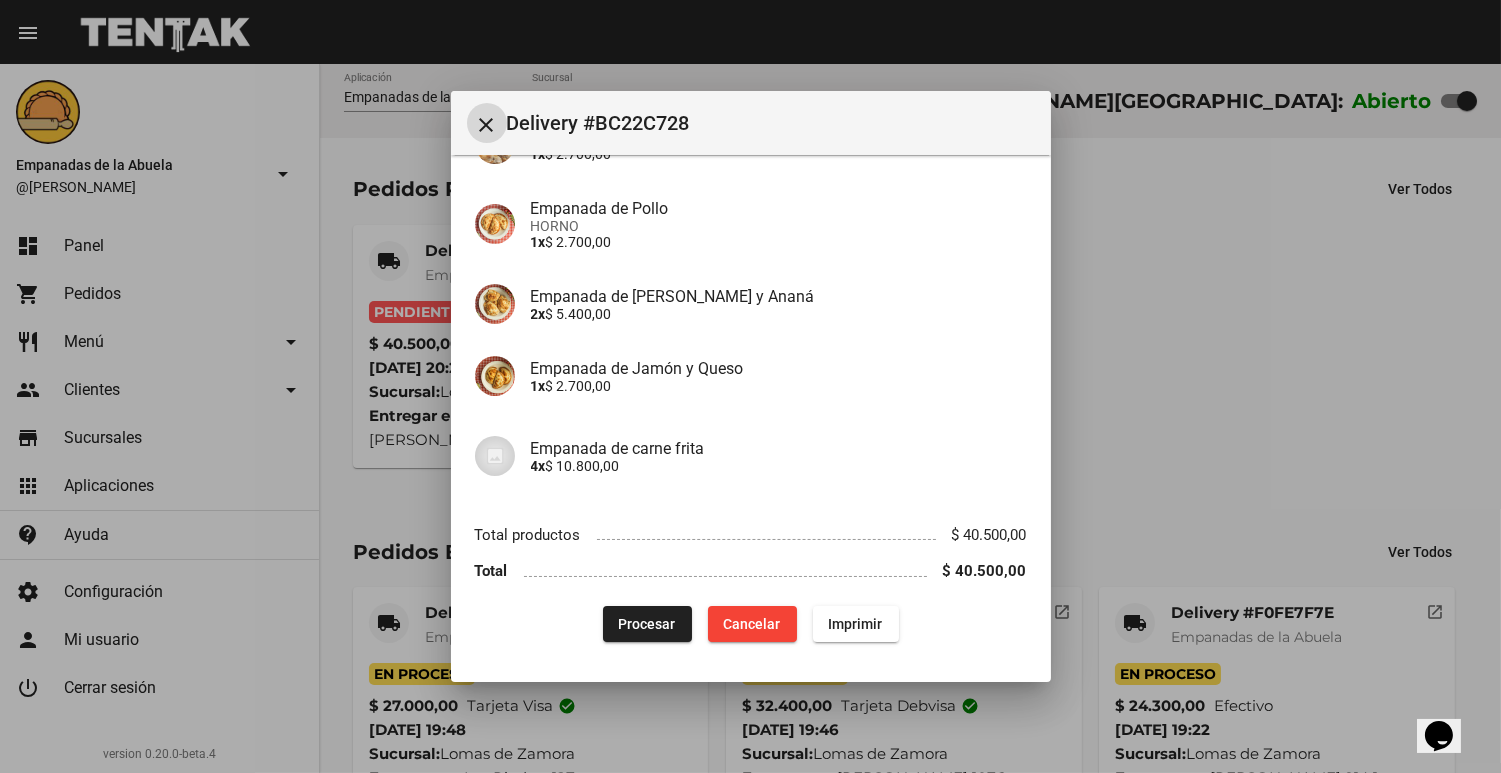 click on "Procesar" 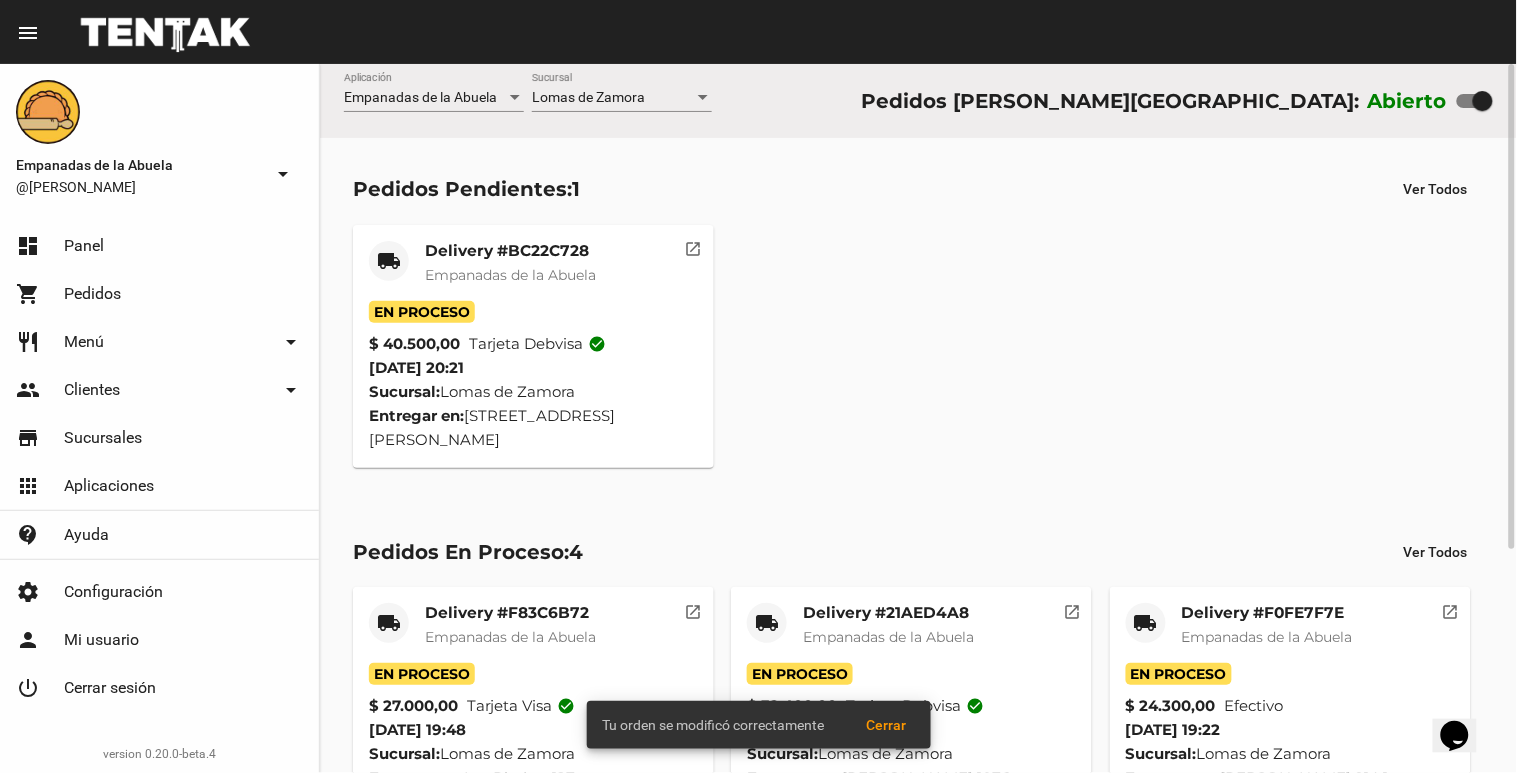click on "Empanadas de la Abuela" 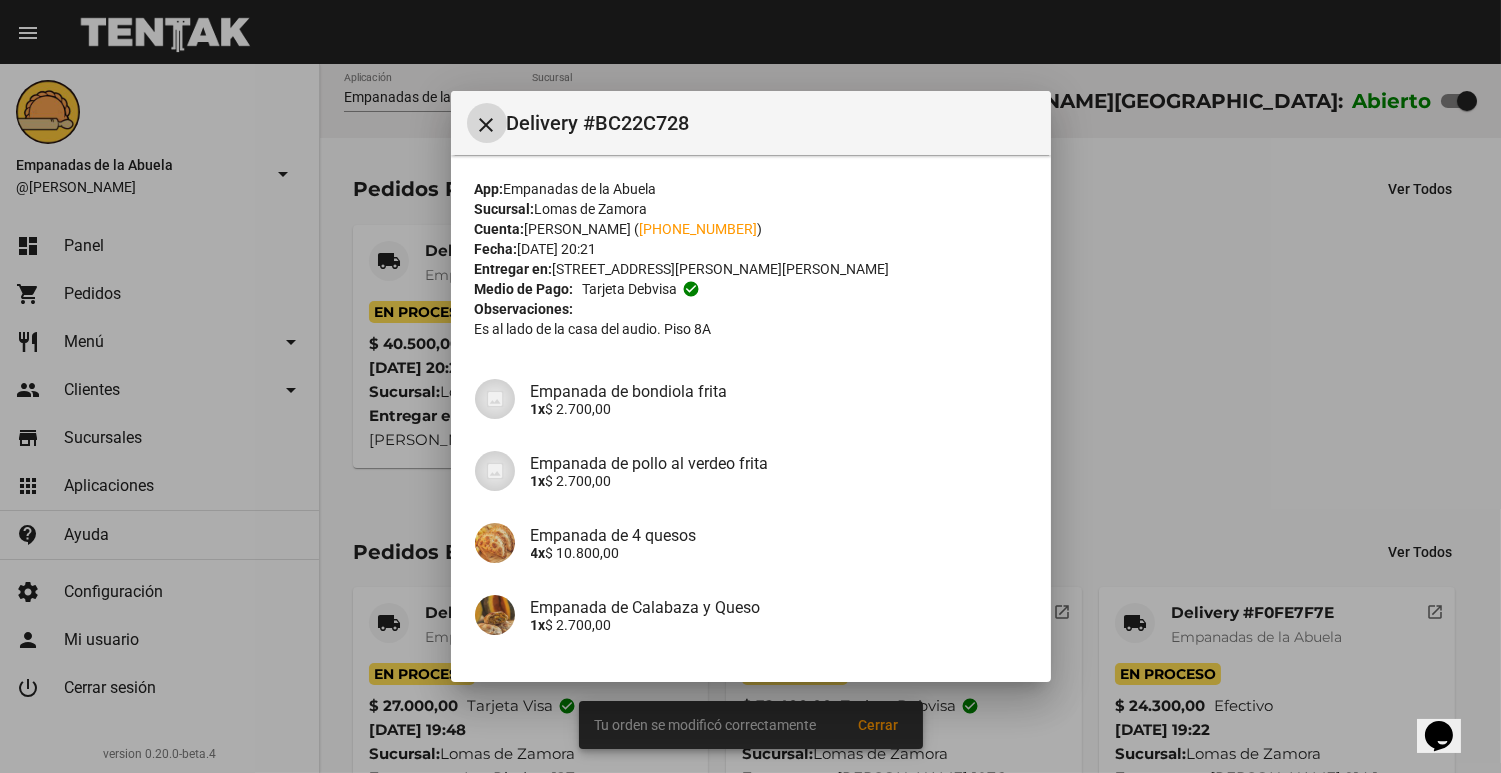 scroll, scrollTop: 444, scrollLeft: 0, axis: vertical 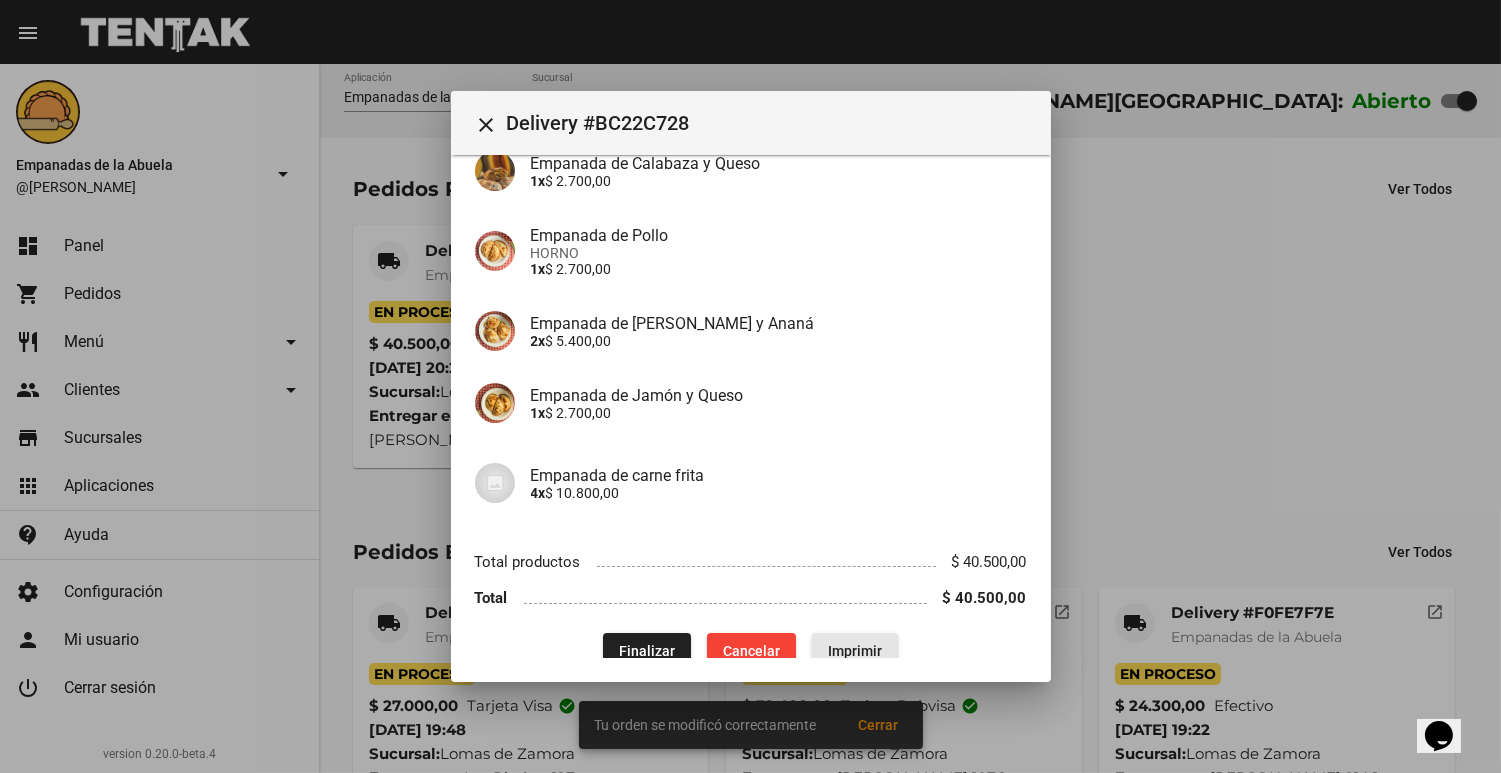 click on "Imprimir" 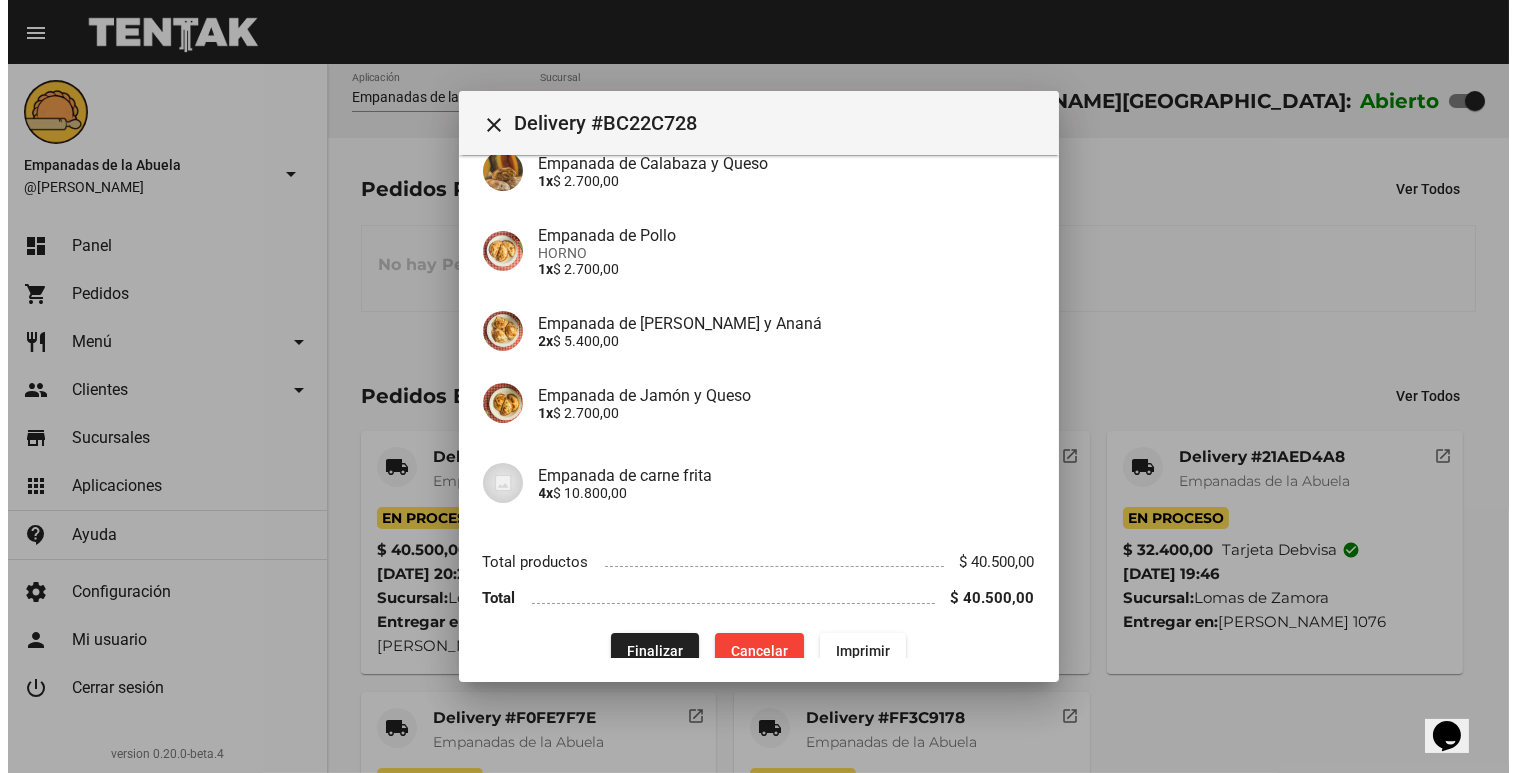 scroll, scrollTop: 0, scrollLeft: 0, axis: both 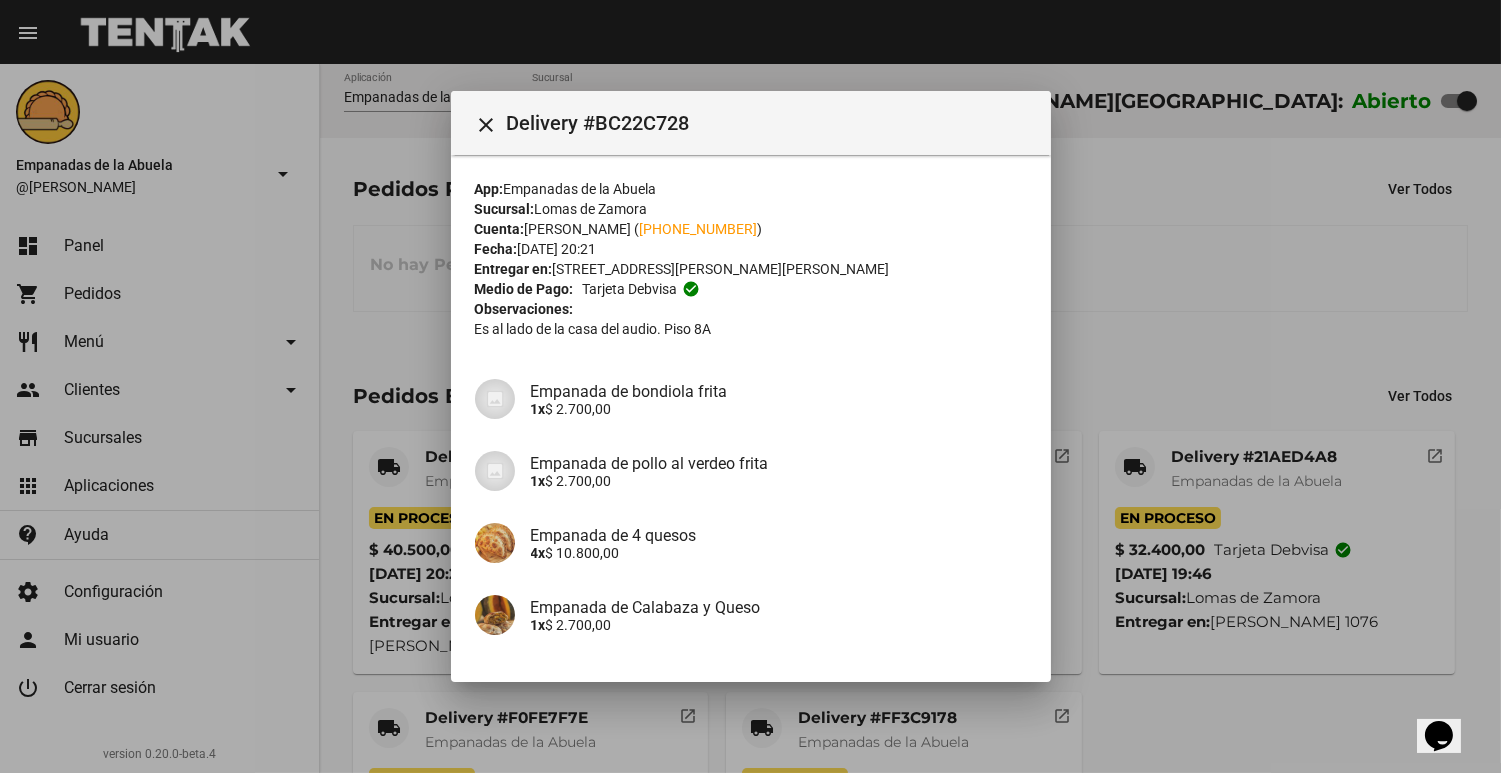 click at bounding box center (750, 386) 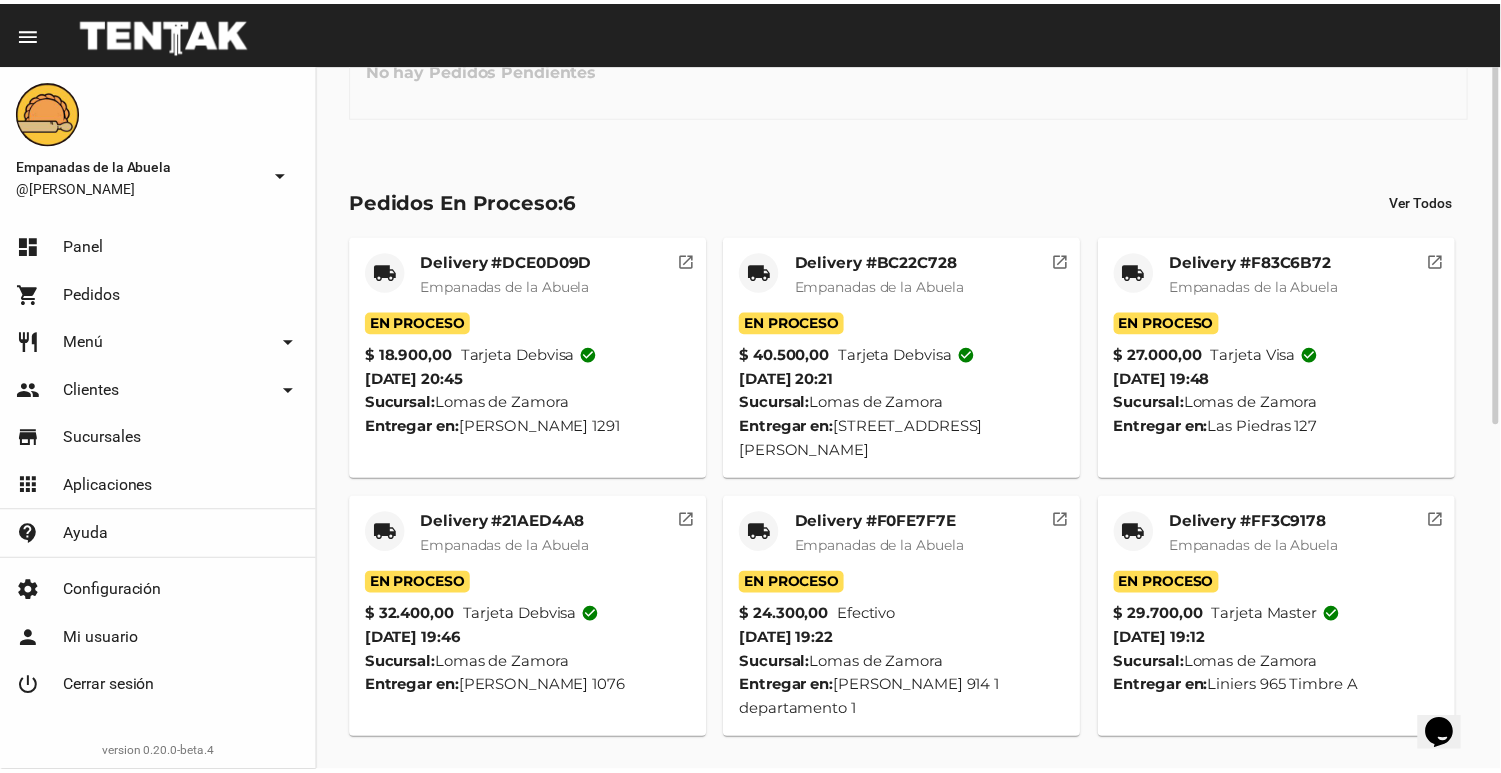 scroll, scrollTop: 0, scrollLeft: 0, axis: both 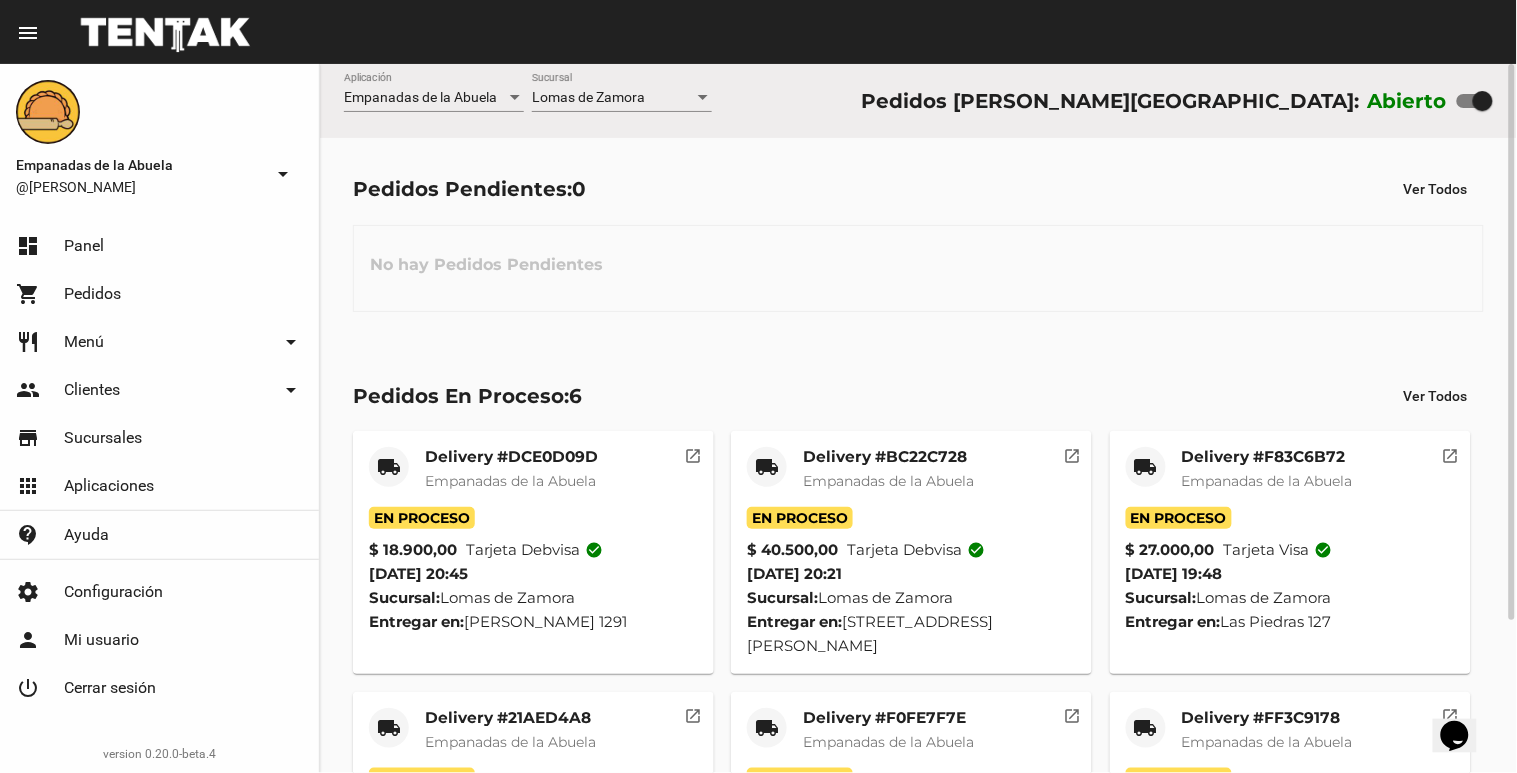 click on "Empanadas de la Abuela Aplicación [PERSON_NAME] [GEOGRAPHIC_DATA] Pedidos [PERSON_NAME]: [GEOGRAPHIC_DATA]" 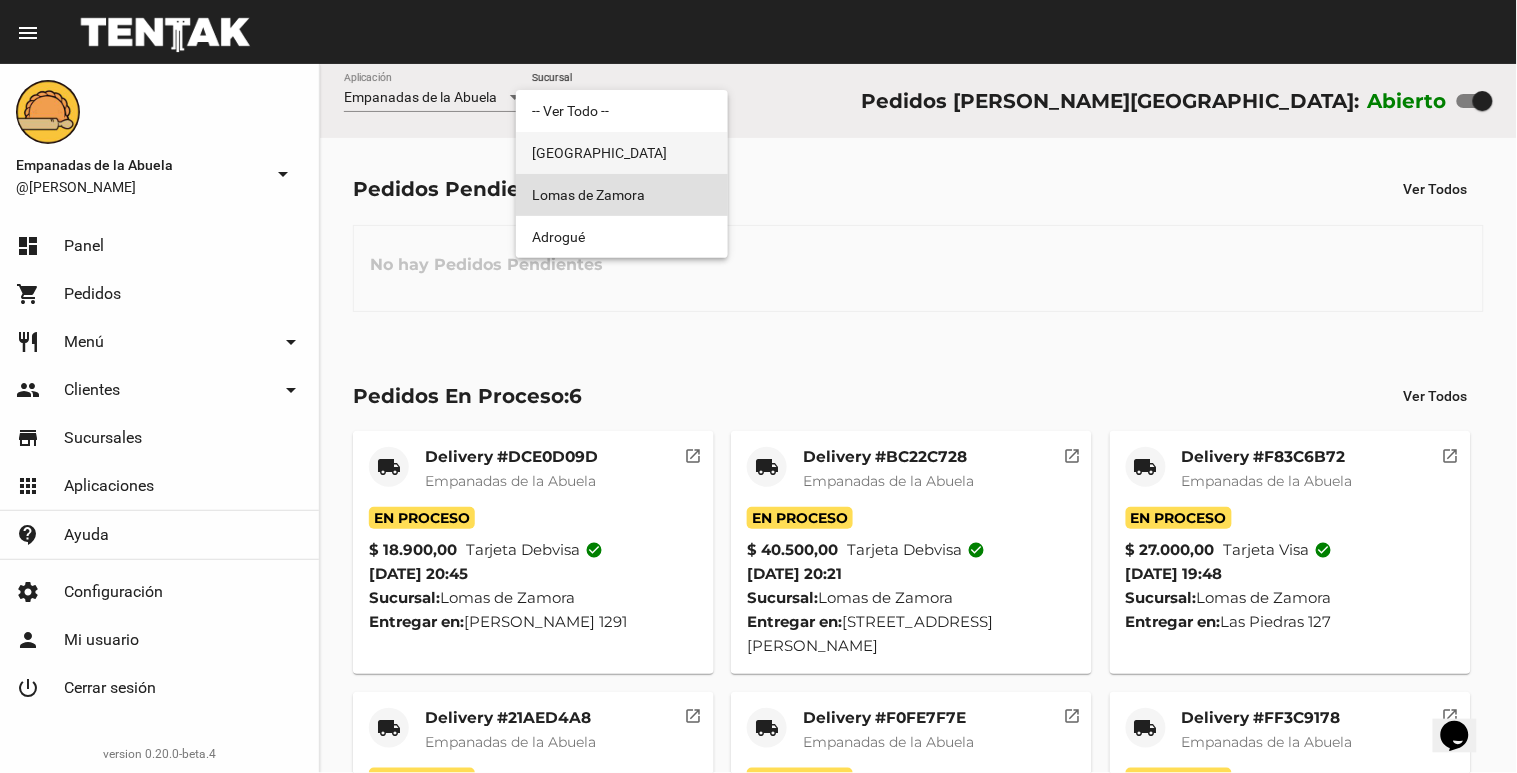 click on "[GEOGRAPHIC_DATA]" at bounding box center [622, 153] 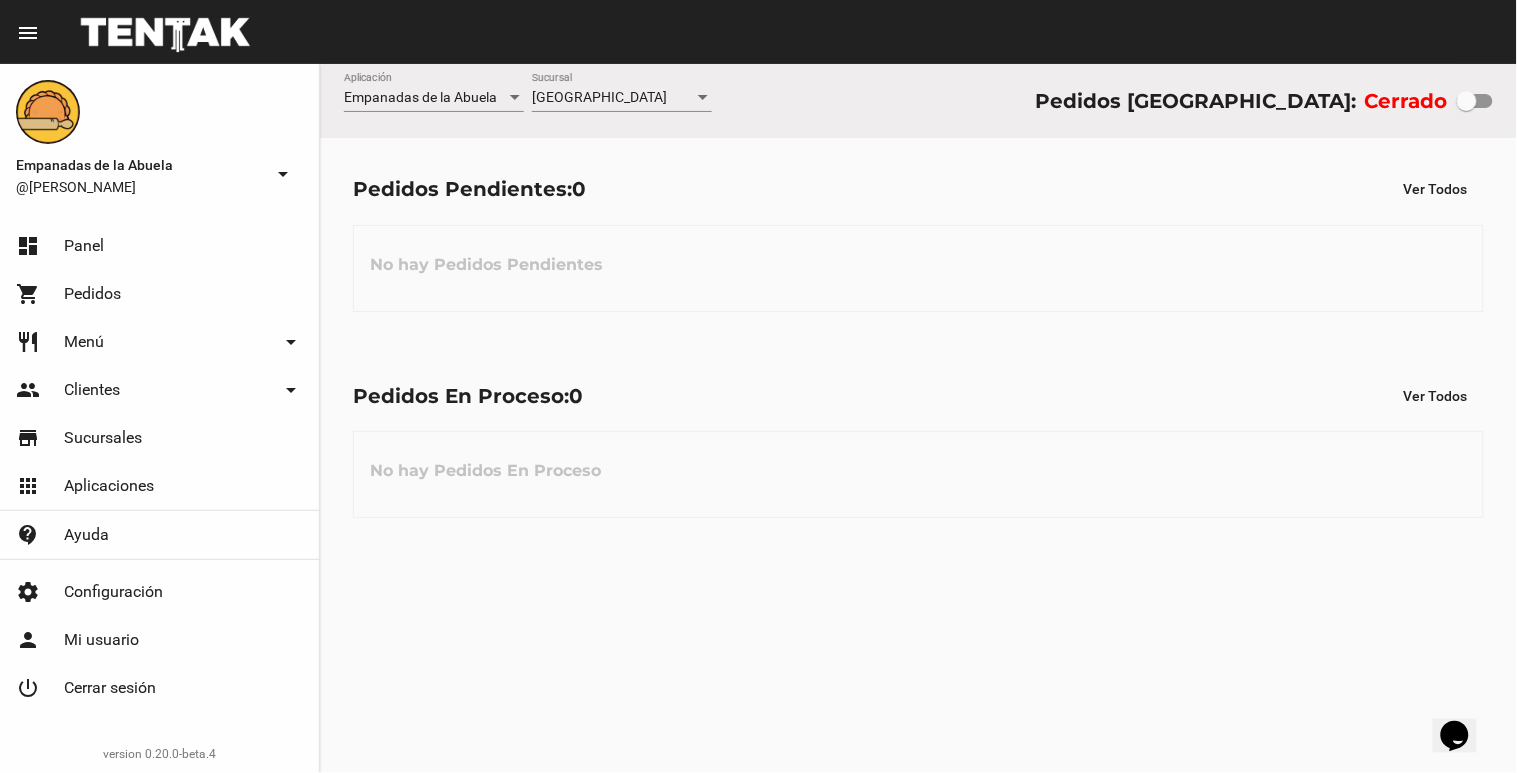 click on "Monte Grande Sucursal" 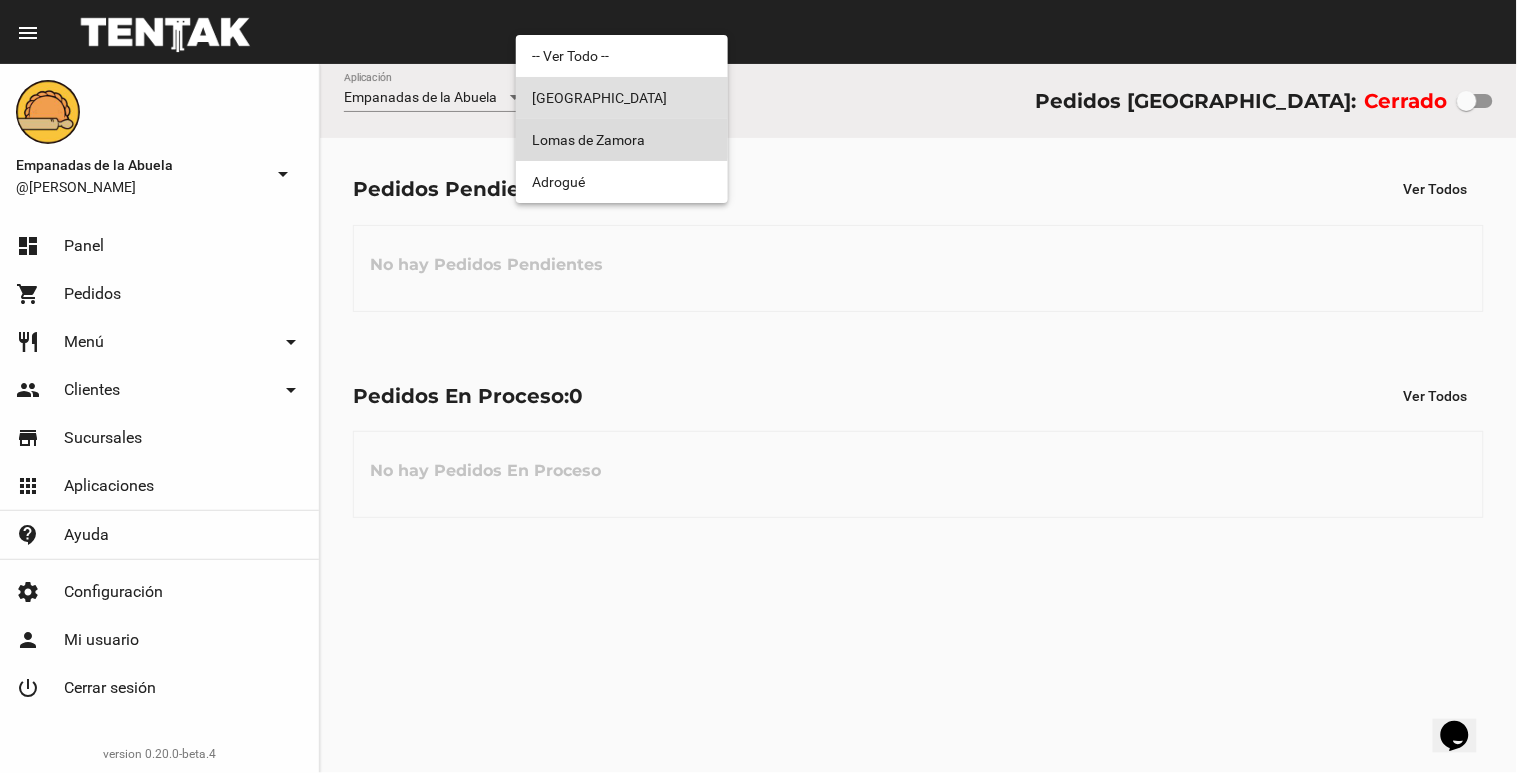 click on "Lomas de Zamora" at bounding box center [622, 140] 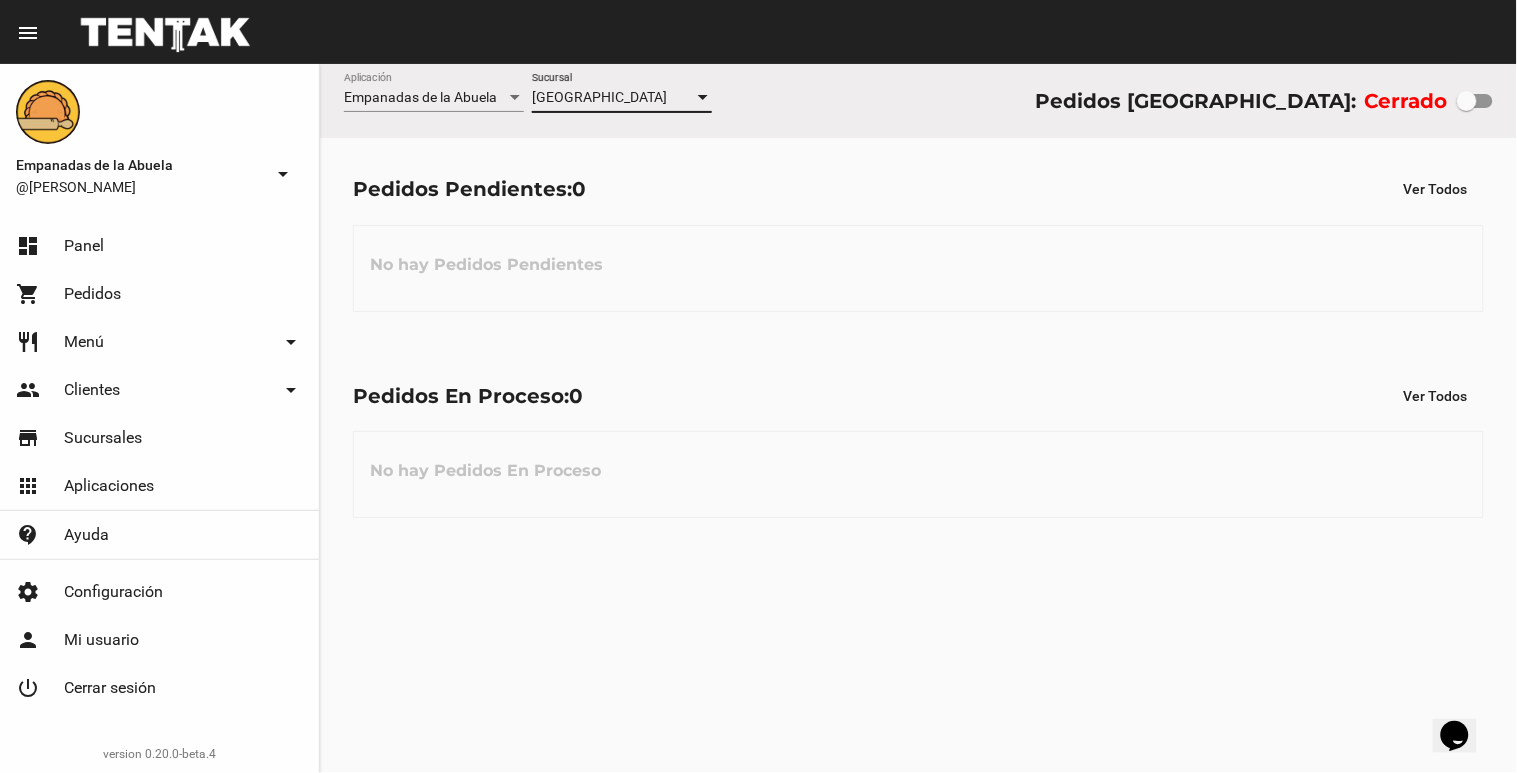 checkbox on "true" 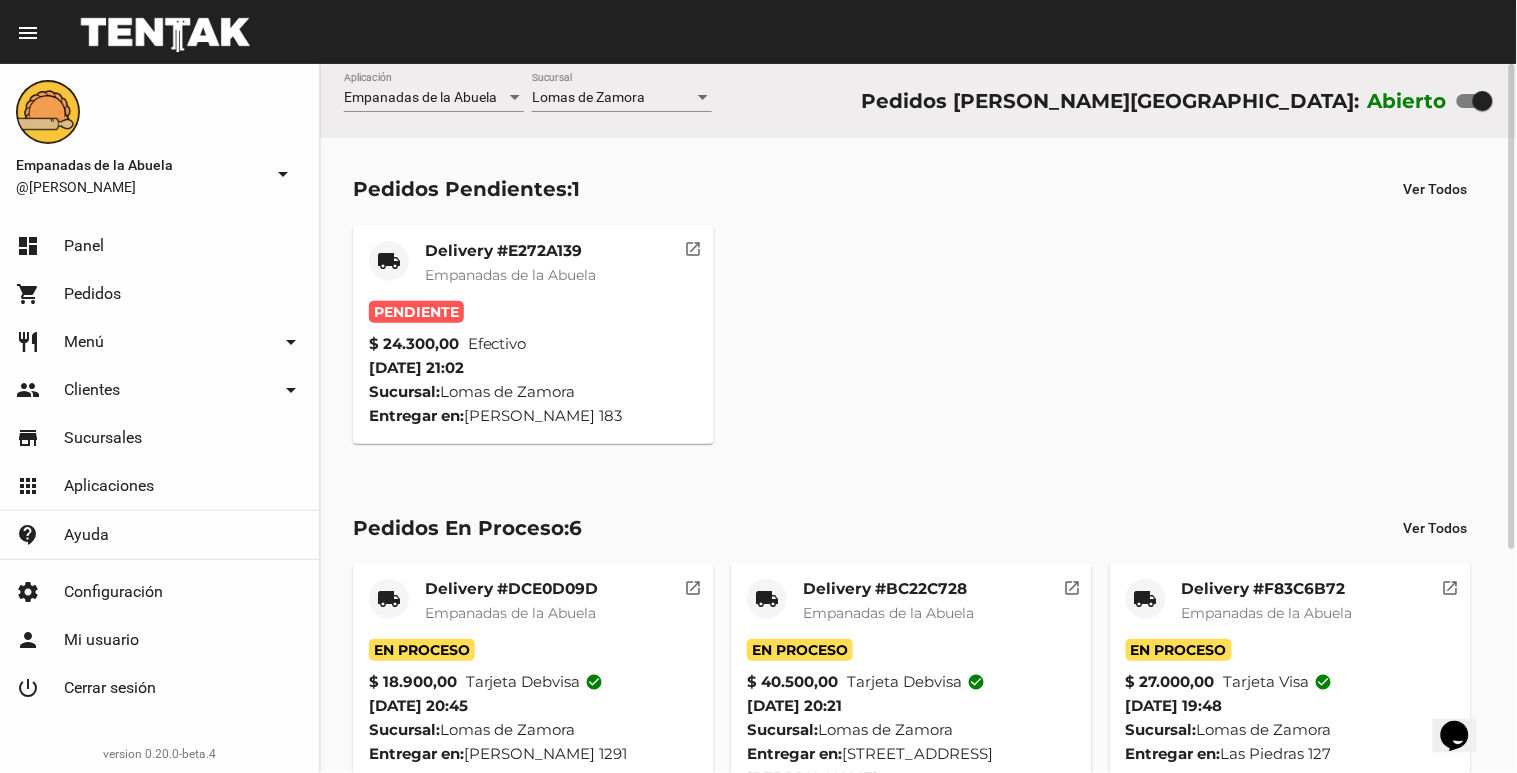 click on "Empanadas de la Abuela" 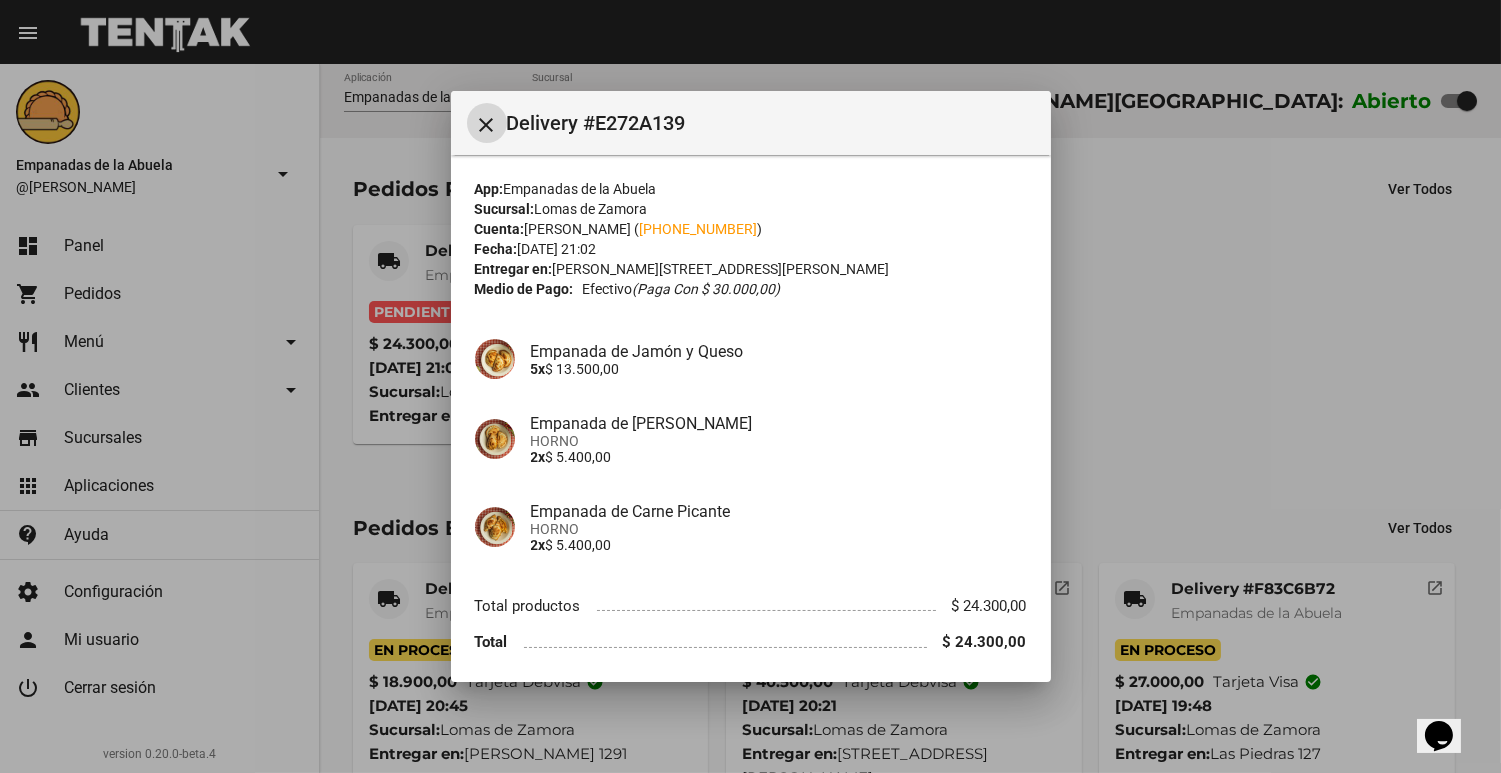 scroll, scrollTop: 71, scrollLeft: 0, axis: vertical 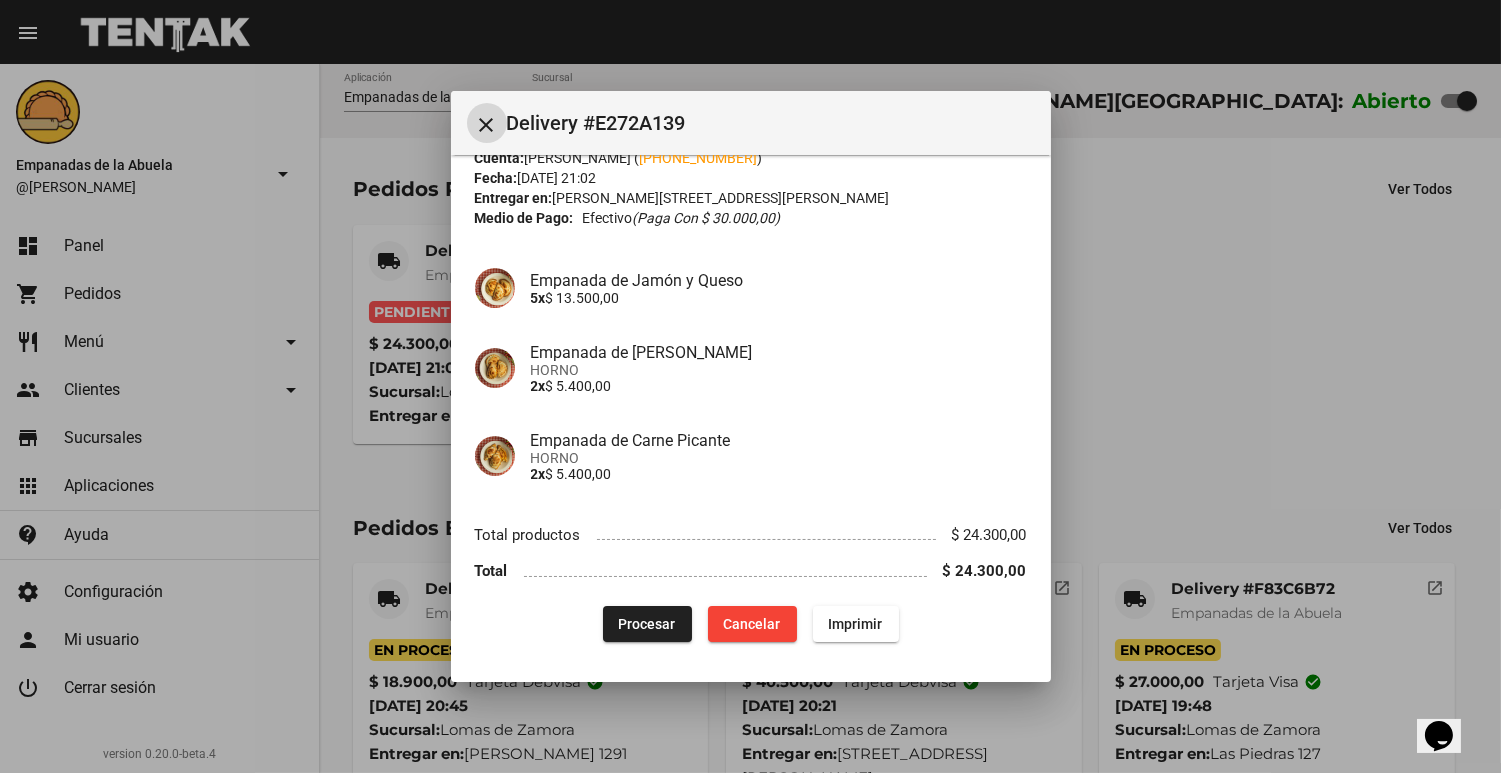 click on "App:  Empanadas de la Abuela  Sucursal:  [PERSON_NAME]  Cuenta:  [PERSON_NAME] ( [PHONE_NUMBER] )  Fecha:  [DATE] 21:02  Entregar en:  [PERSON_NAME][STREET_ADDRESS][PERSON_NAME]  [GEOGRAPHIC_DATA]: Efectivo   (Paga con $ 30.000,00) Empanada de Jamón y Queso 5x  $ 13.500,00 Empanada de Carne Suave HORNO 2x  $ 5.400,00 Empanada de Carne Picante HORNO 2x  $ 5.400,00 Total productos $ 24.300,00 Total $ 24.300,00  Procesar  Cancelar Imprimir" 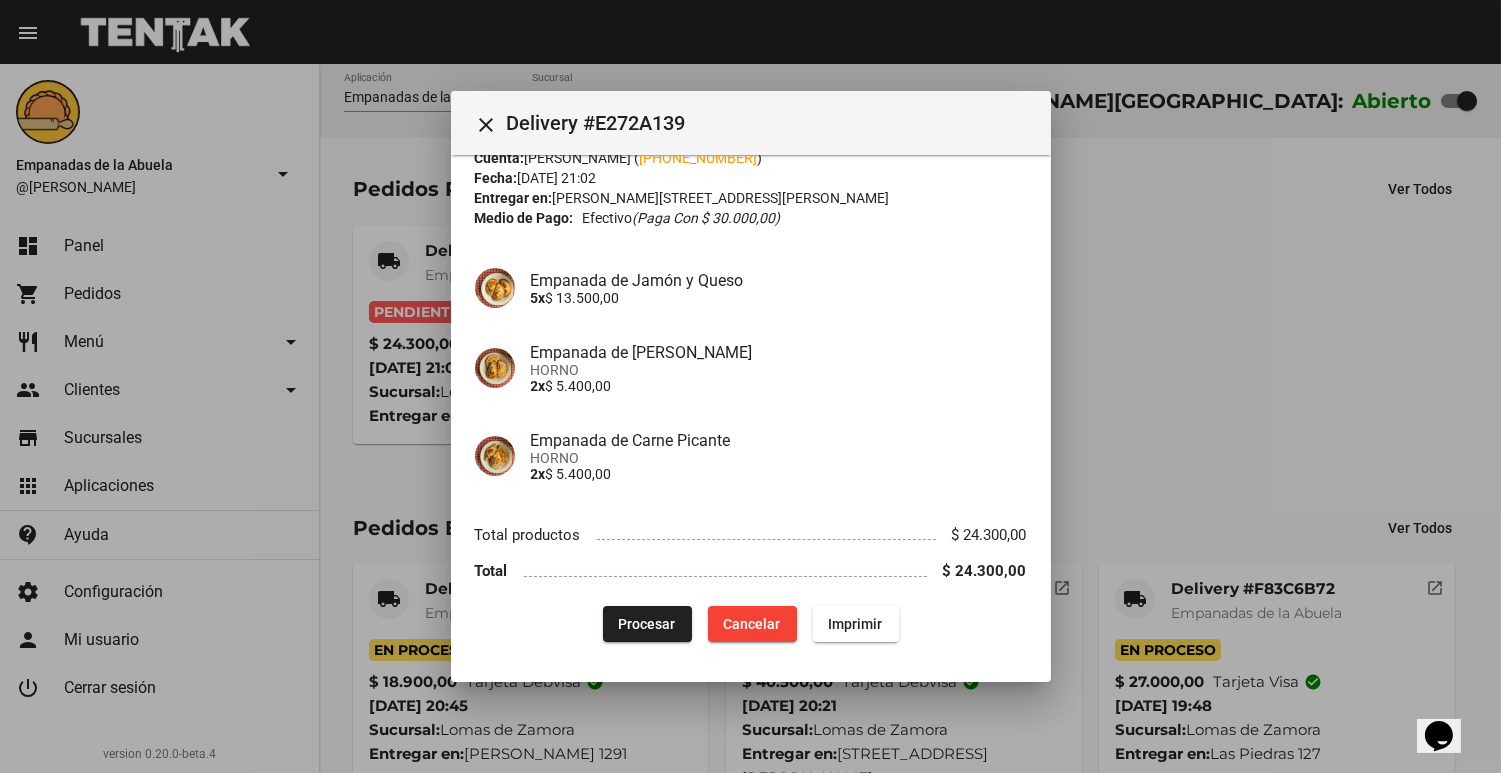 click on "Procesar" 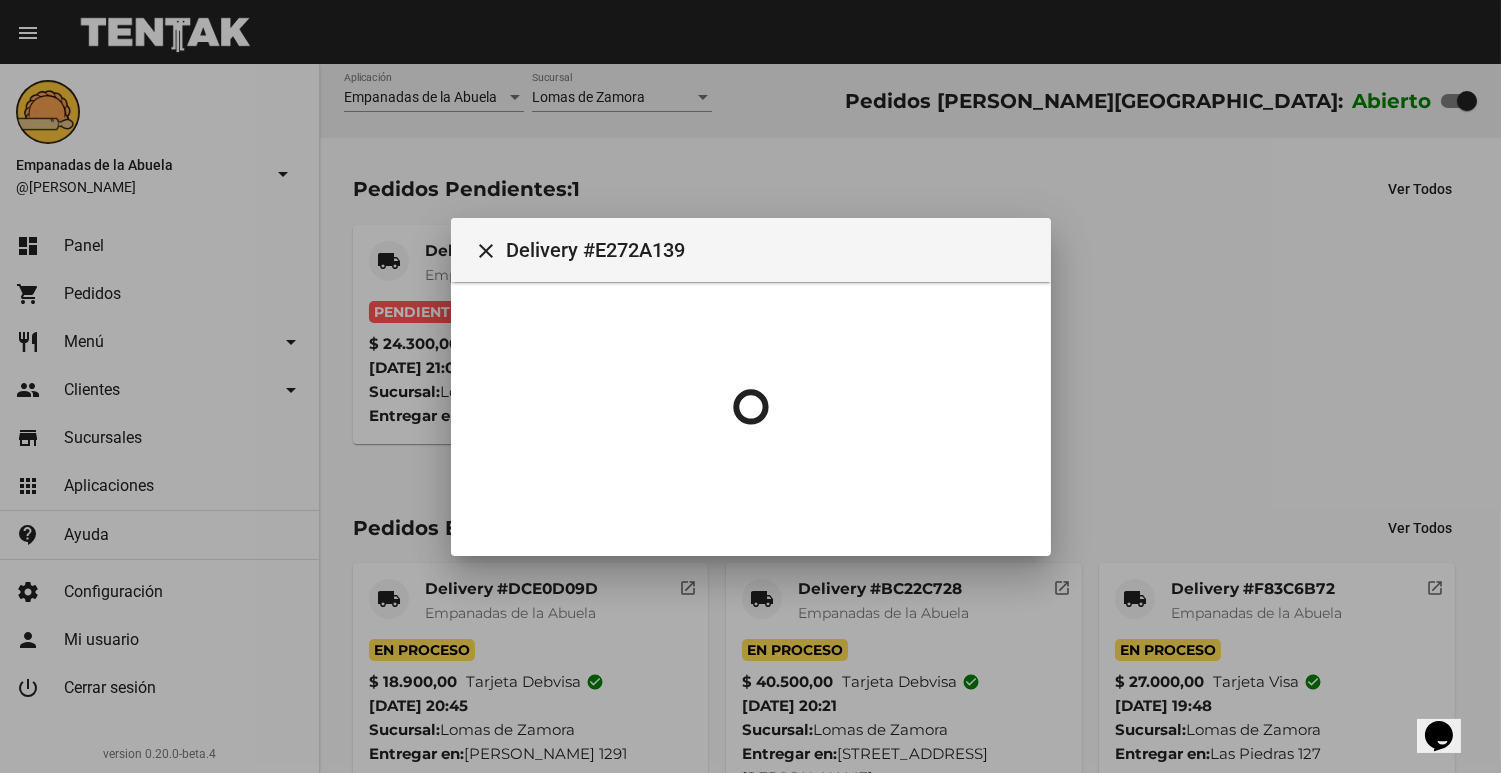 scroll, scrollTop: 0, scrollLeft: 0, axis: both 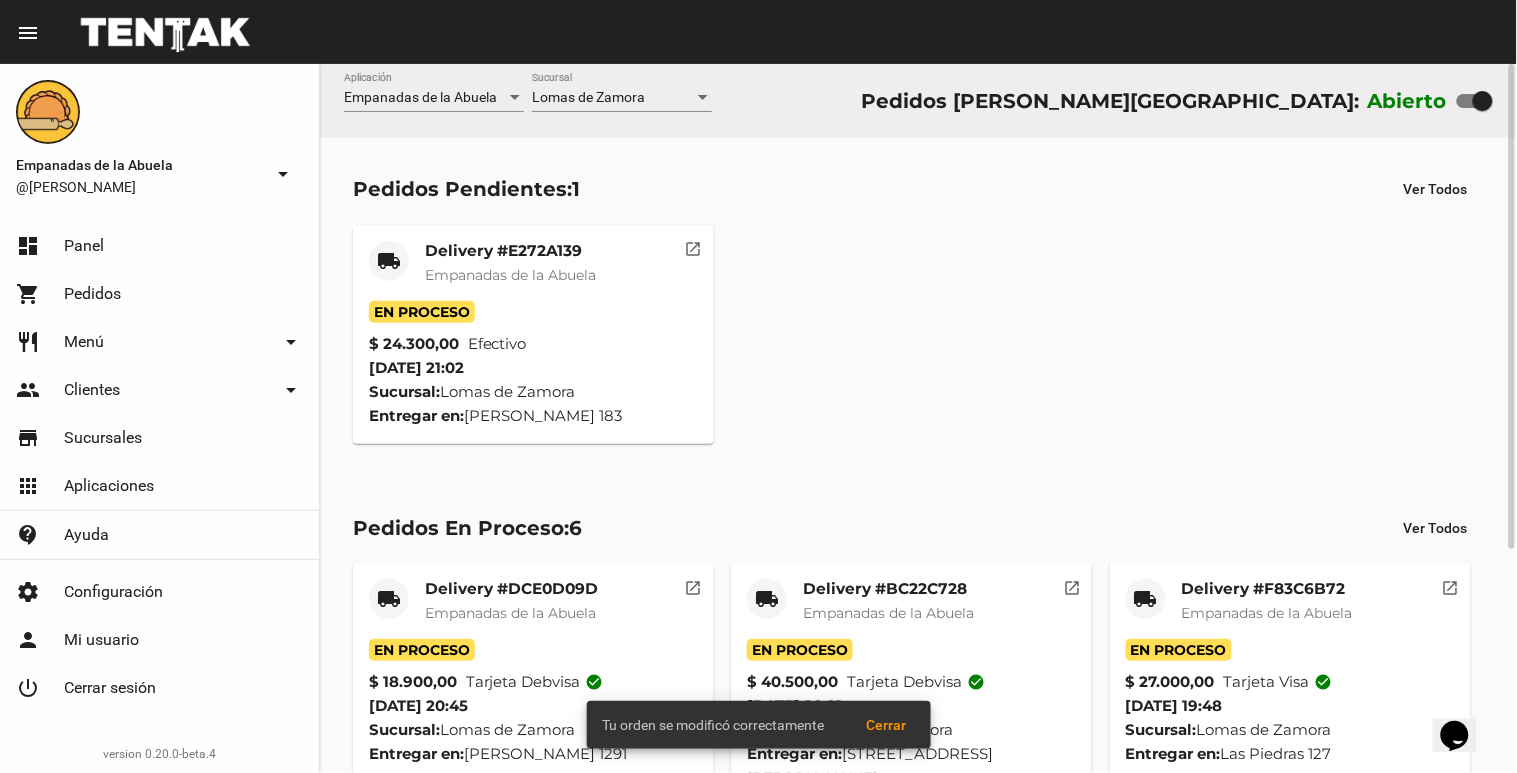 click on "Empanadas de la Abuela" 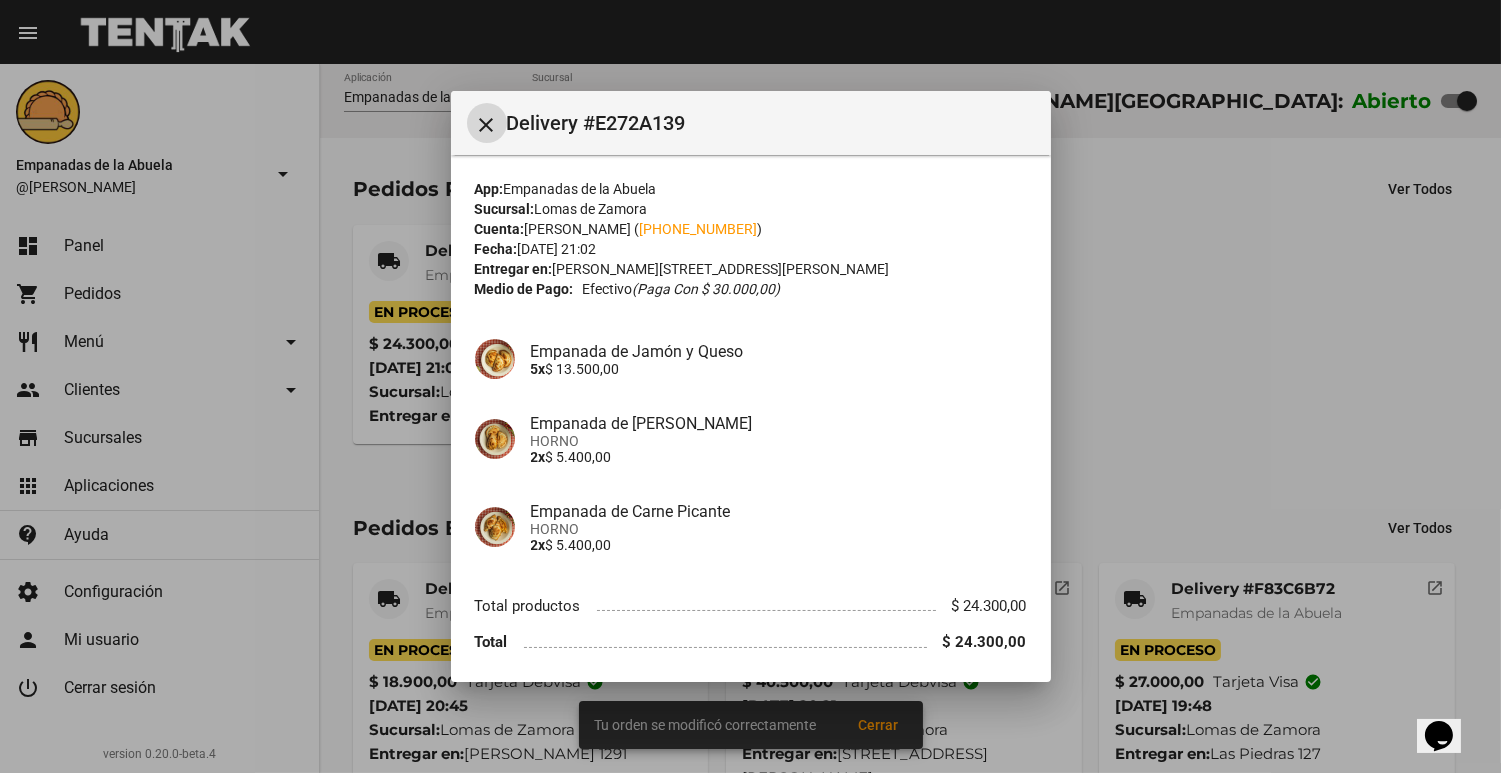 scroll, scrollTop: 71, scrollLeft: 0, axis: vertical 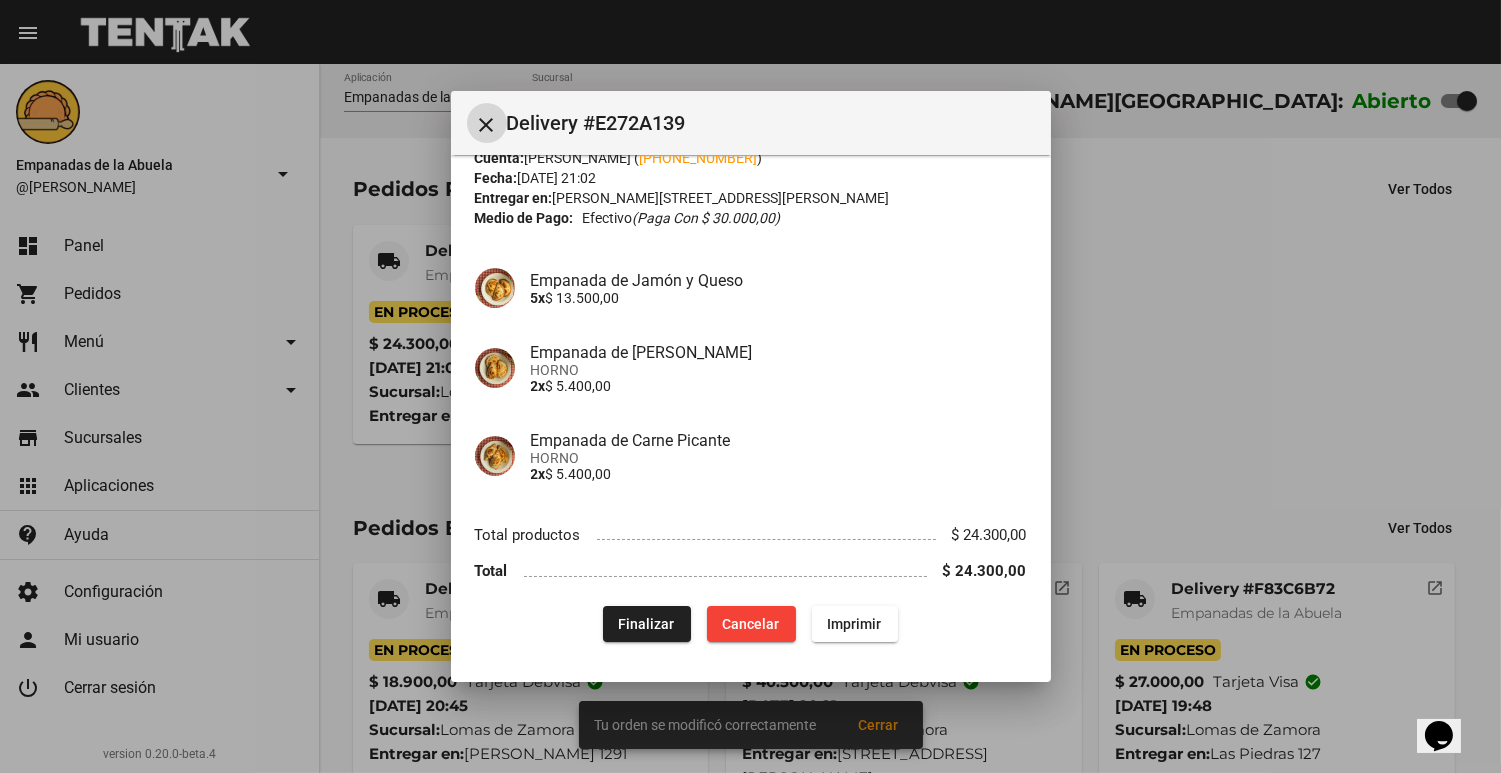 click on "Imprimir" 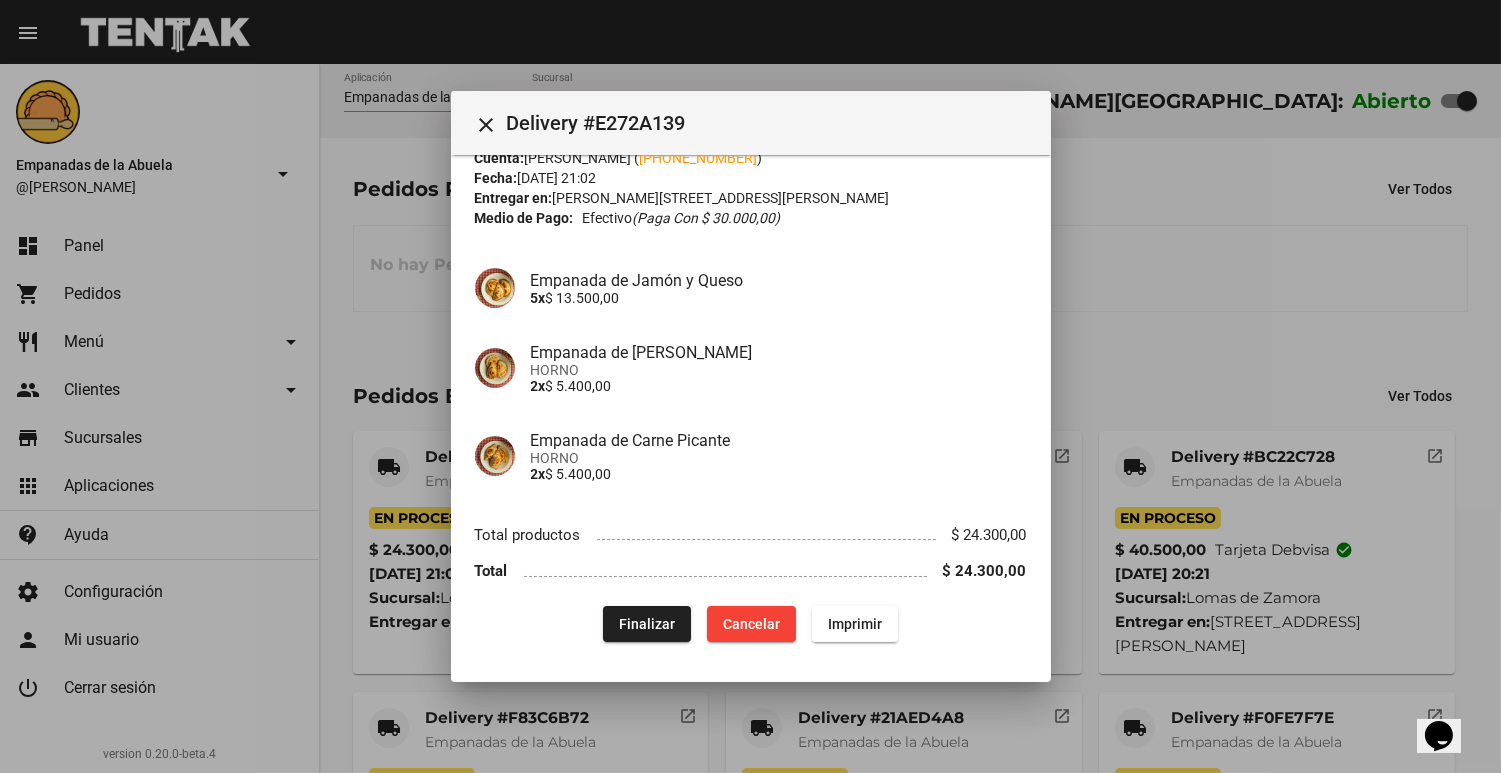 scroll, scrollTop: 0, scrollLeft: 0, axis: both 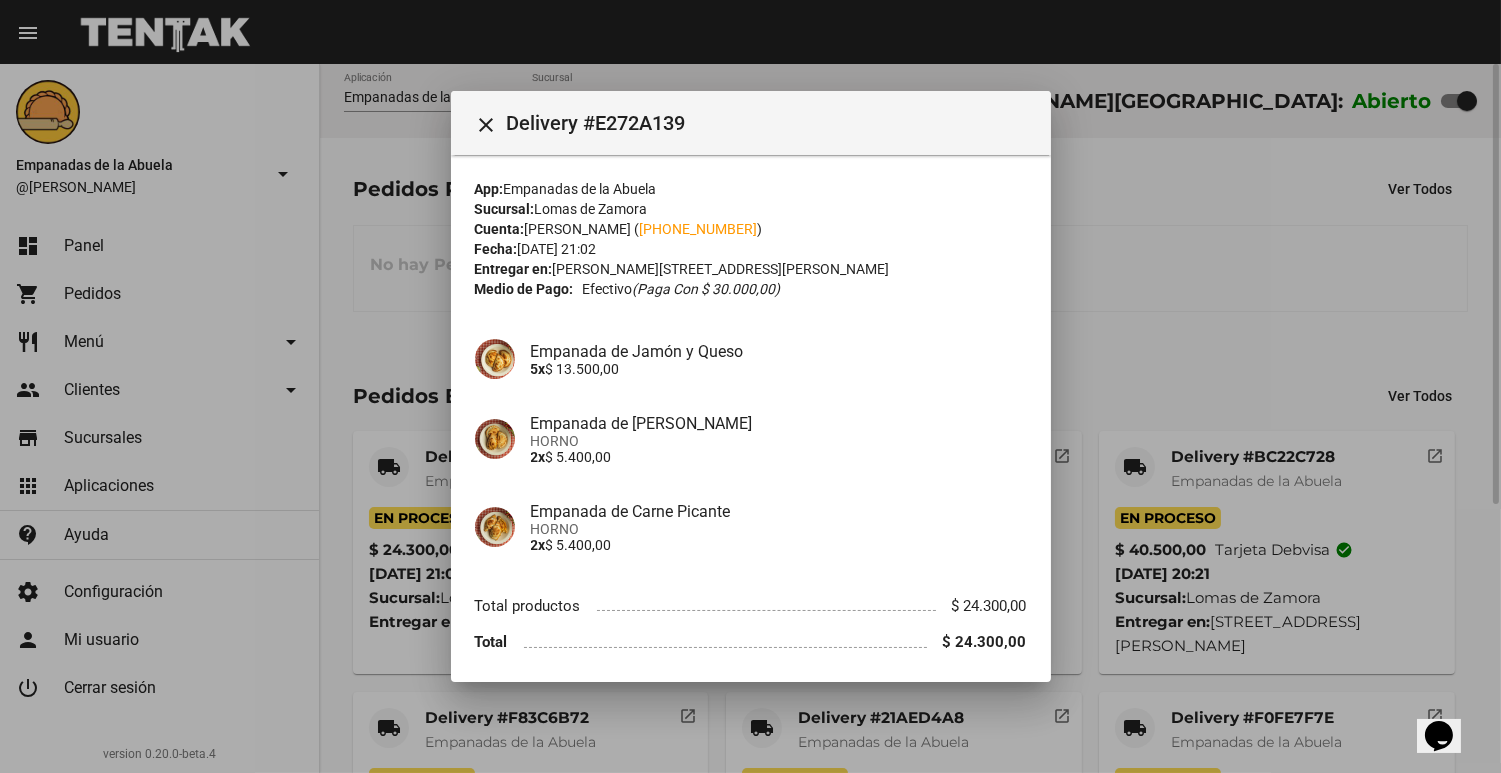 drag, startPoint x: 307, startPoint y: 367, endPoint x: 337, endPoint y: 342, distance: 39.051247 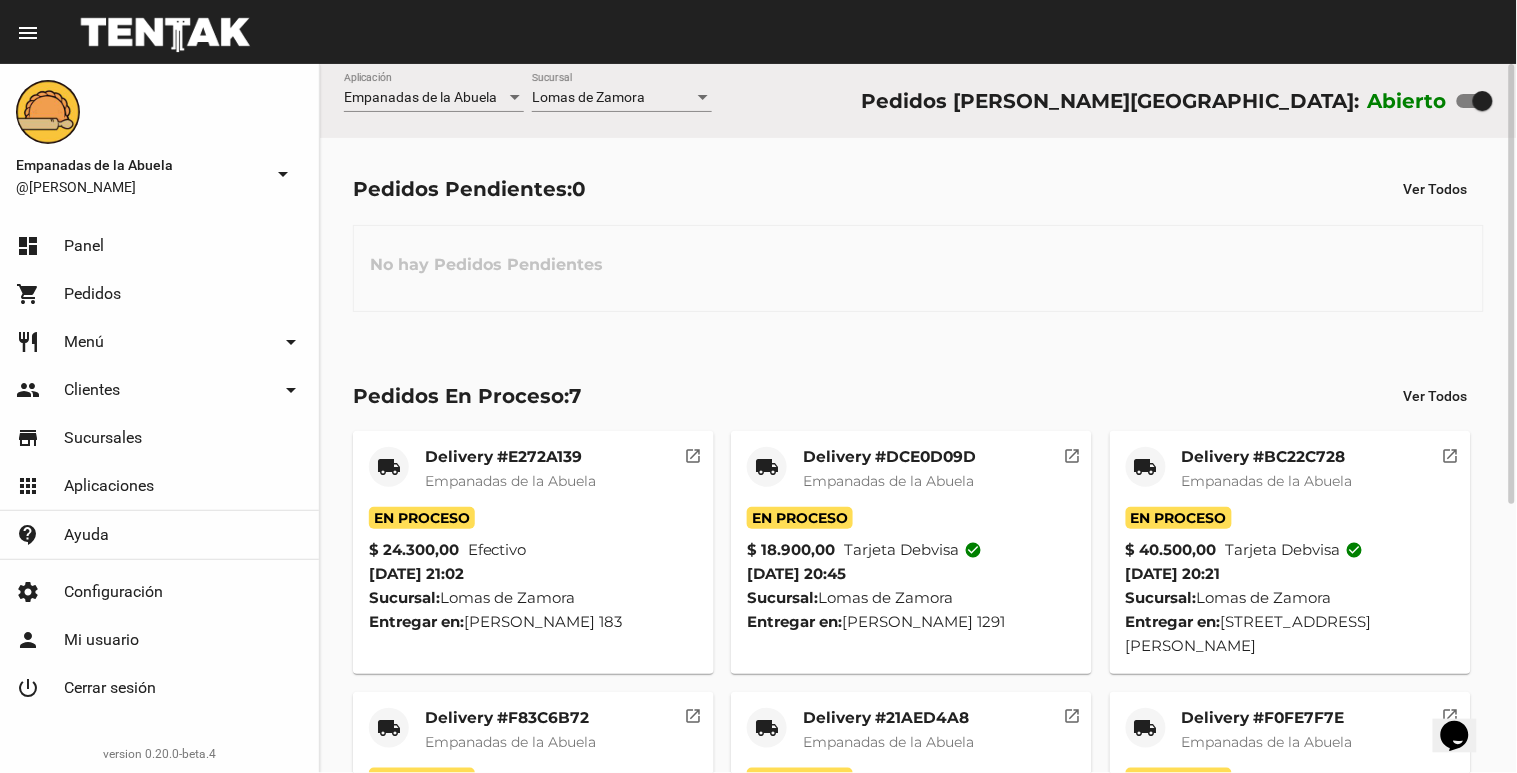 click on "Lomas de Zamora" at bounding box center (588, 97) 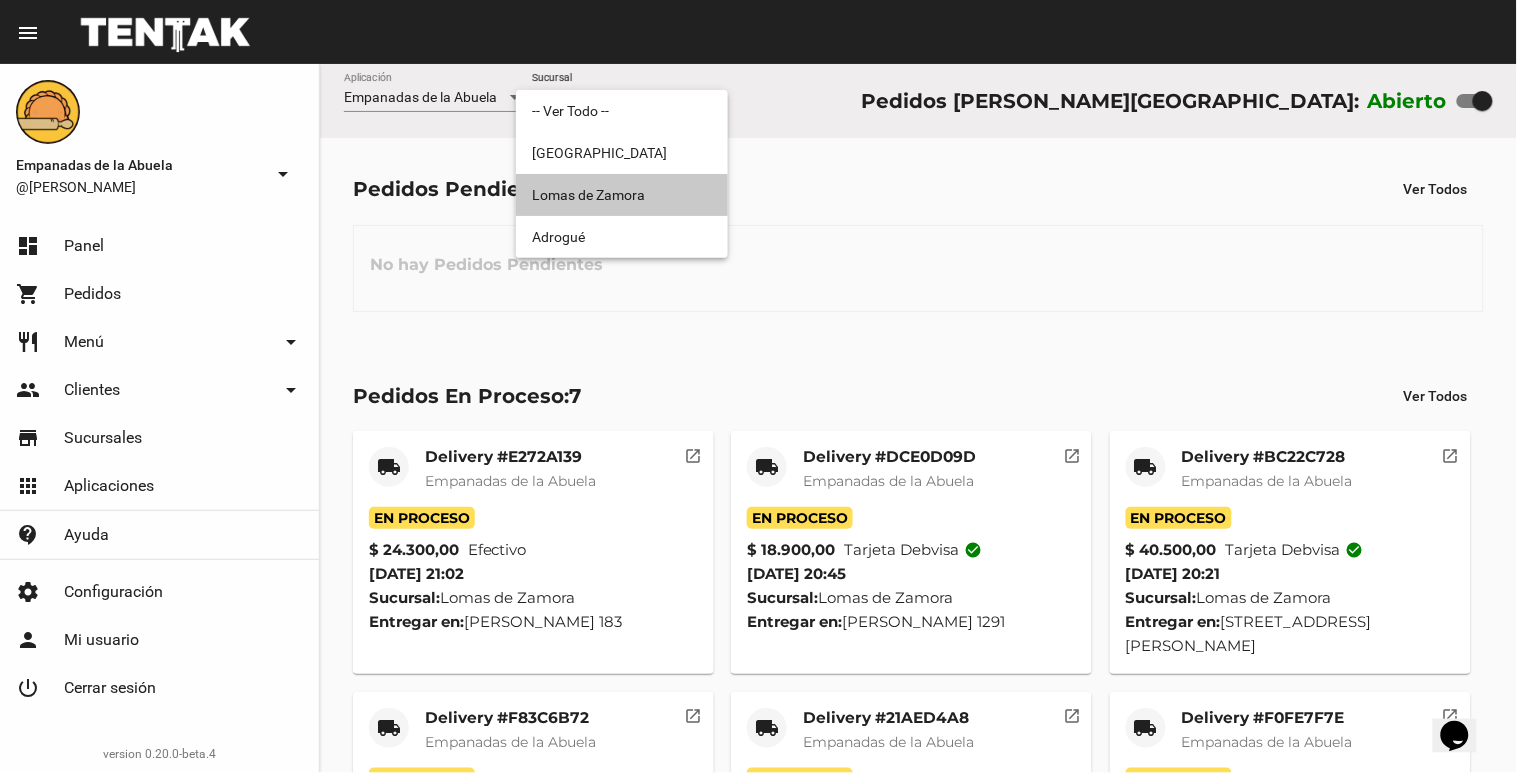 click on "Lomas de Zamora" at bounding box center [622, 195] 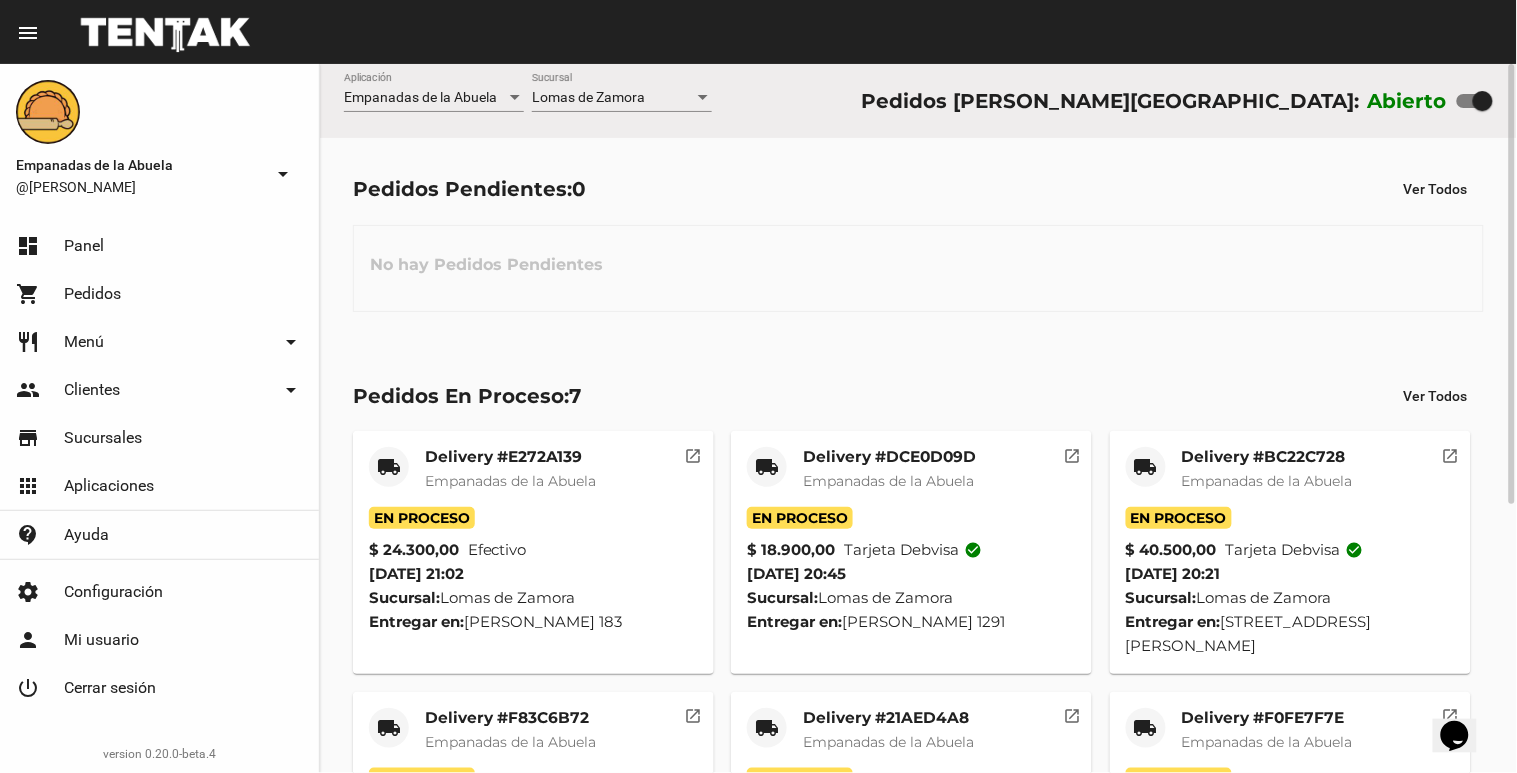 click on "[PERSON_NAME] Sucursal" 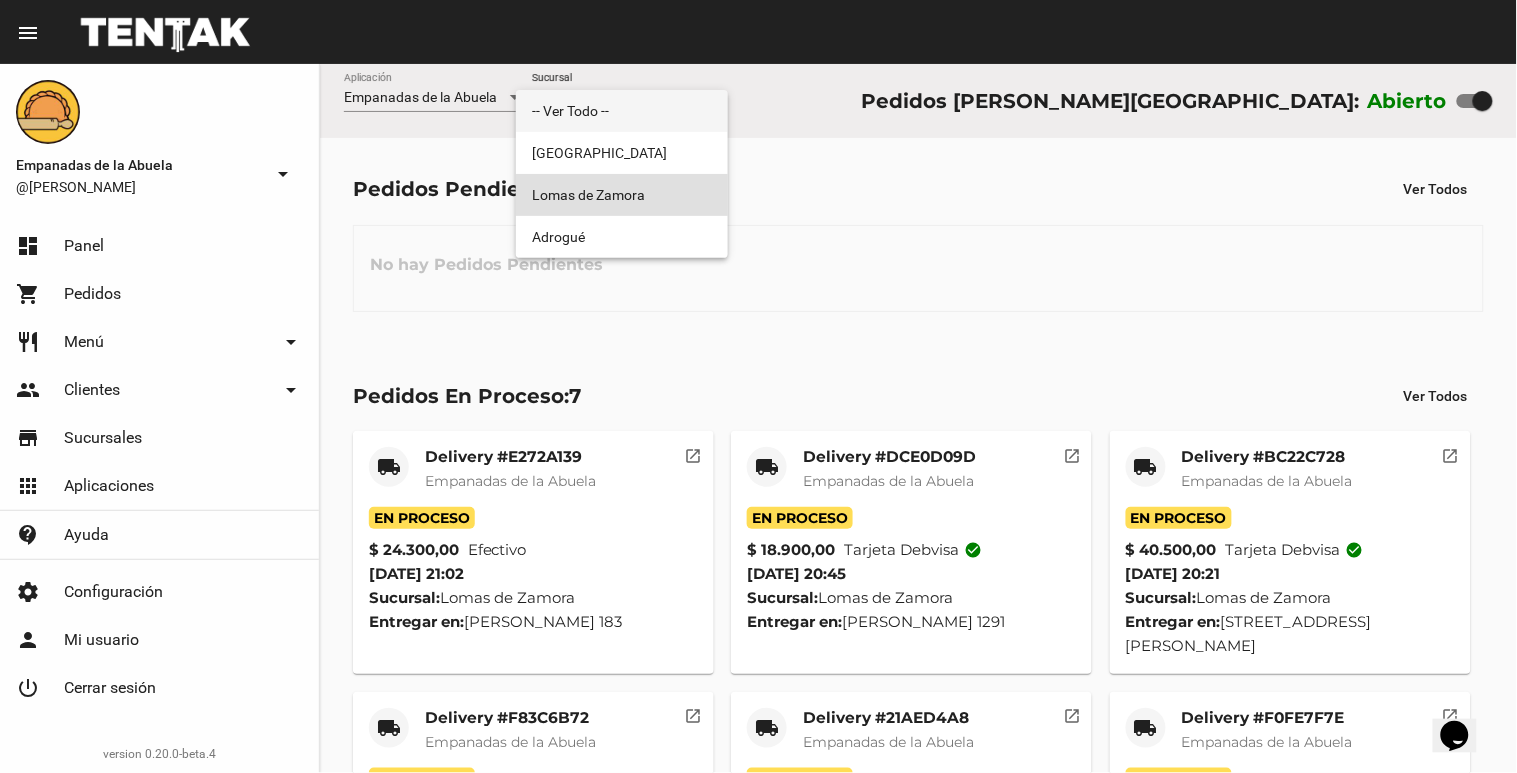 click on "-- Ver Todo --" at bounding box center (622, 111) 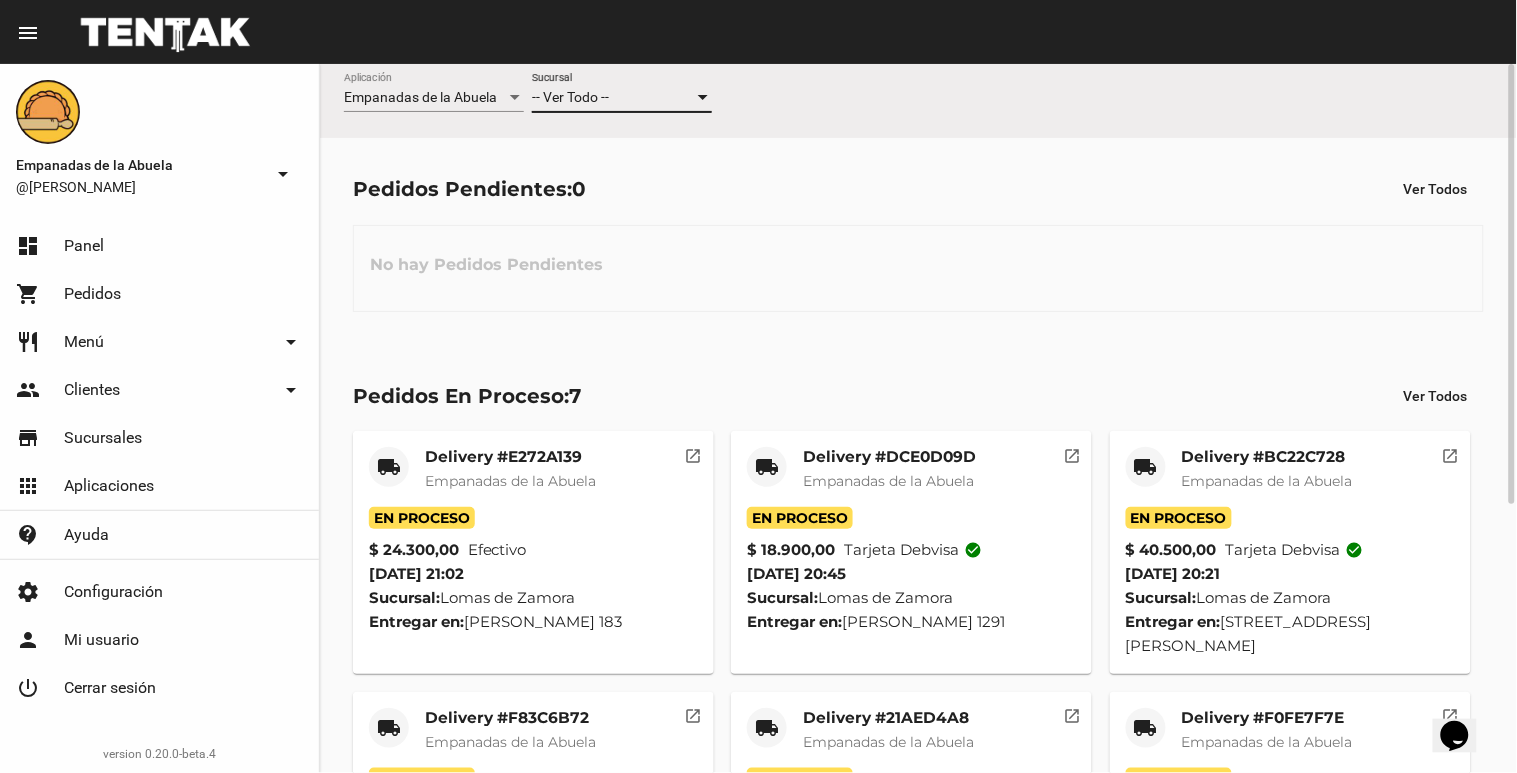 click on "-- Ver Todo -- Sucursal" 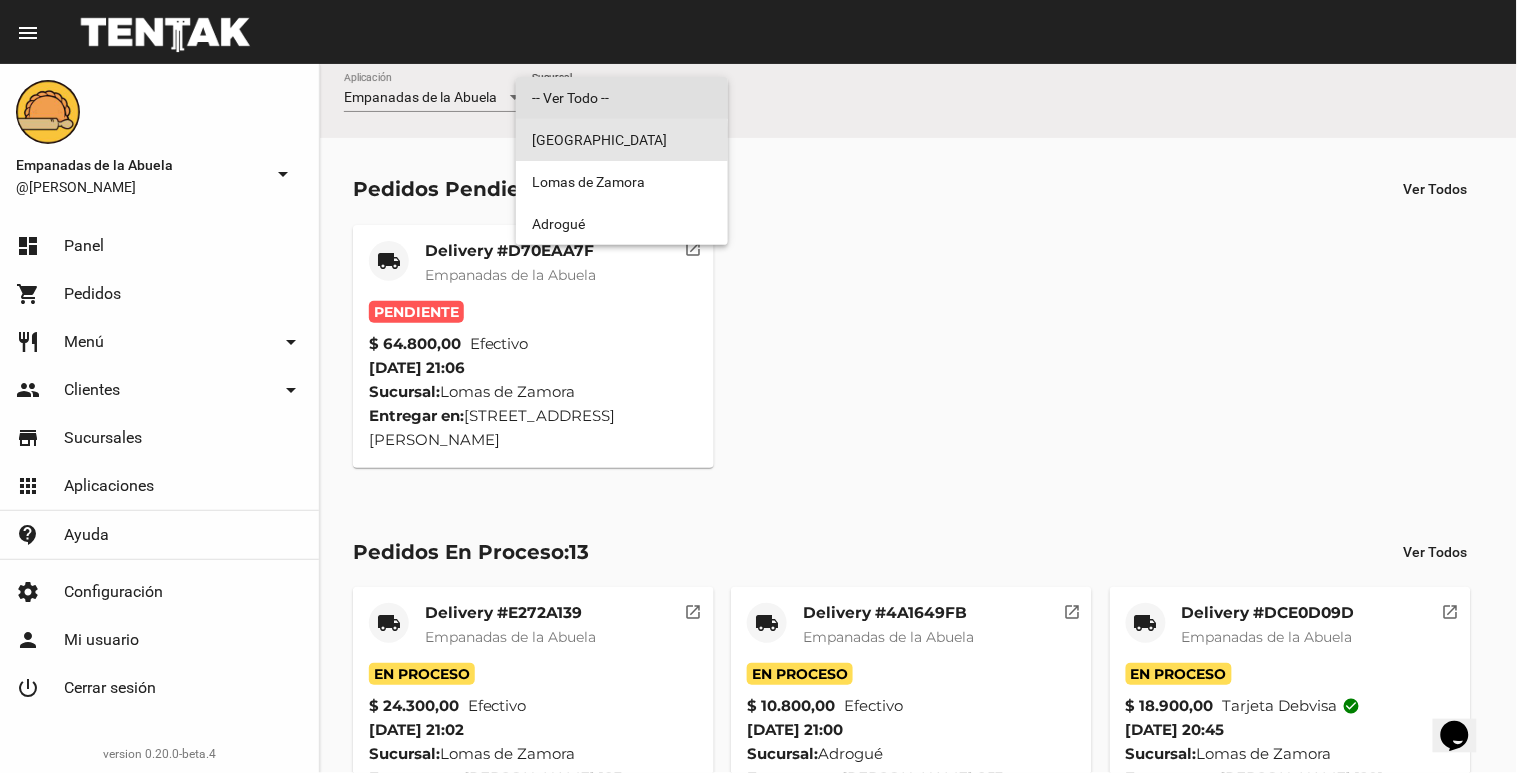 click on "[GEOGRAPHIC_DATA]" at bounding box center (622, 140) 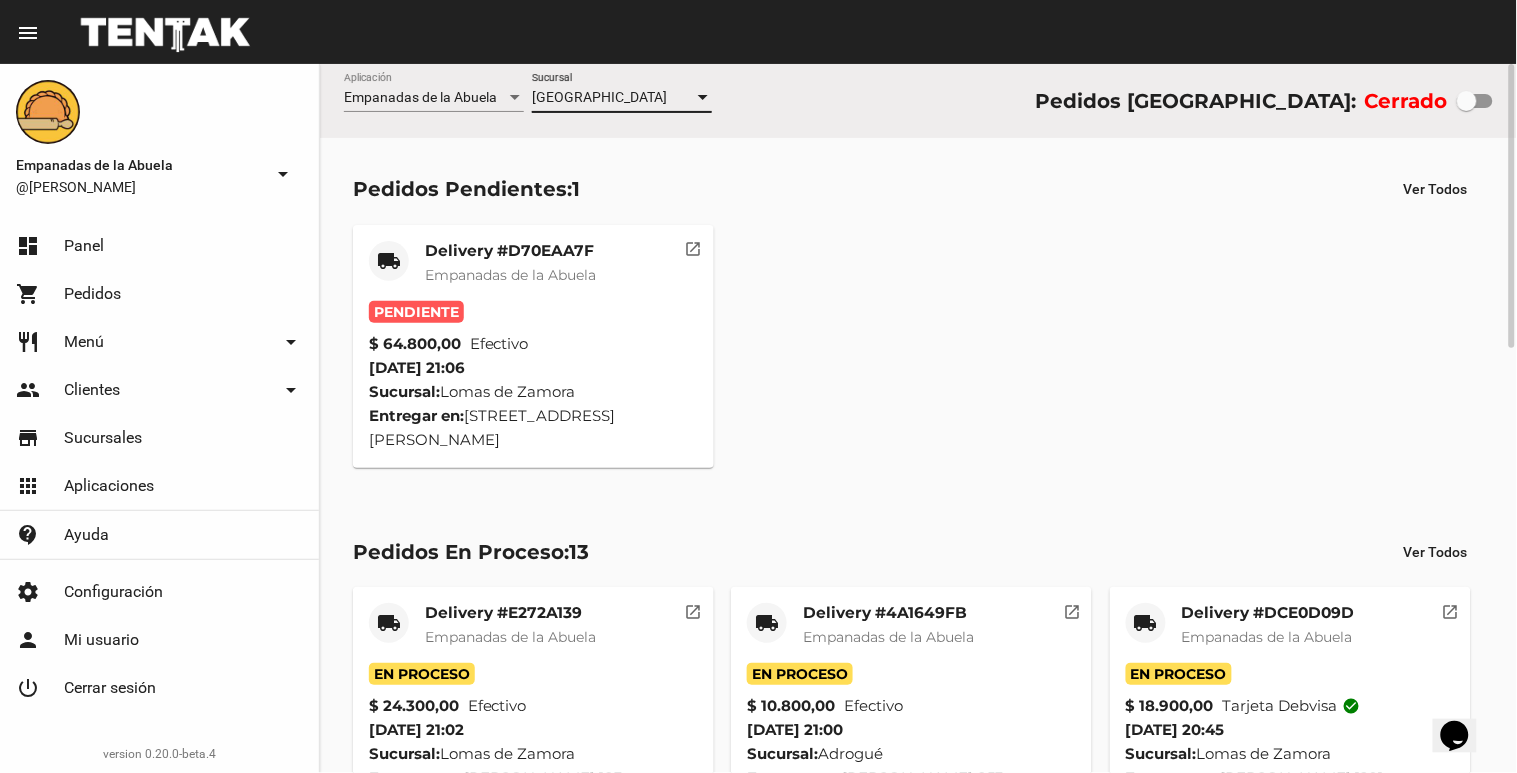 click on "[GEOGRAPHIC_DATA]" at bounding box center (599, 97) 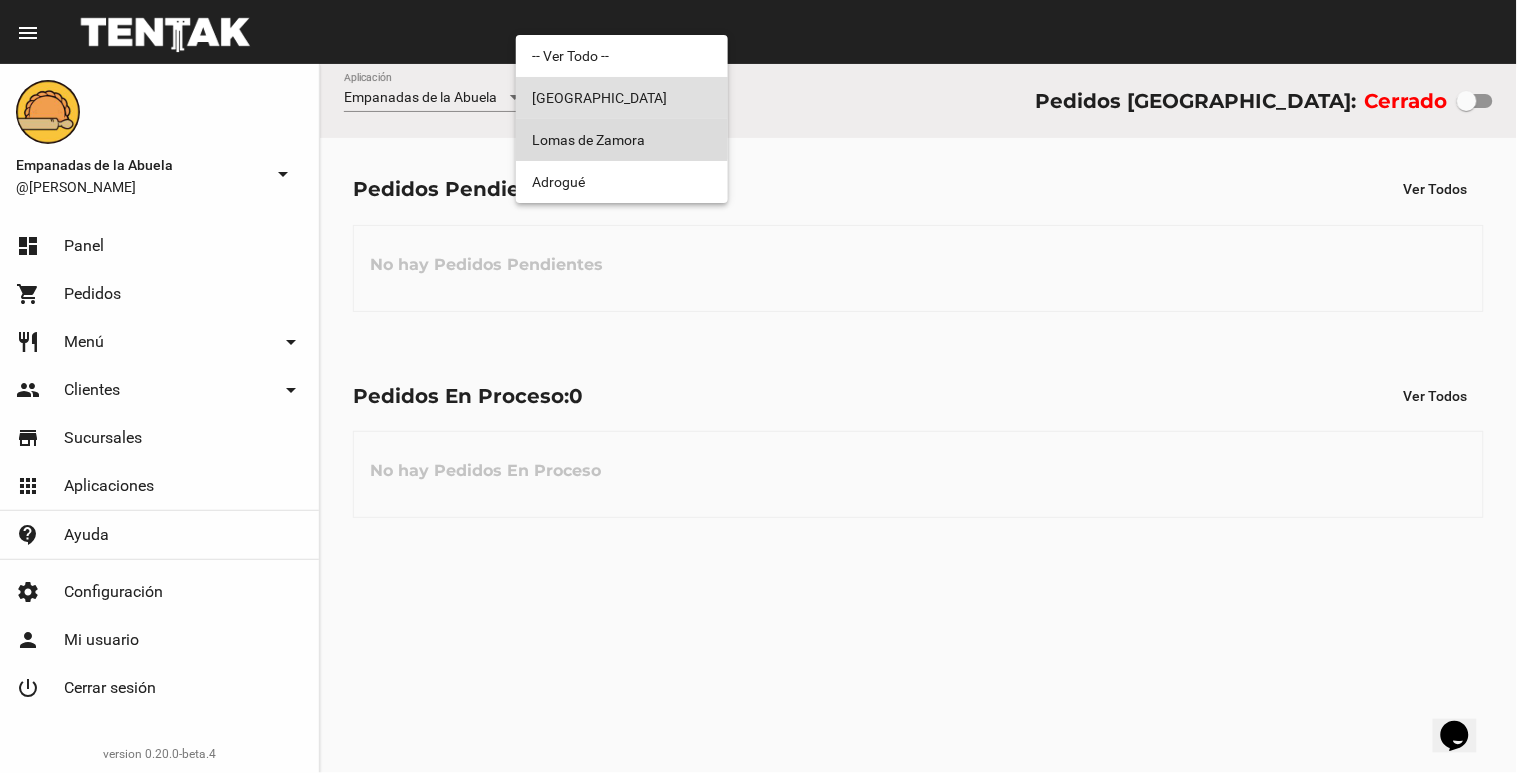 click on "Lomas de Zamora" at bounding box center [622, 140] 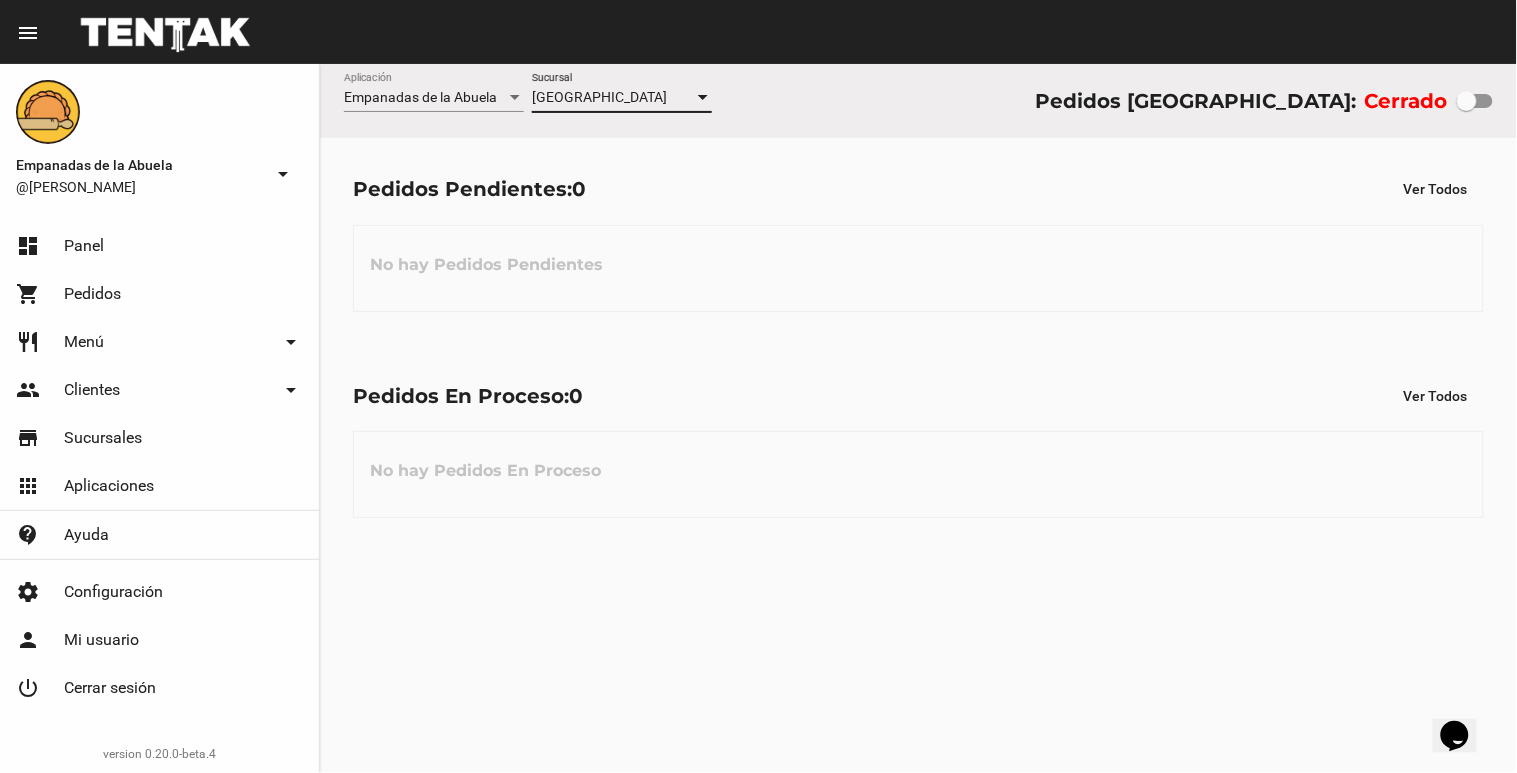 checkbox on "true" 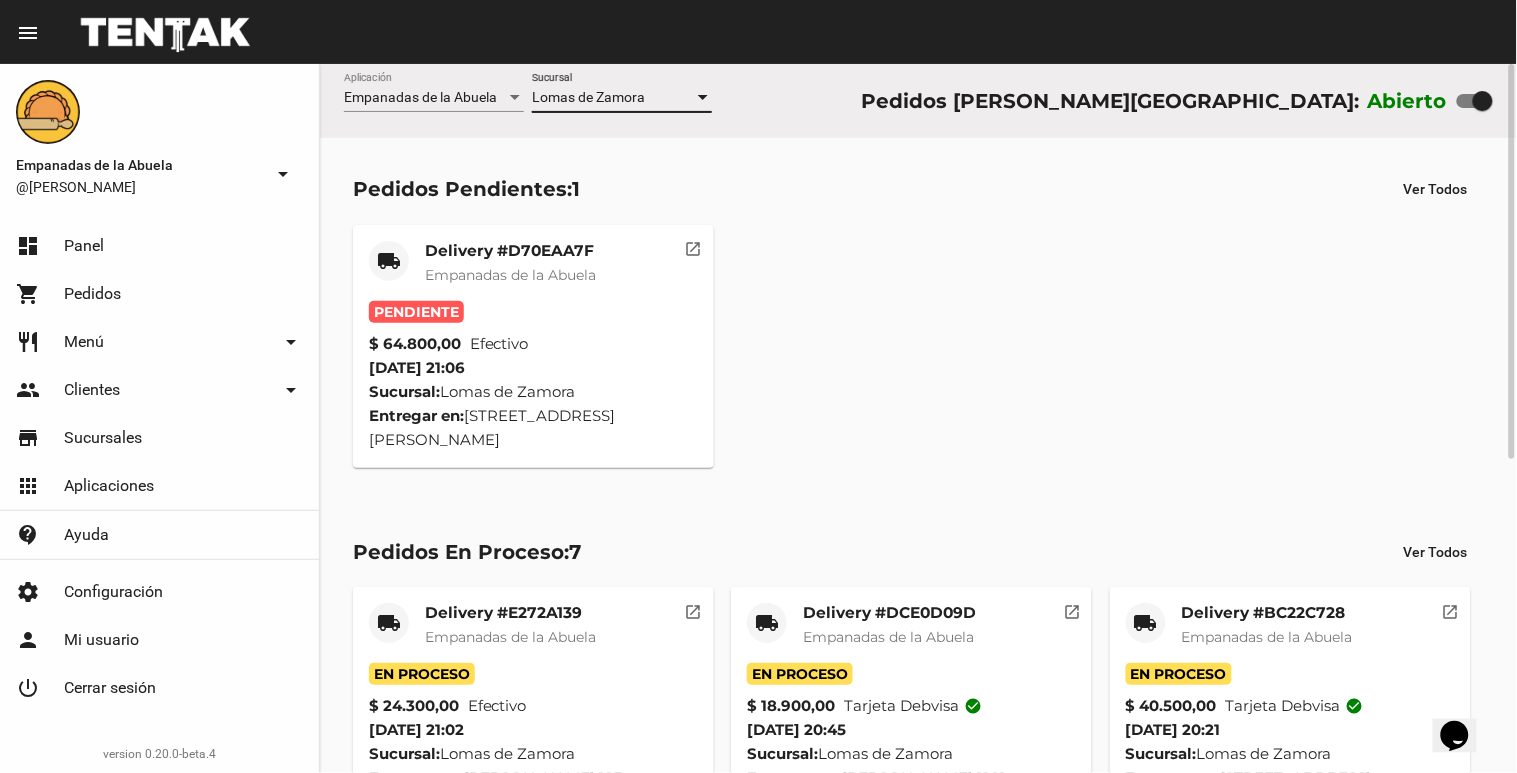 click on "Delivery #D70EAA7F" 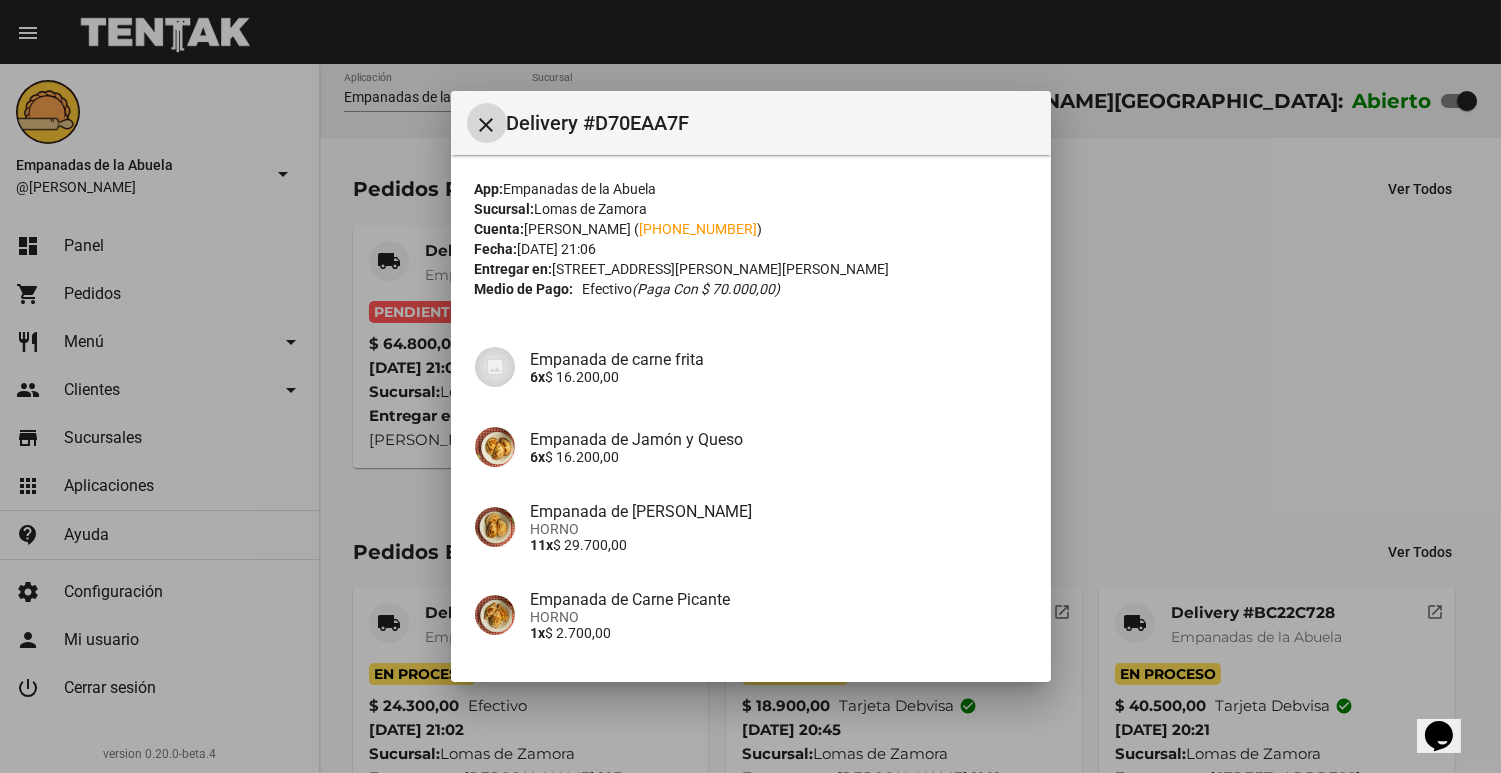 scroll, scrollTop: 158, scrollLeft: 0, axis: vertical 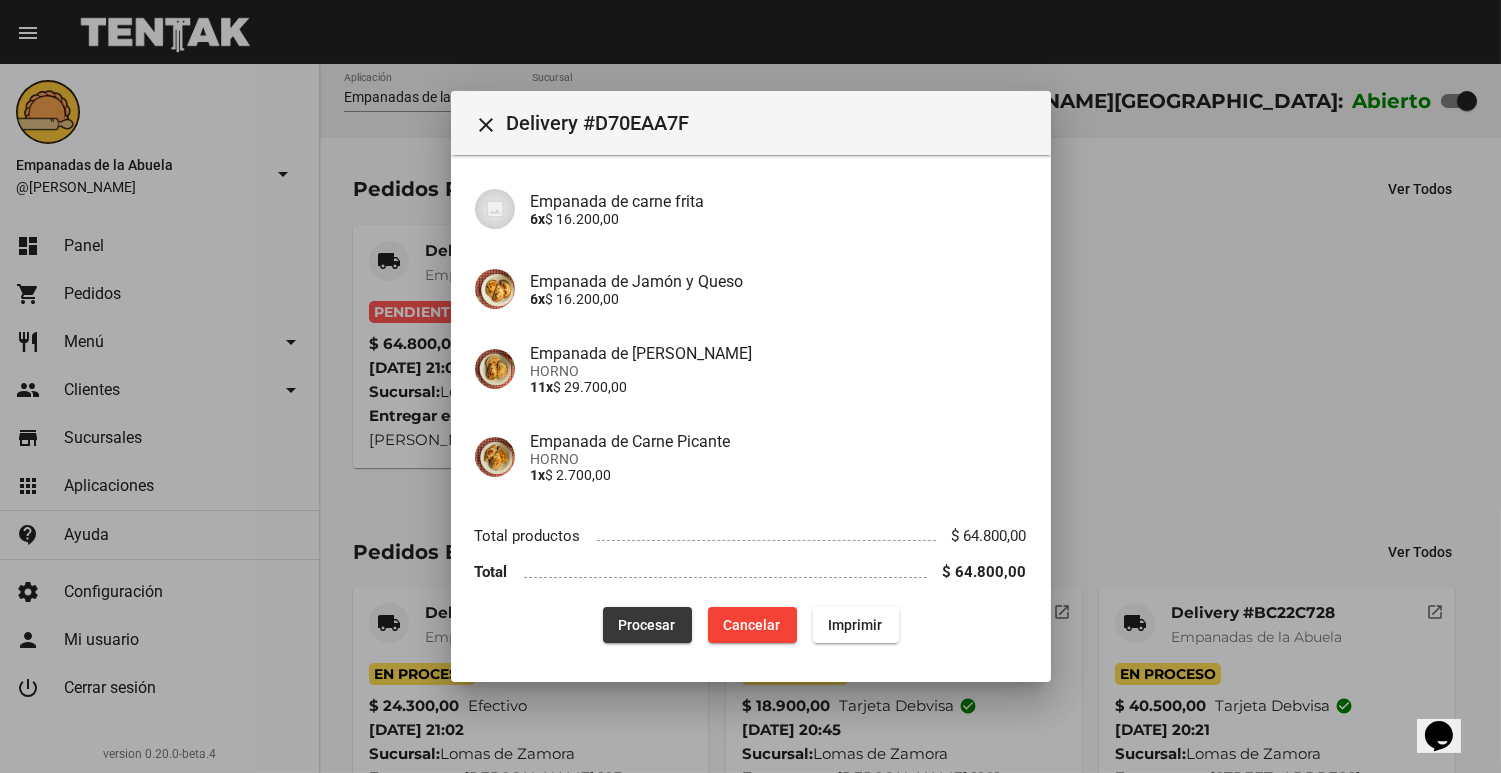 click on "Procesar" 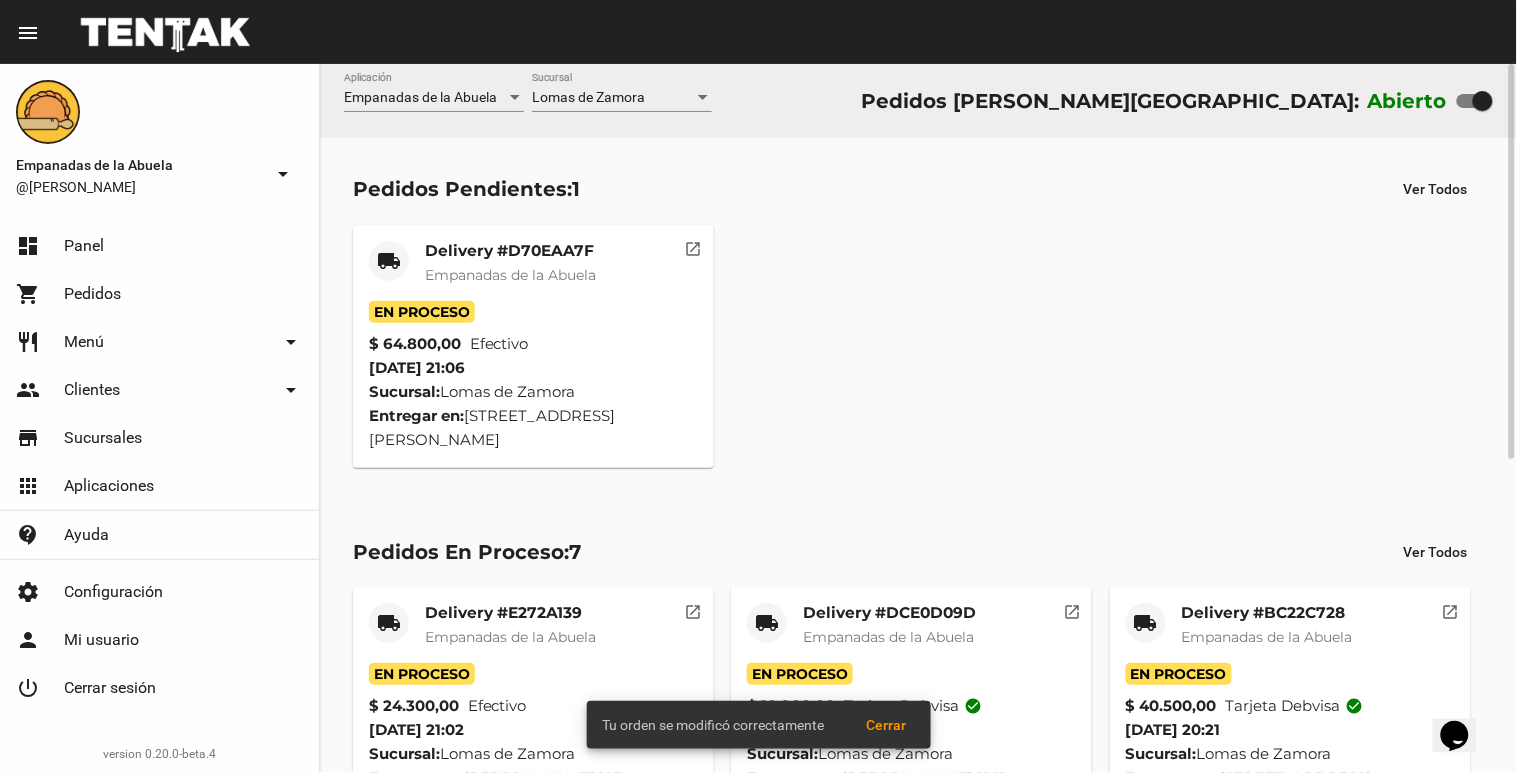 click on "Delivery #D70EAA7F" 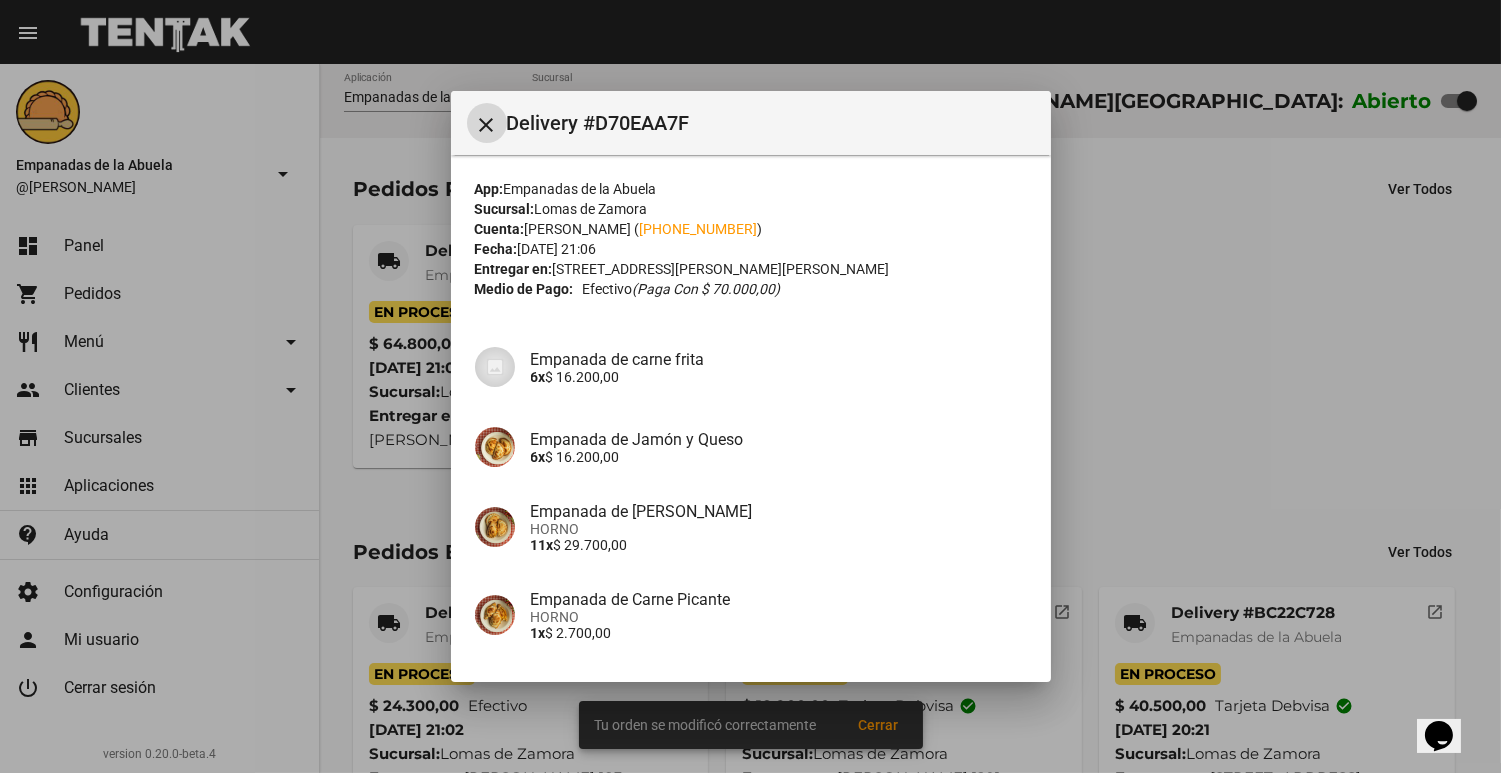 scroll, scrollTop: 158, scrollLeft: 0, axis: vertical 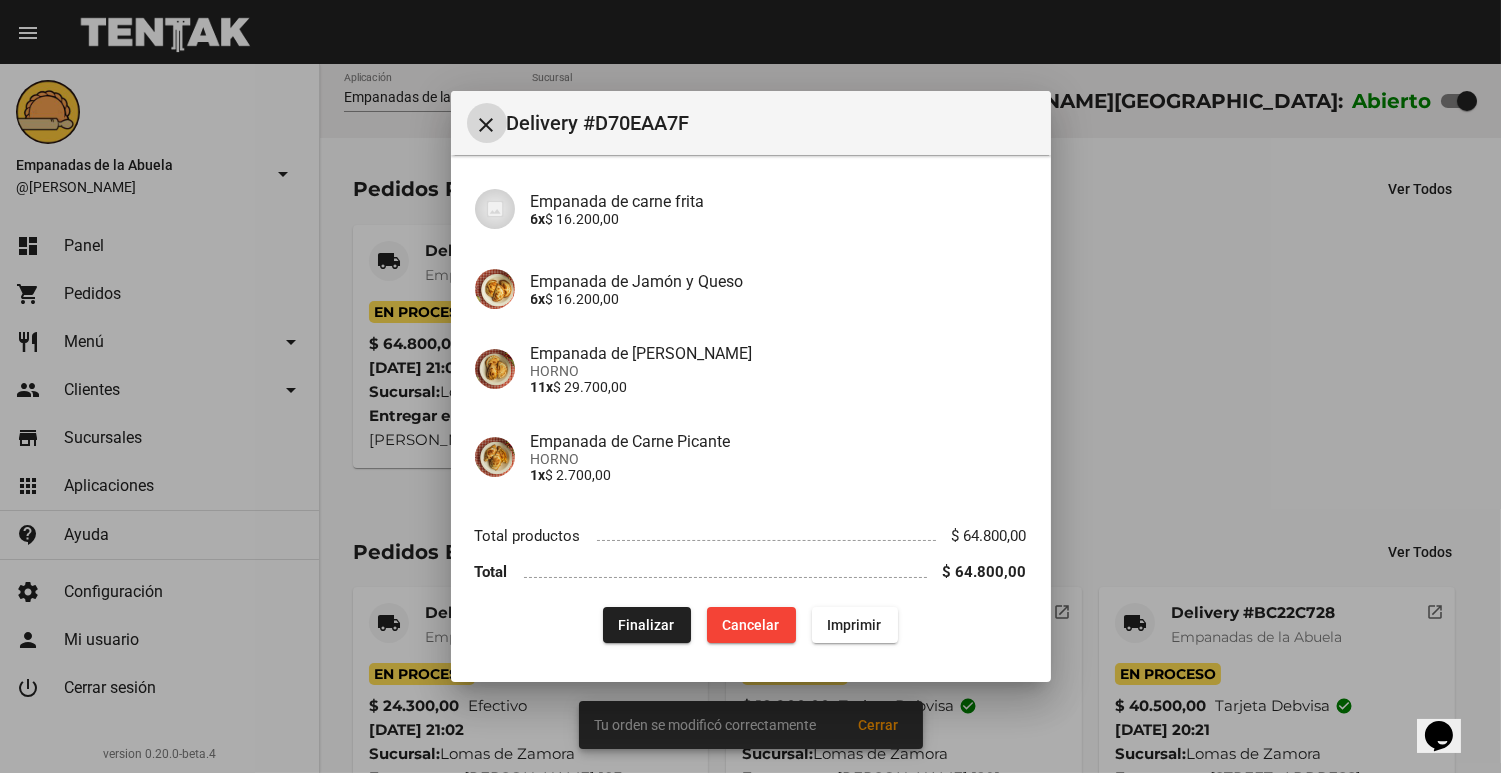 click on "Imprimir" 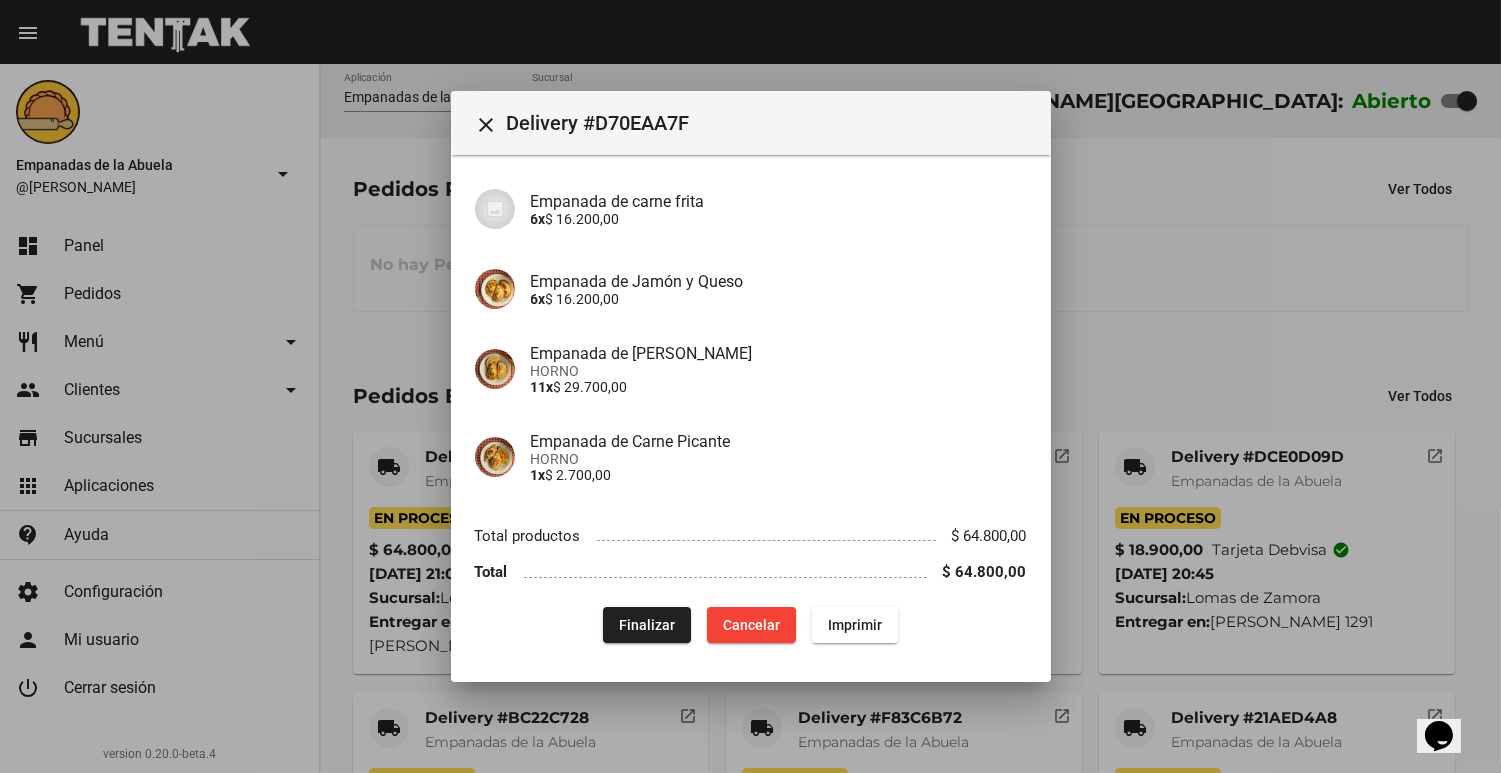 scroll, scrollTop: 0, scrollLeft: 0, axis: both 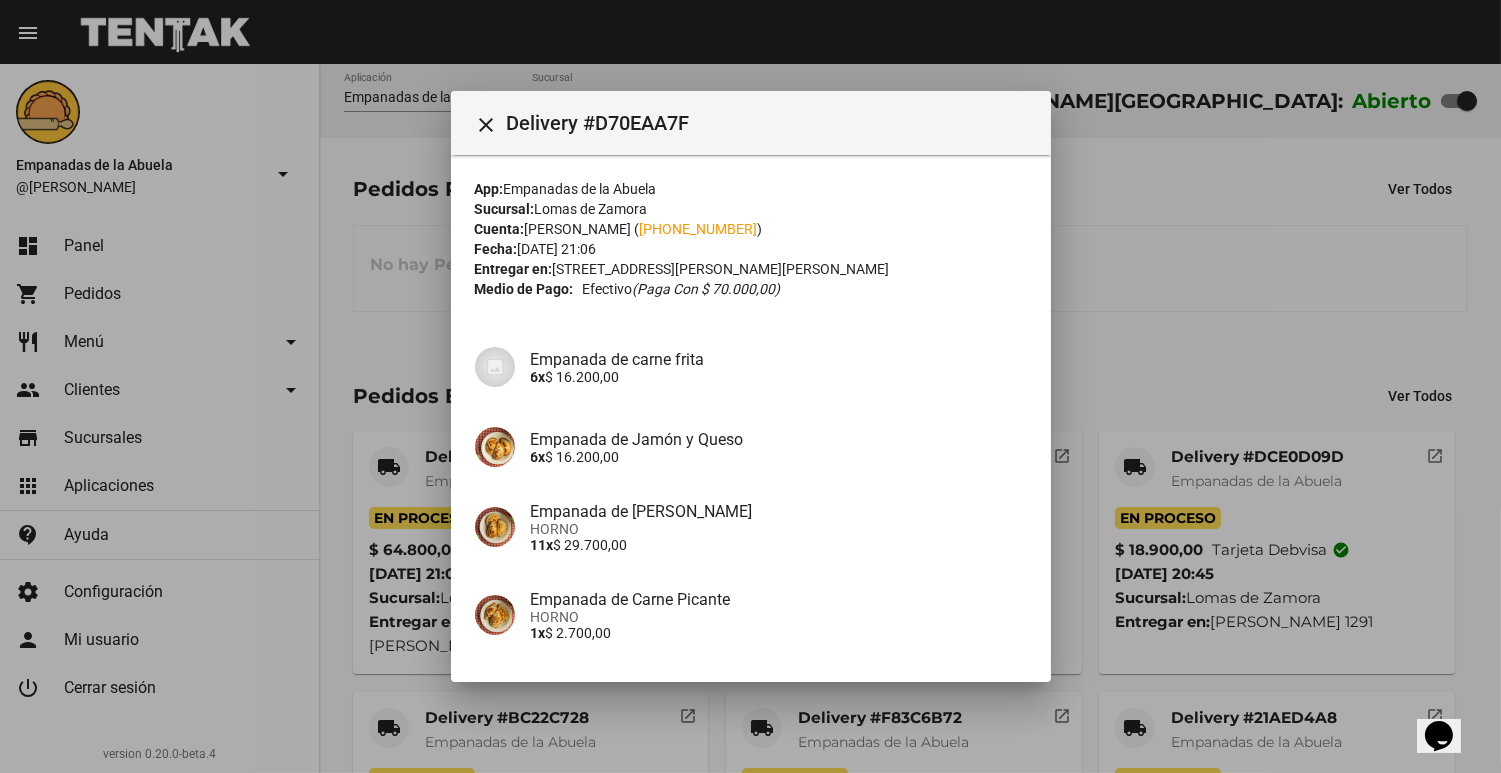 click at bounding box center [750, 386] 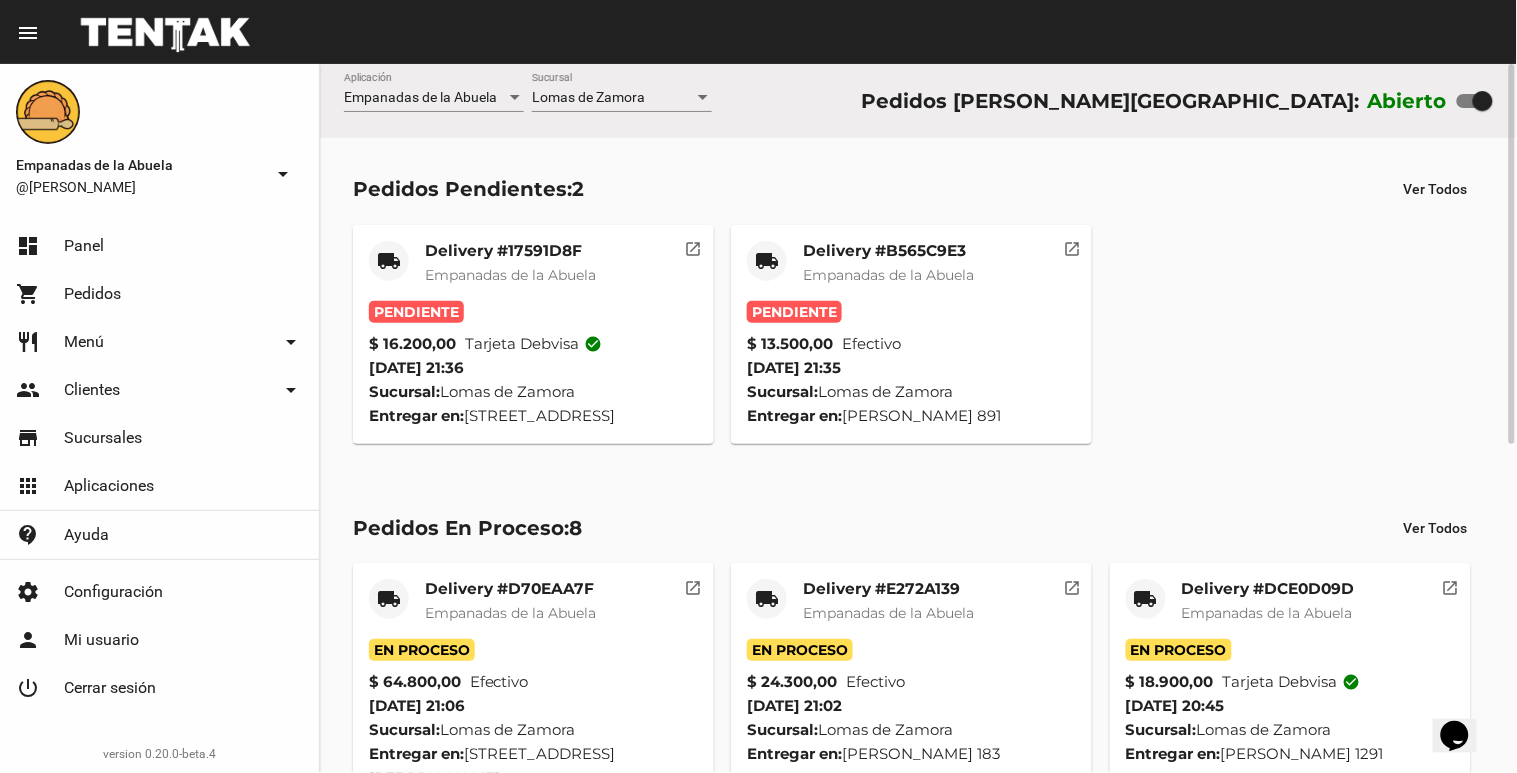 click on "Delivery #B565C9E3 Empanadas de la Abuela" 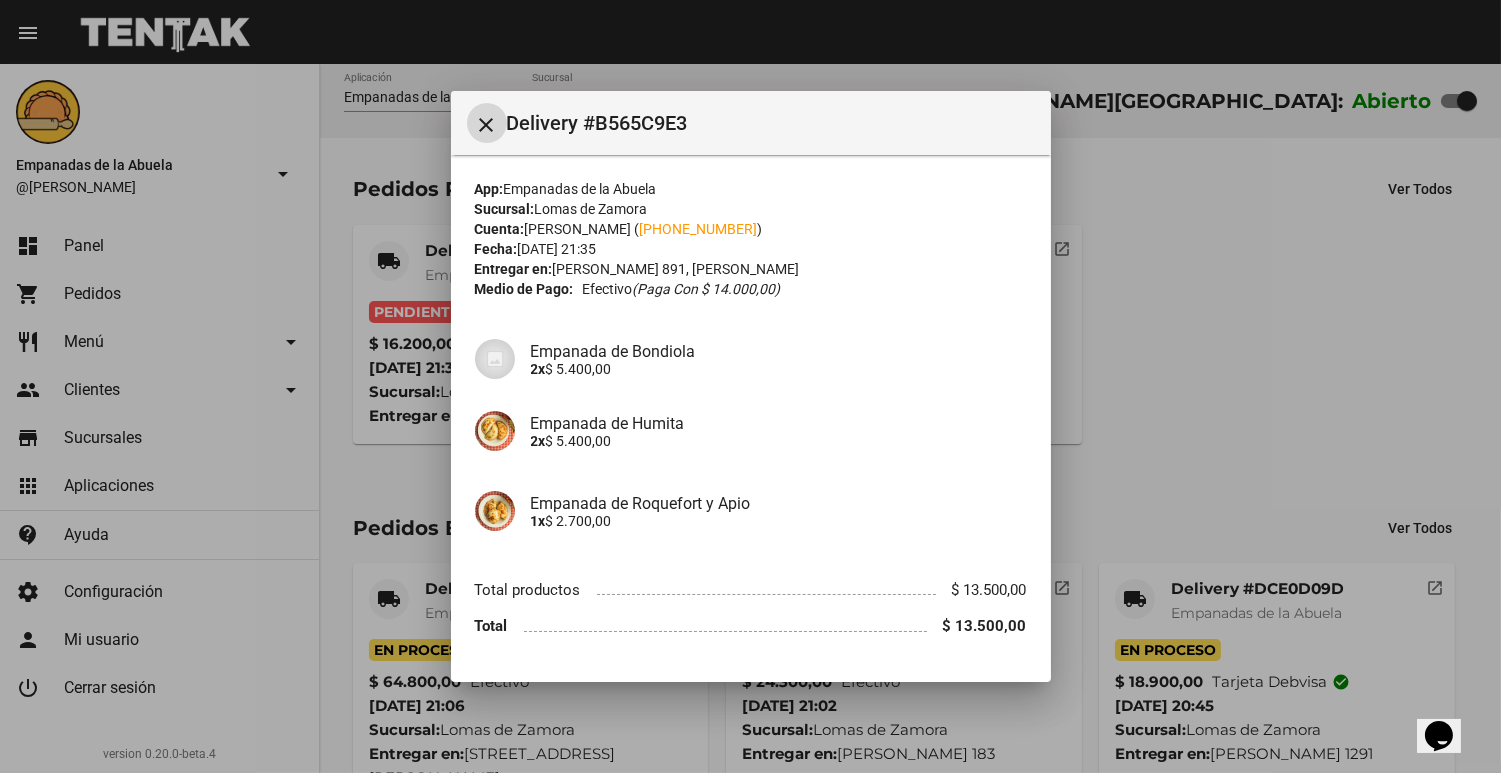 scroll, scrollTop: 55, scrollLeft: 0, axis: vertical 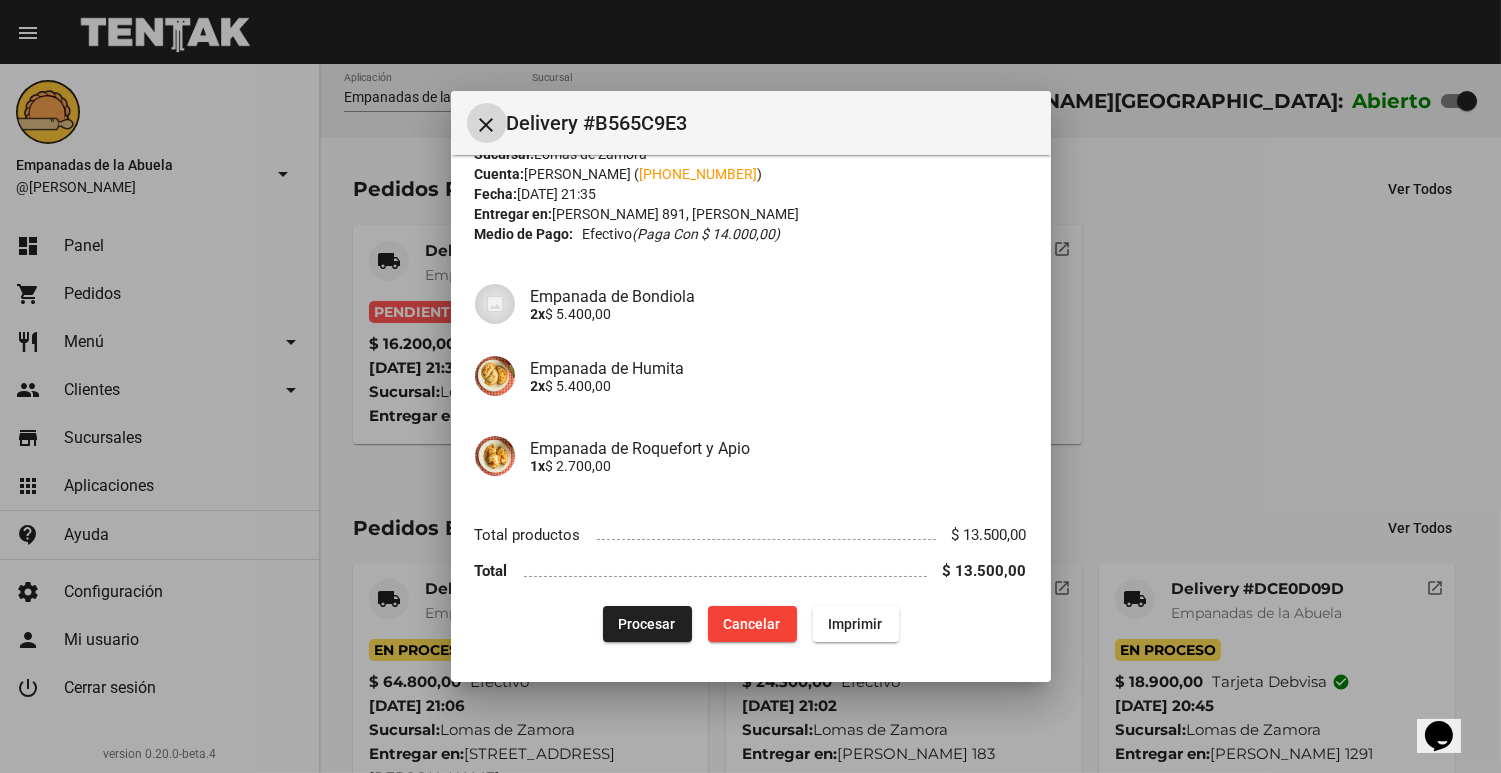 click on "Procesar" 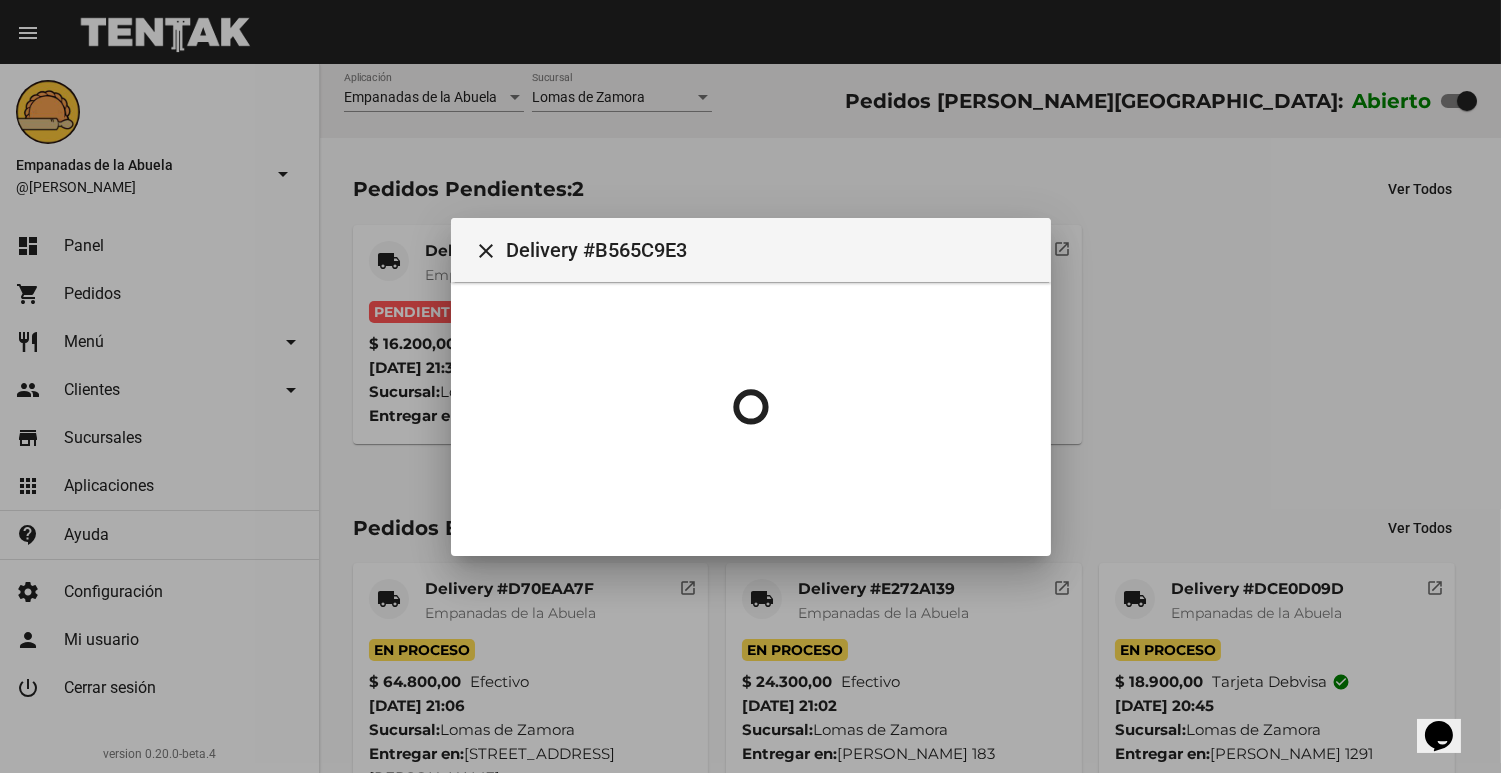scroll, scrollTop: 0, scrollLeft: 0, axis: both 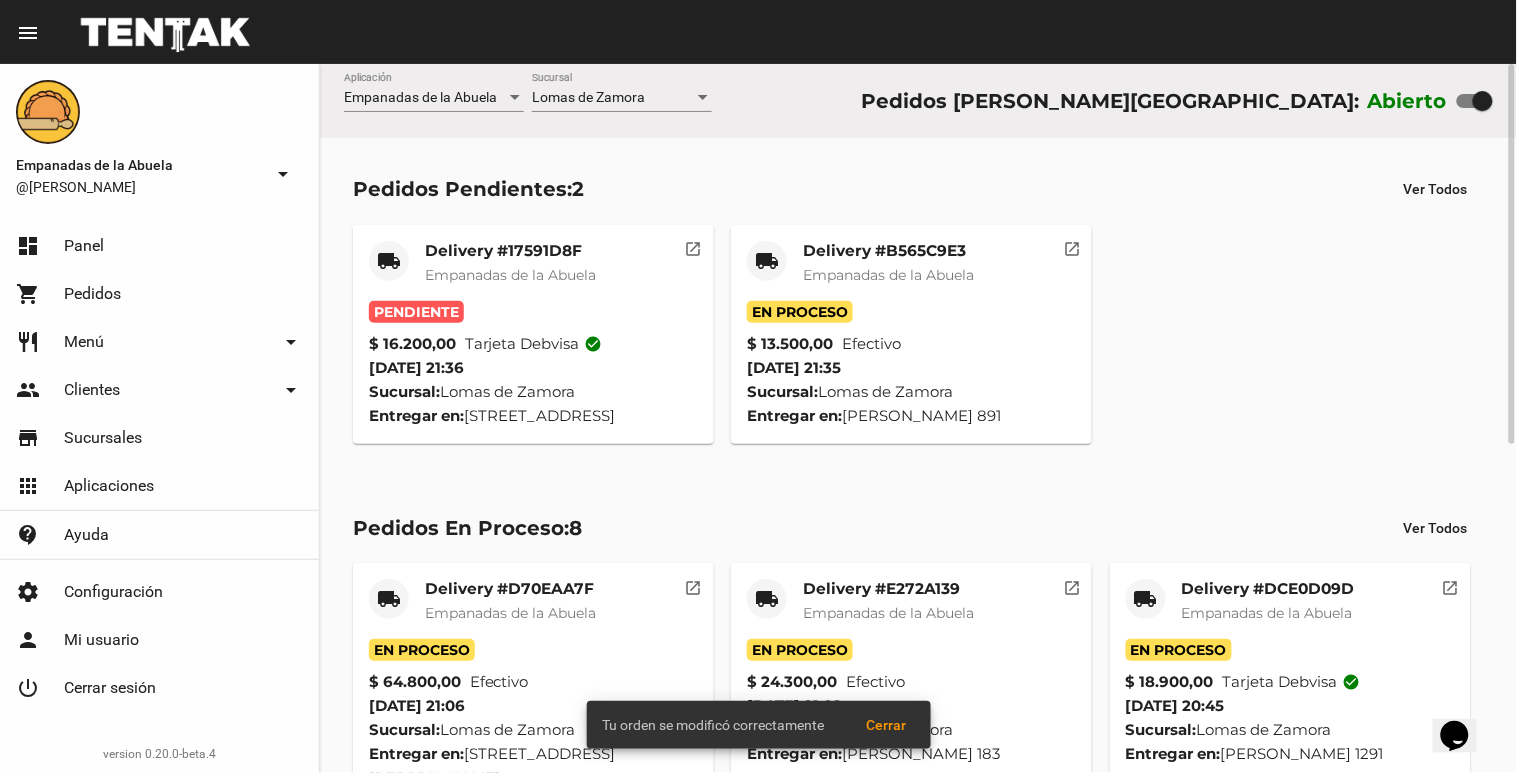 click on "Empanadas de la Abuela" 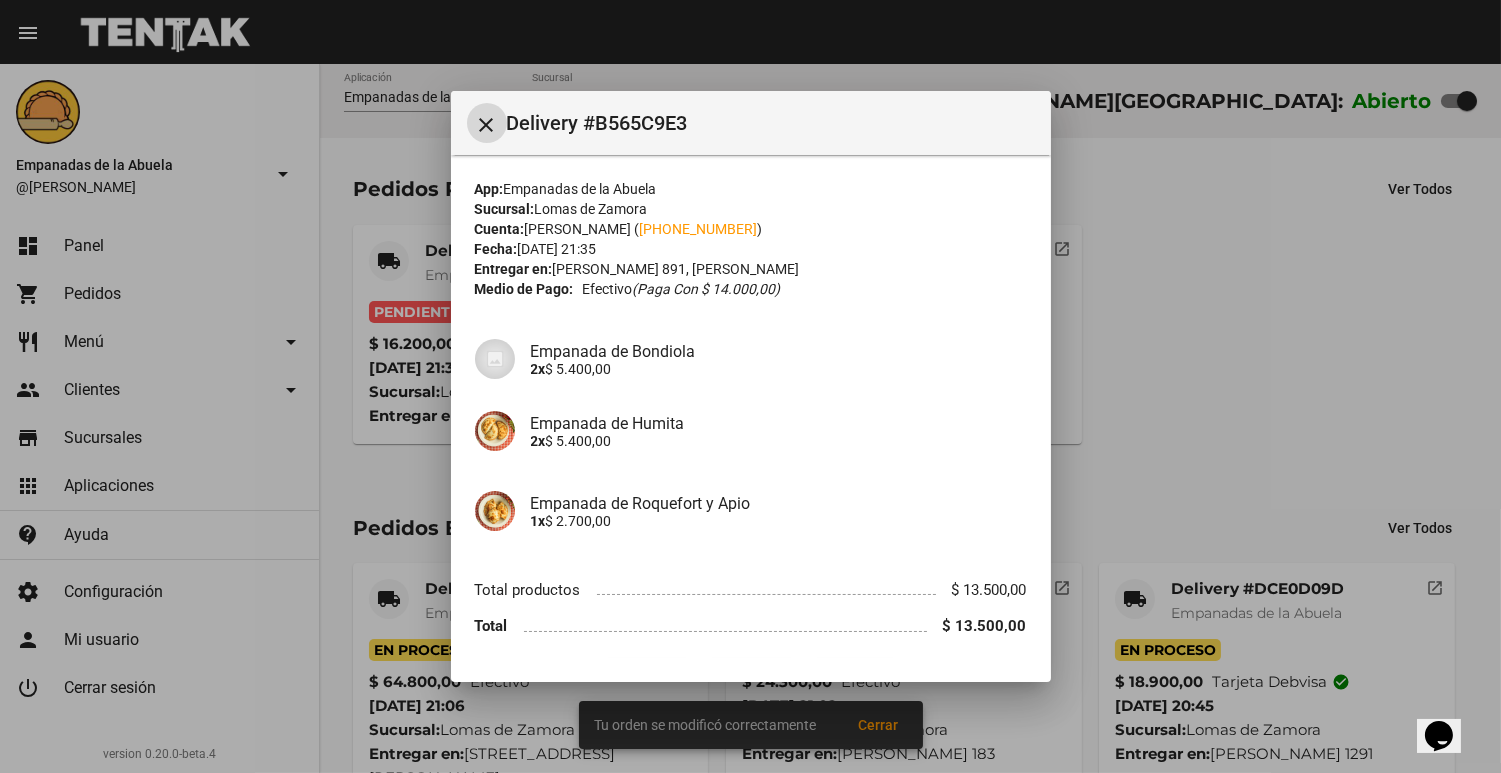scroll, scrollTop: 55, scrollLeft: 0, axis: vertical 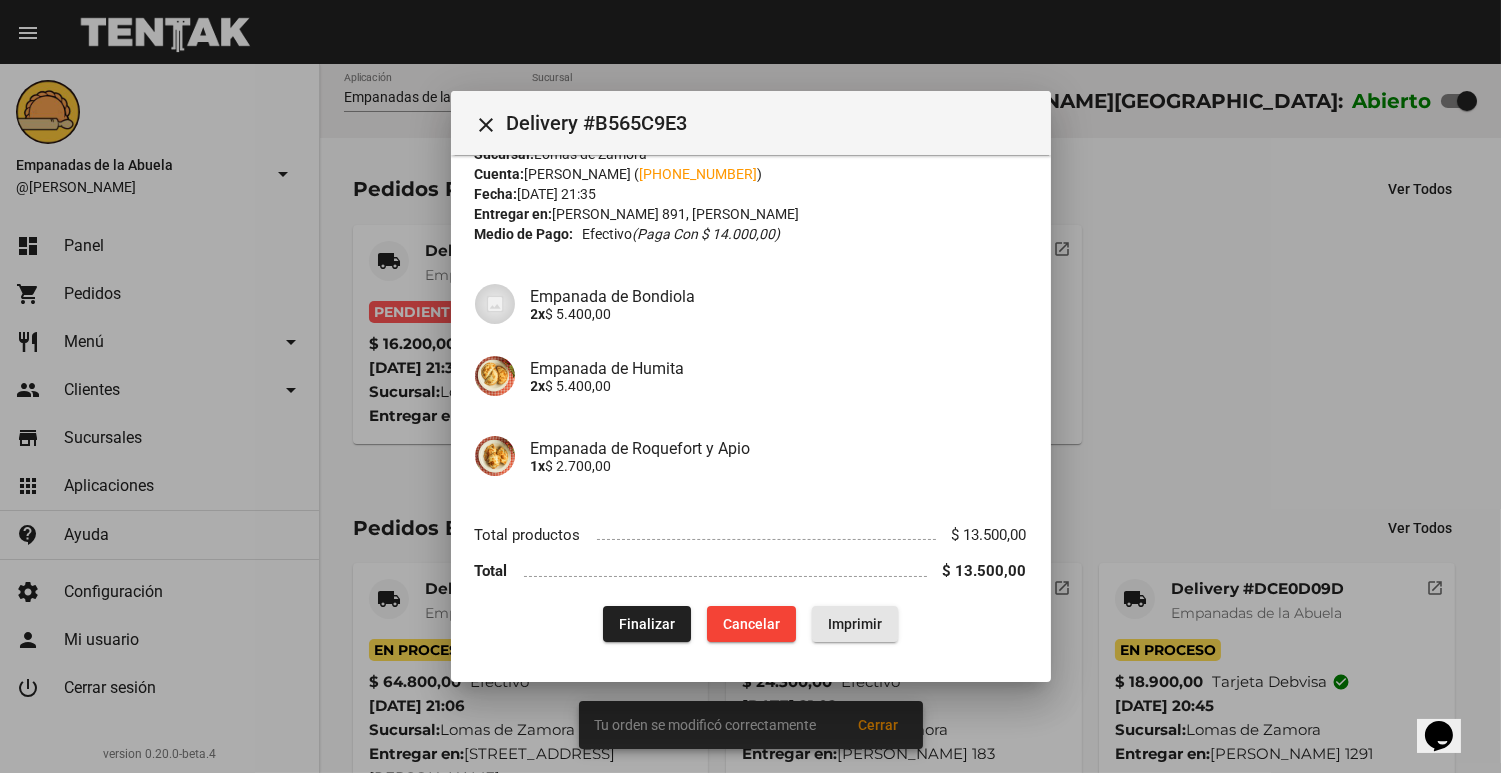 click on "Imprimir" 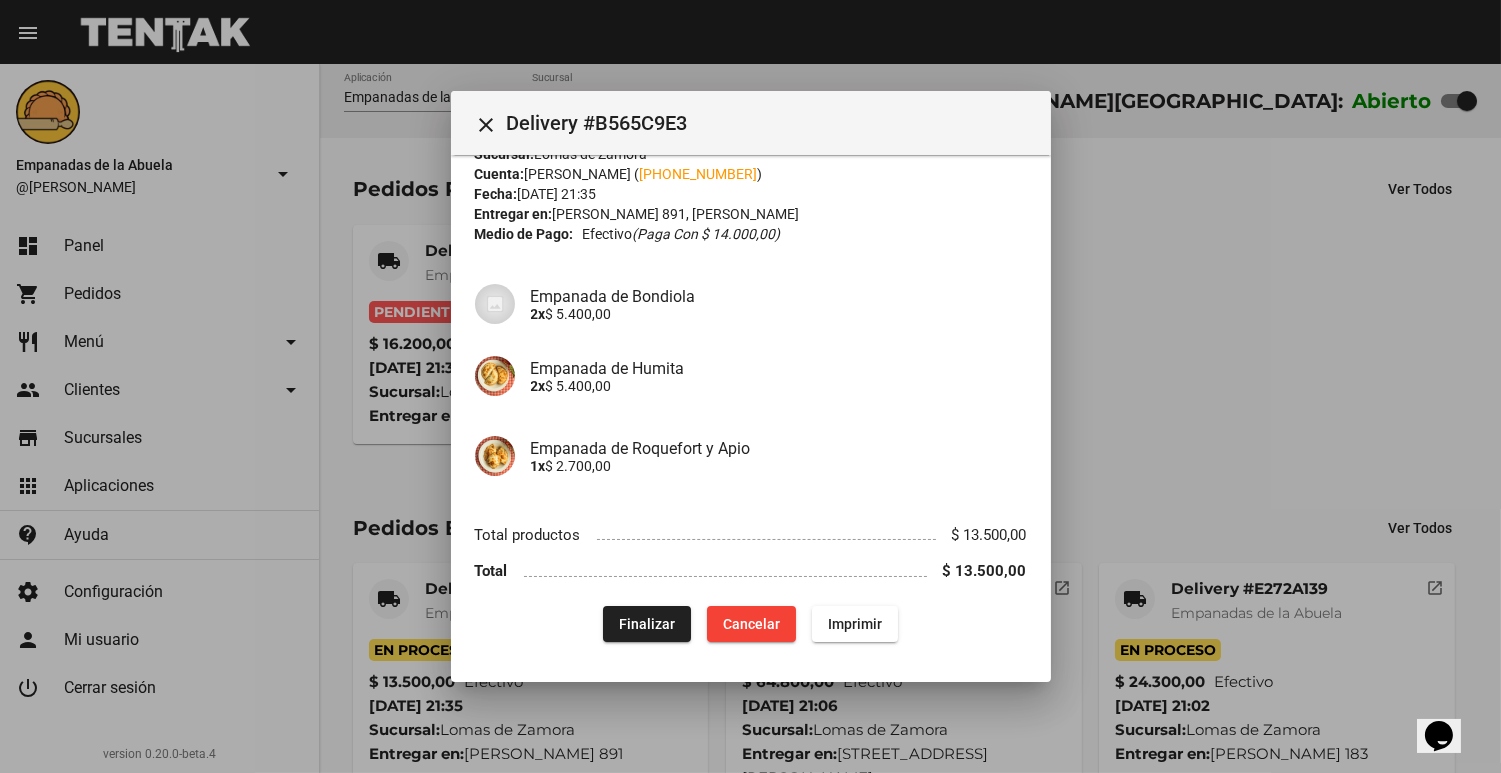 click on "close" at bounding box center [487, 125] 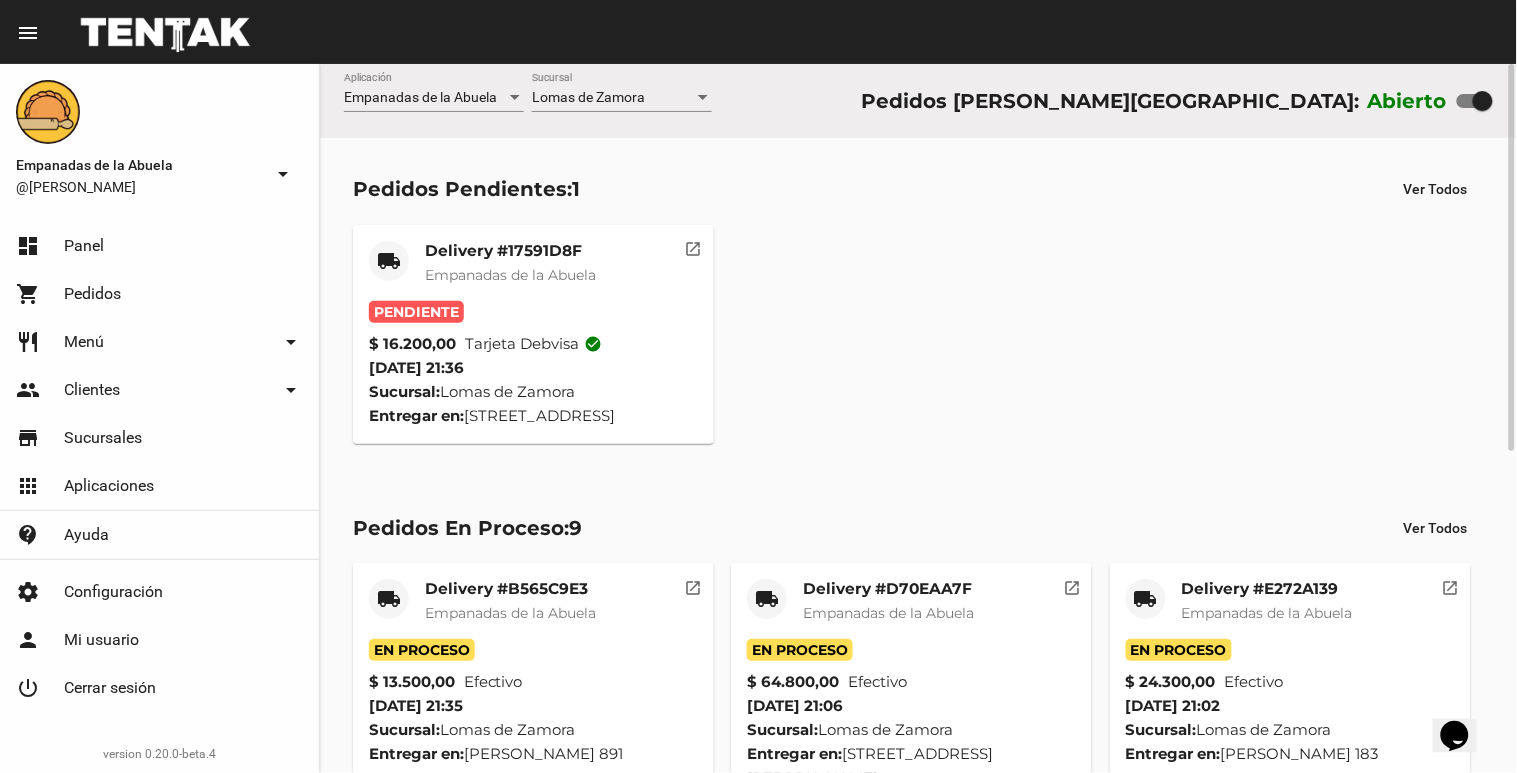 click on "Delivery #17591D8F" 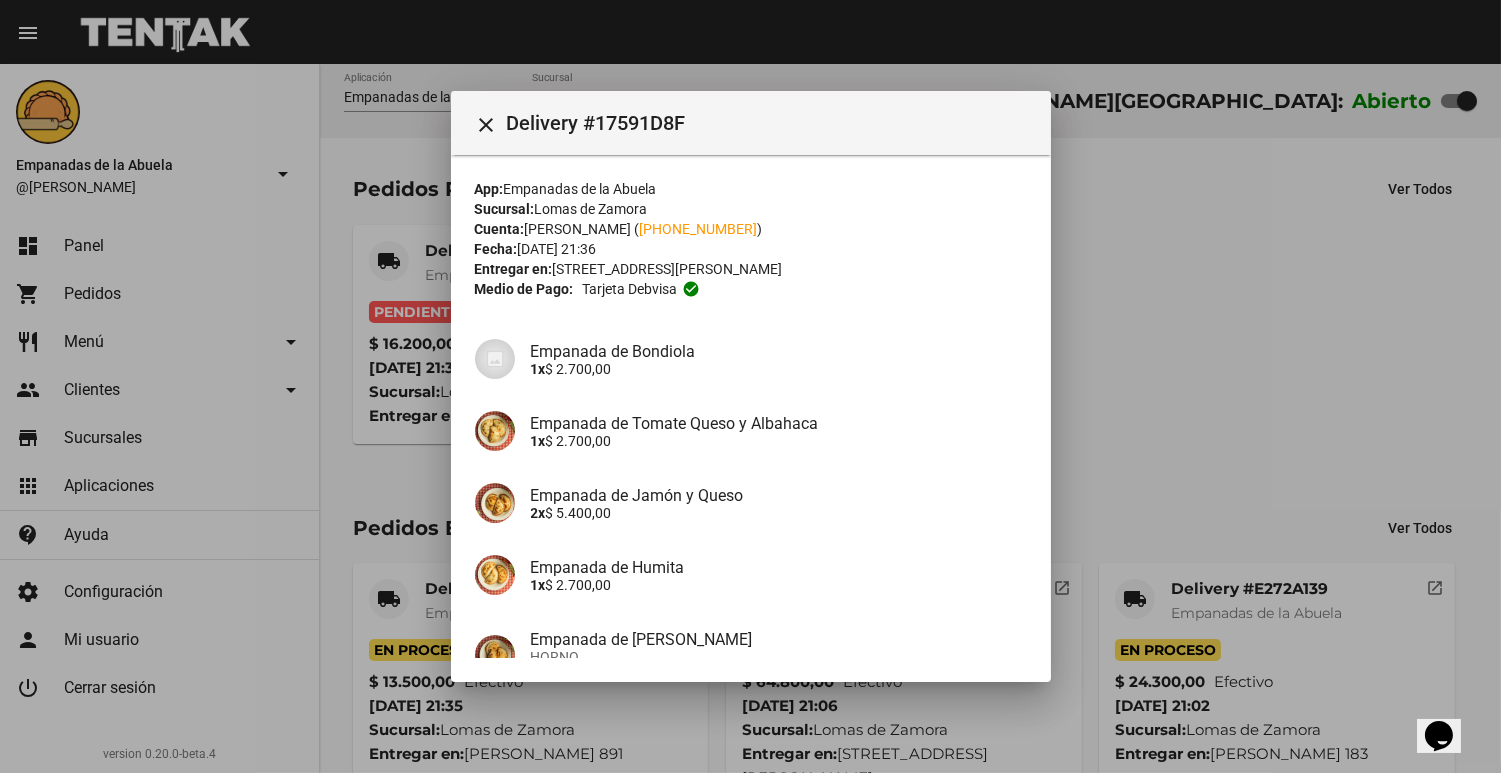 scroll, scrollTop: 111, scrollLeft: 0, axis: vertical 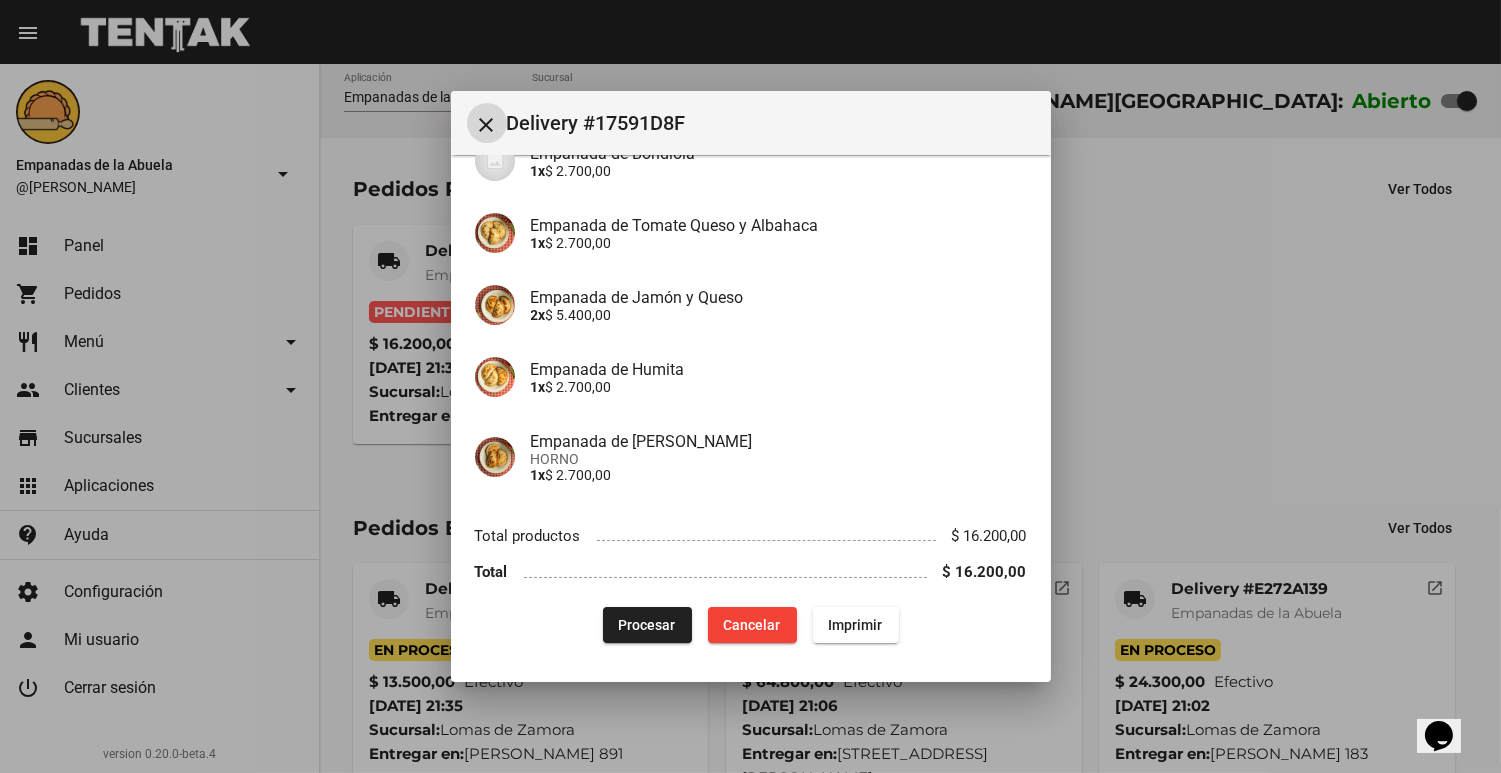 click on "Procesar" 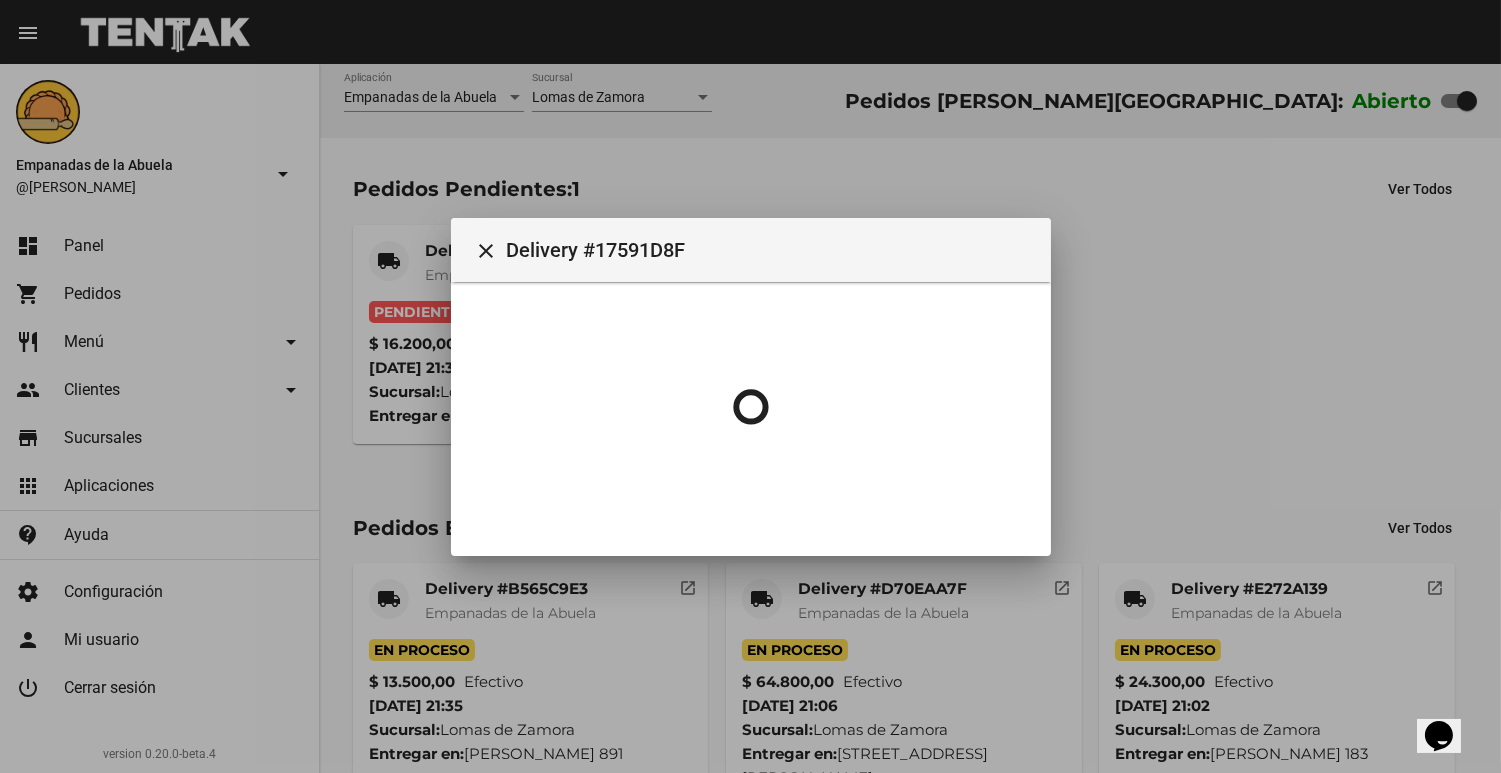 scroll, scrollTop: 0, scrollLeft: 0, axis: both 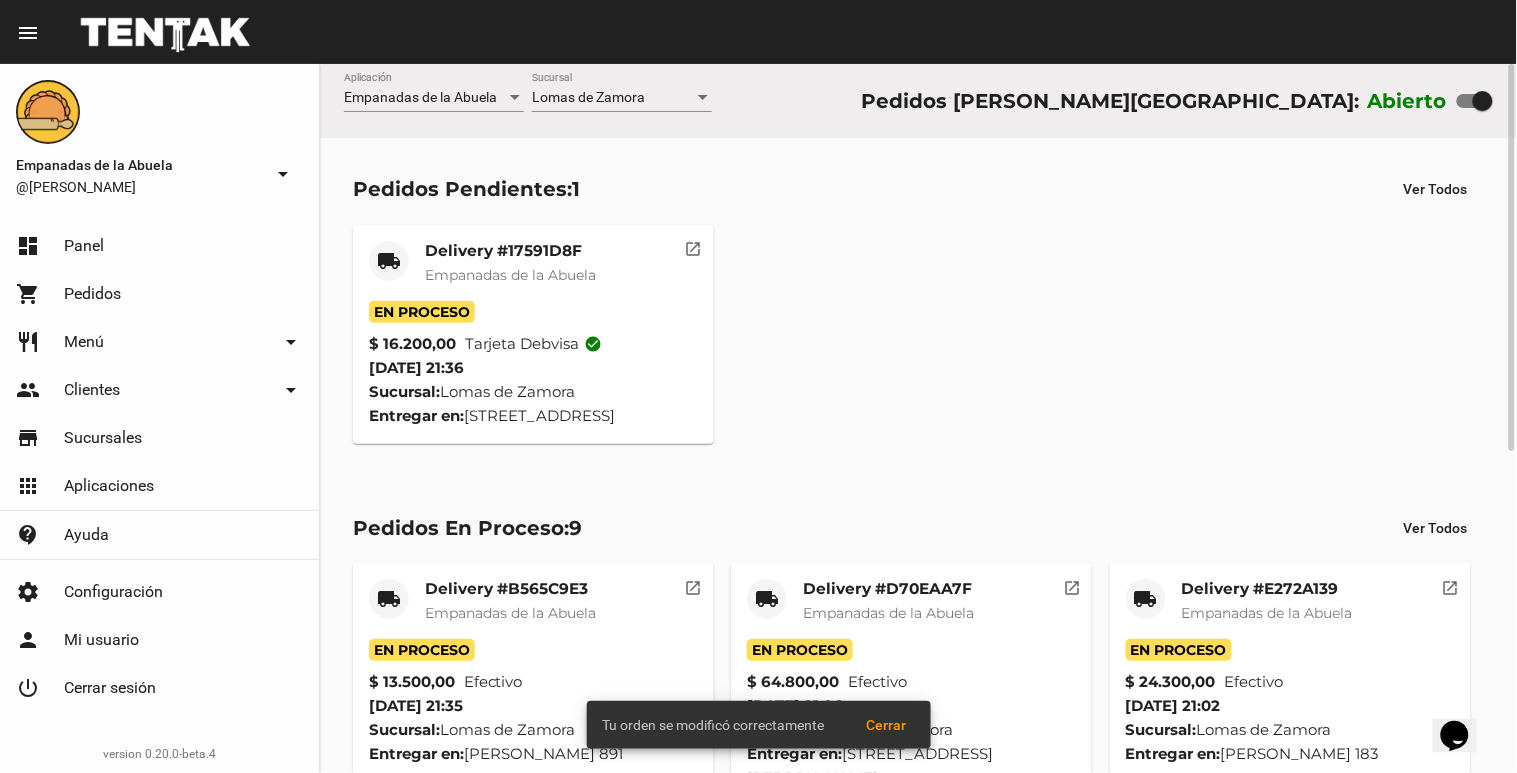 click on "Delivery #17591D8F" 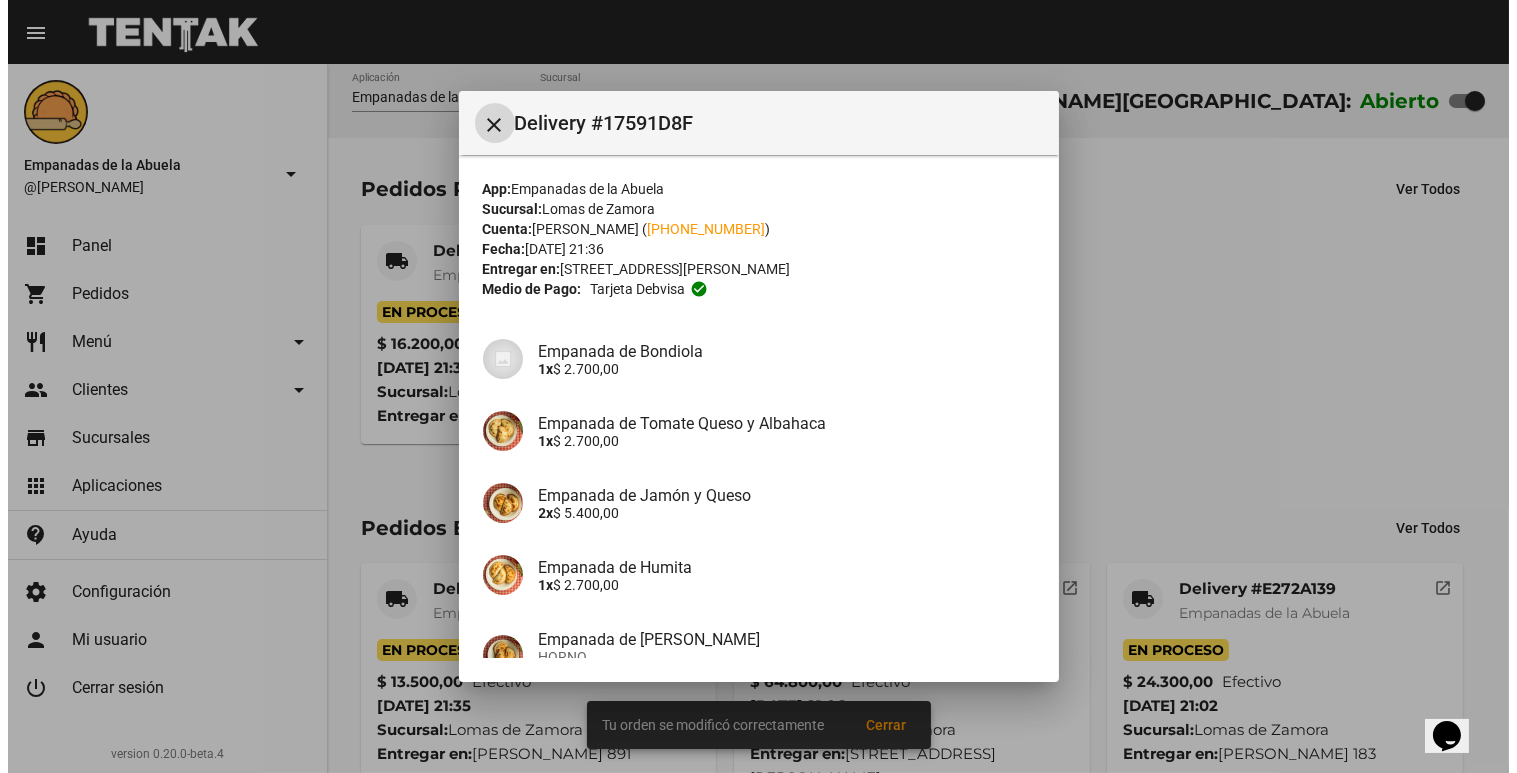 scroll, scrollTop: 198, scrollLeft: 0, axis: vertical 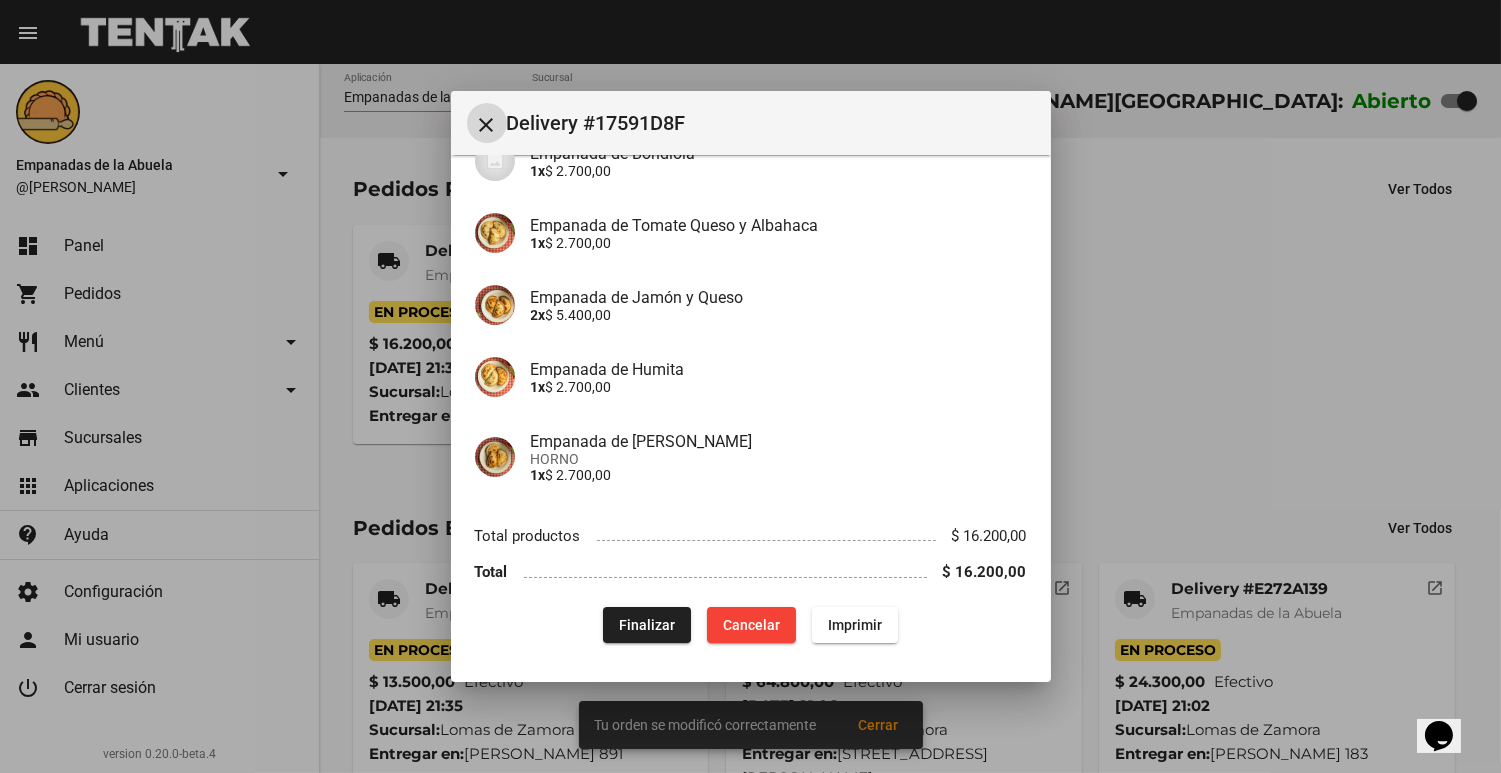 click on "Imprimir" 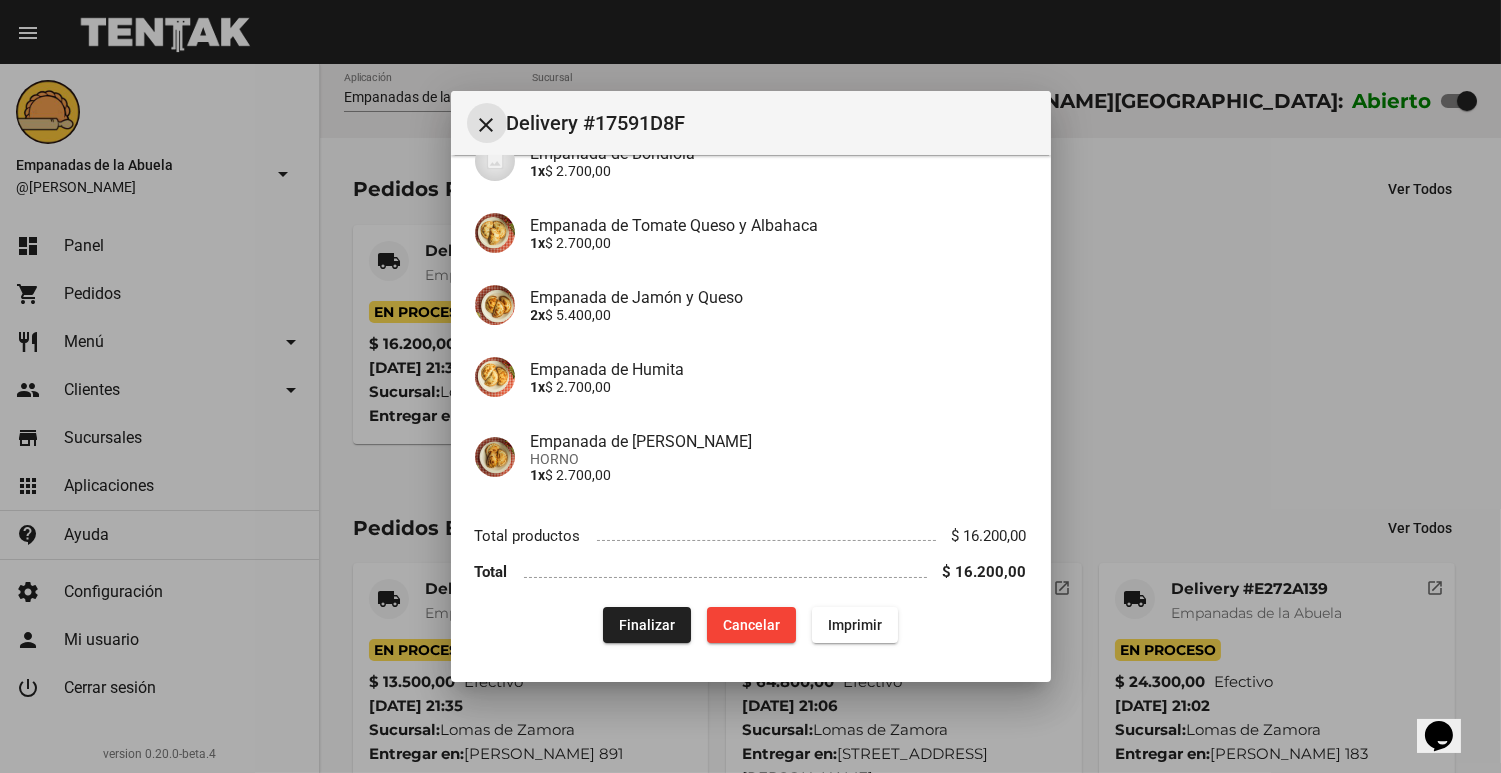 click on "close" at bounding box center (487, 125) 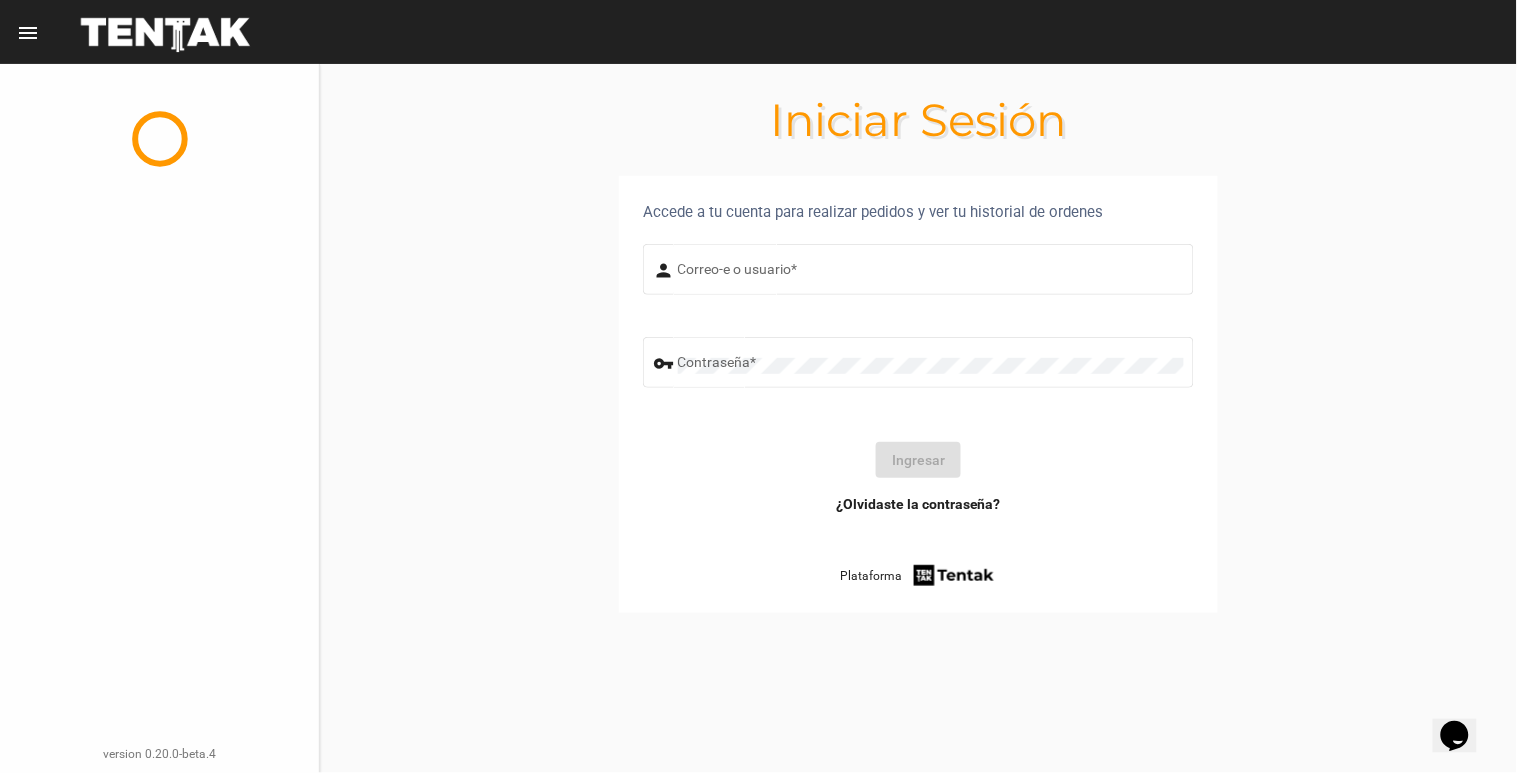 type on "[EMAIL_ADDRESS][DOMAIN_NAME]" 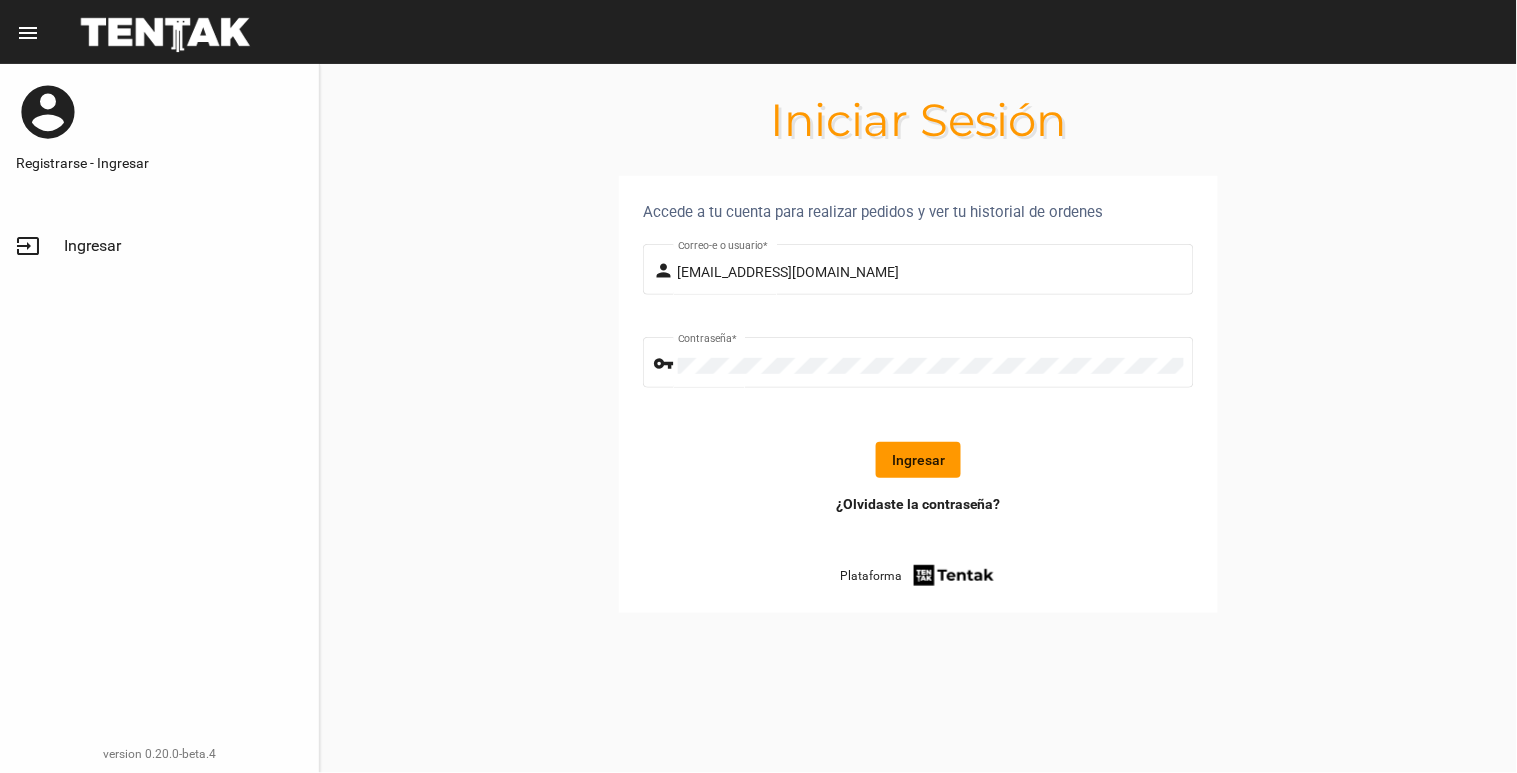 click on "Ingresar" 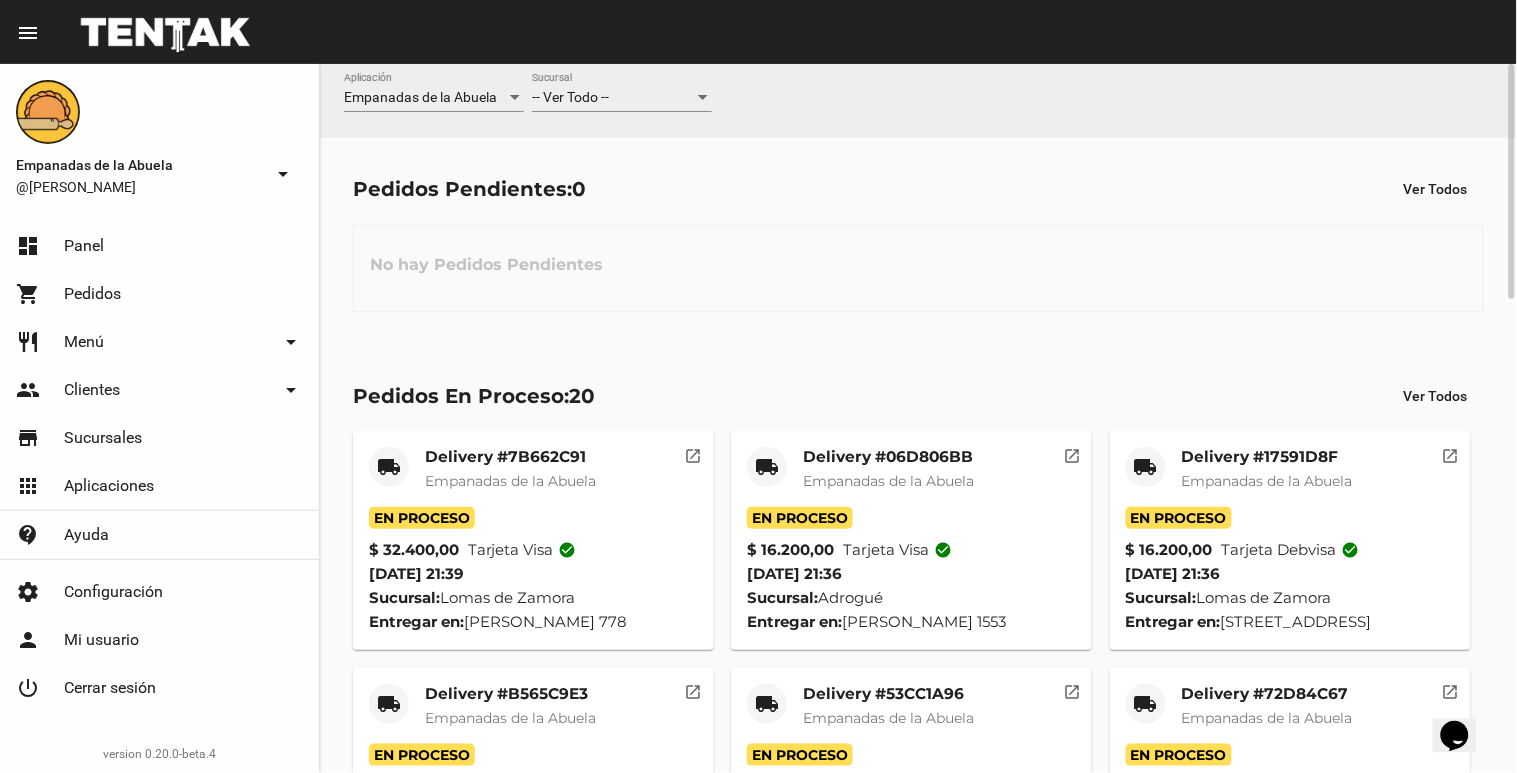 click on "-- Ver Todo --" at bounding box center [613, 98] 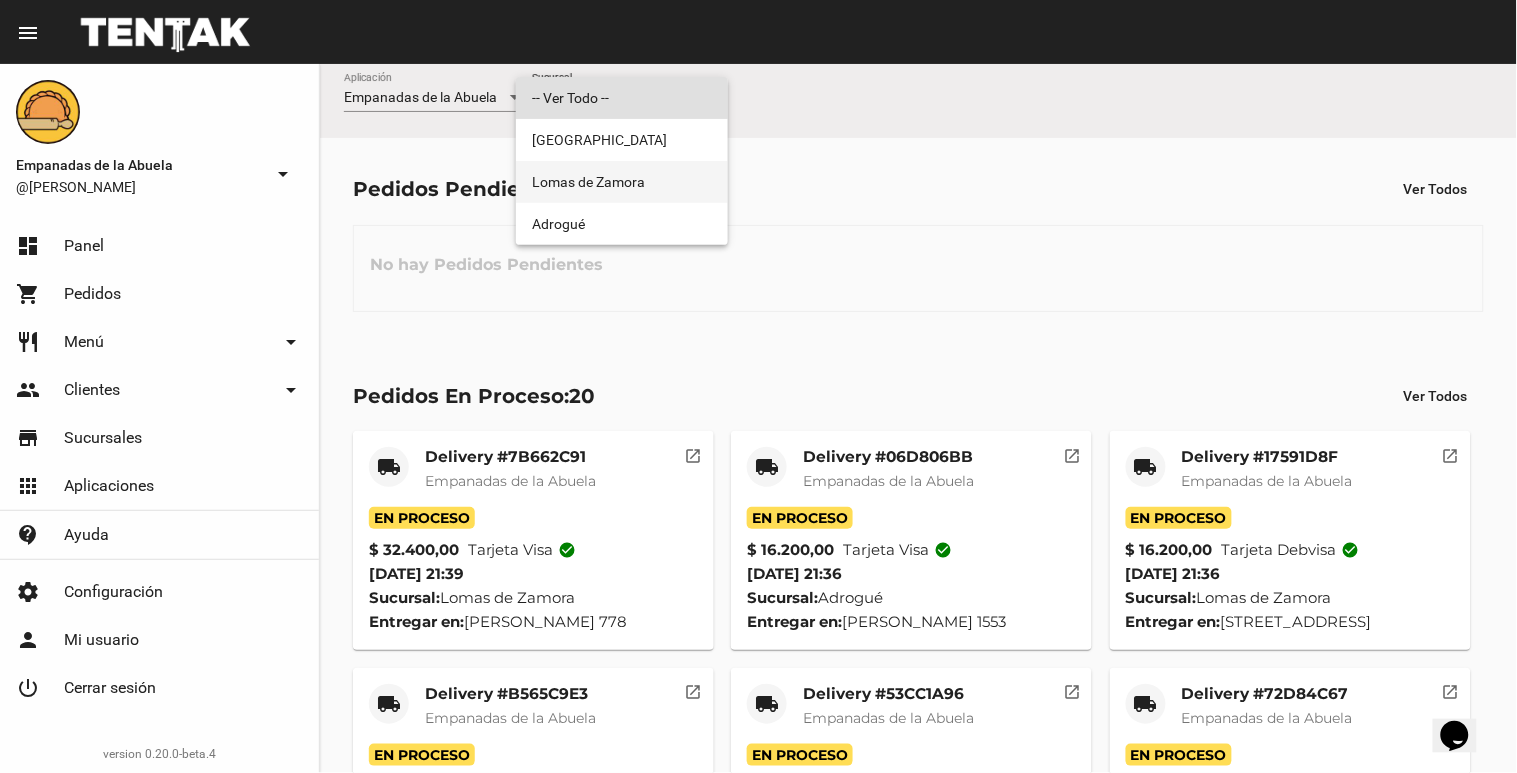 click on "Lomas de Zamora" at bounding box center [622, 182] 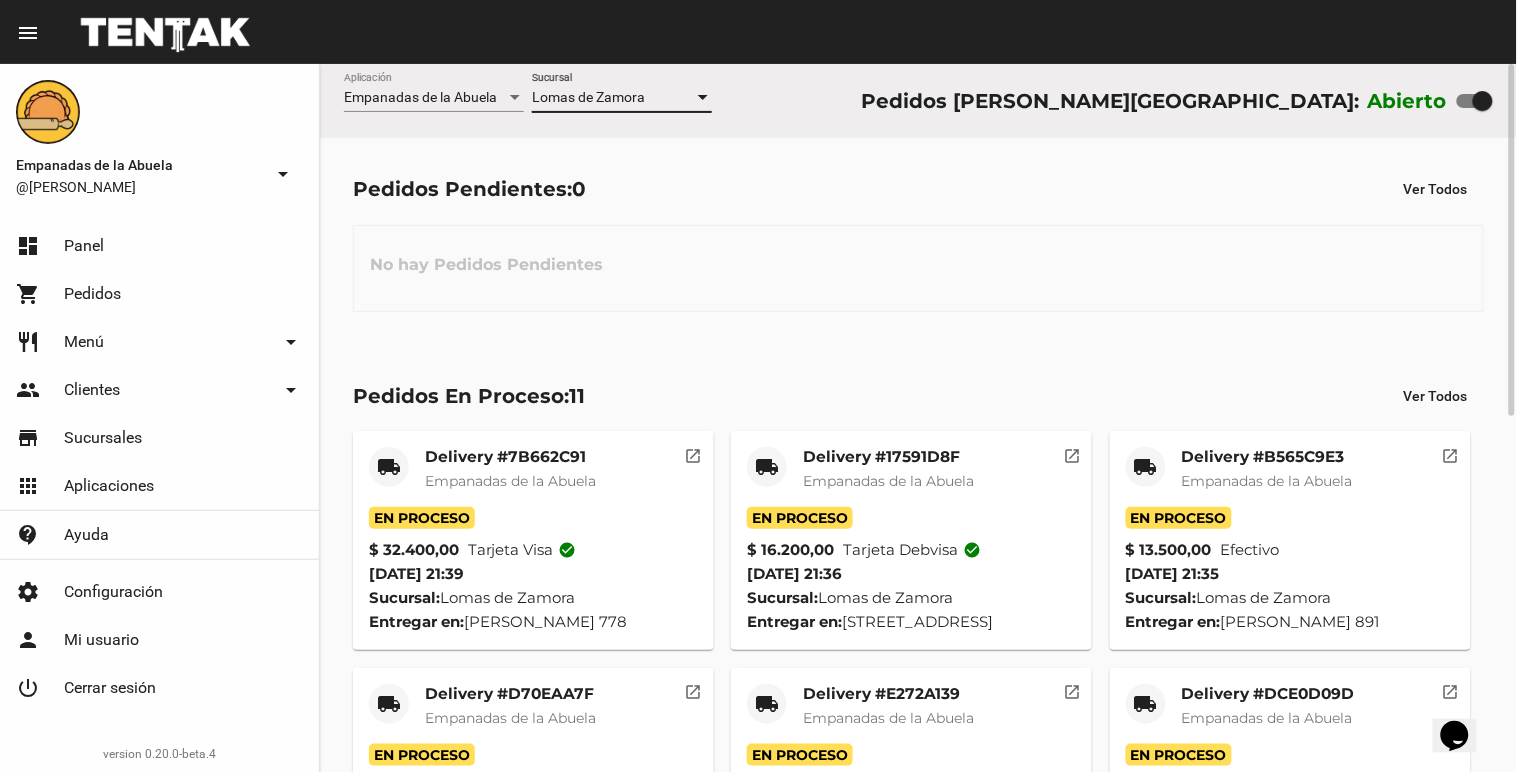 click at bounding box center (1483, 101) 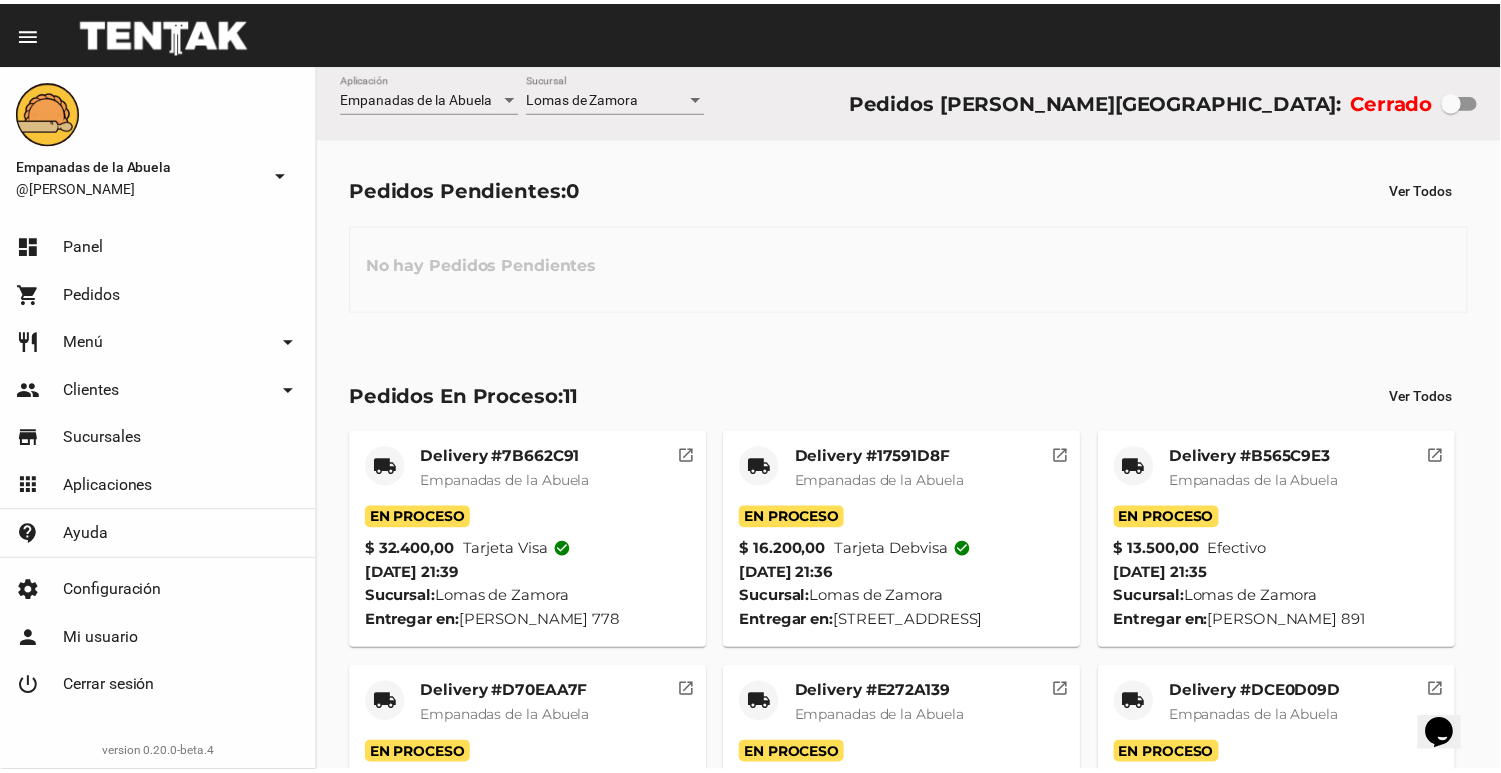 scroll, scrollTop: 716, scrollLeft: 0, axis: vertical 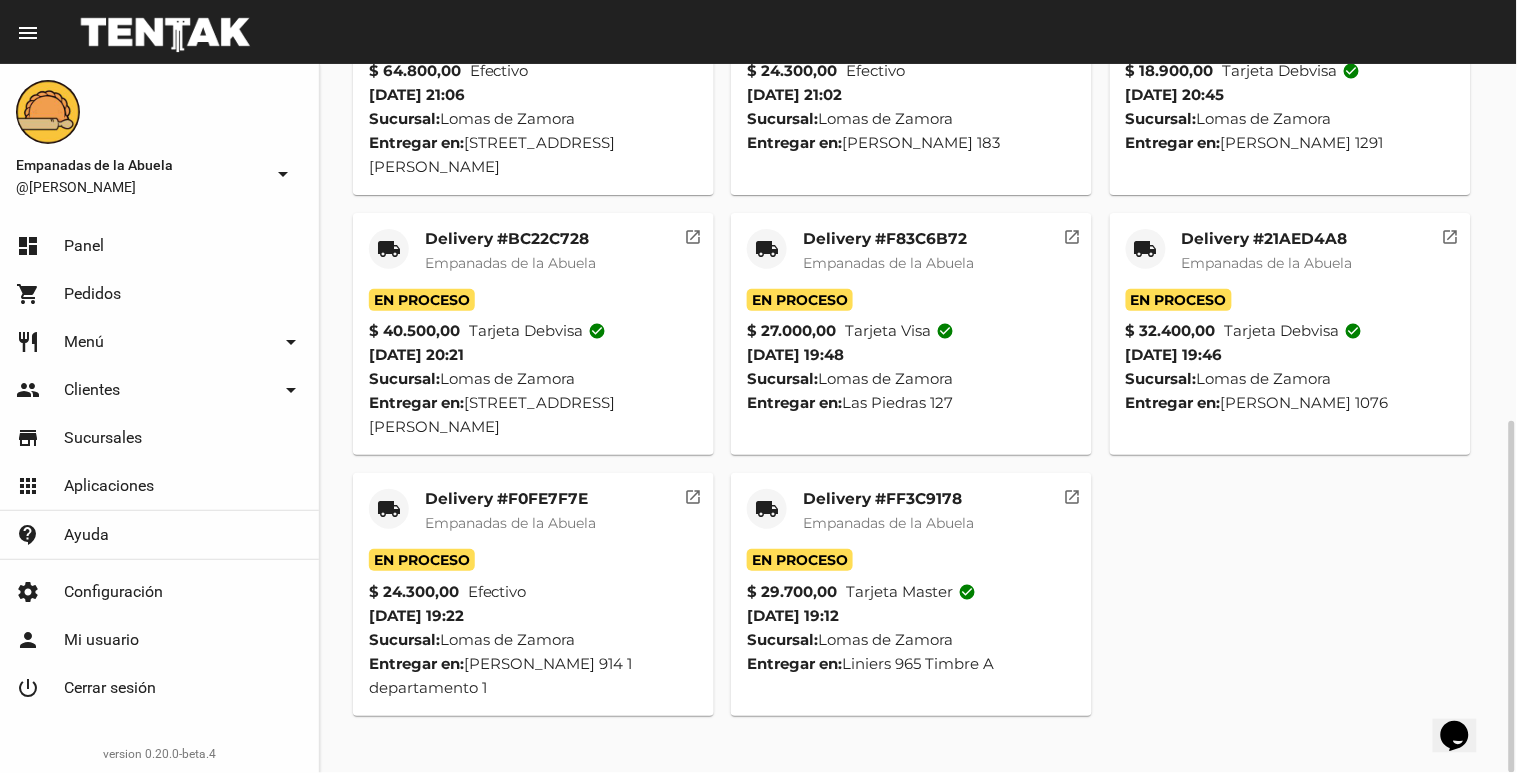 click on "Delivery #FF3C9178" 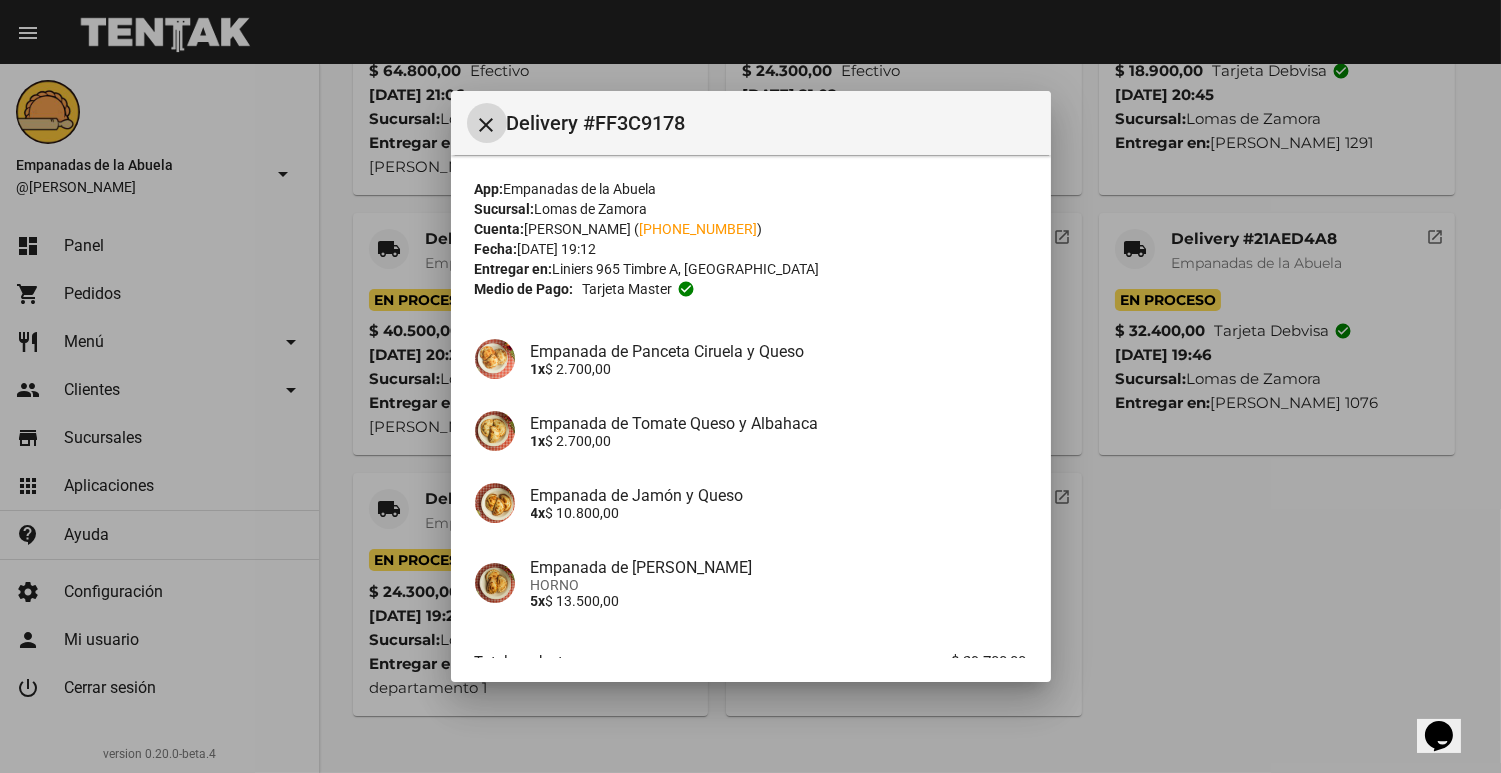 scroll, scrollTop: 126, scrollLeft: 0, axis: vertical 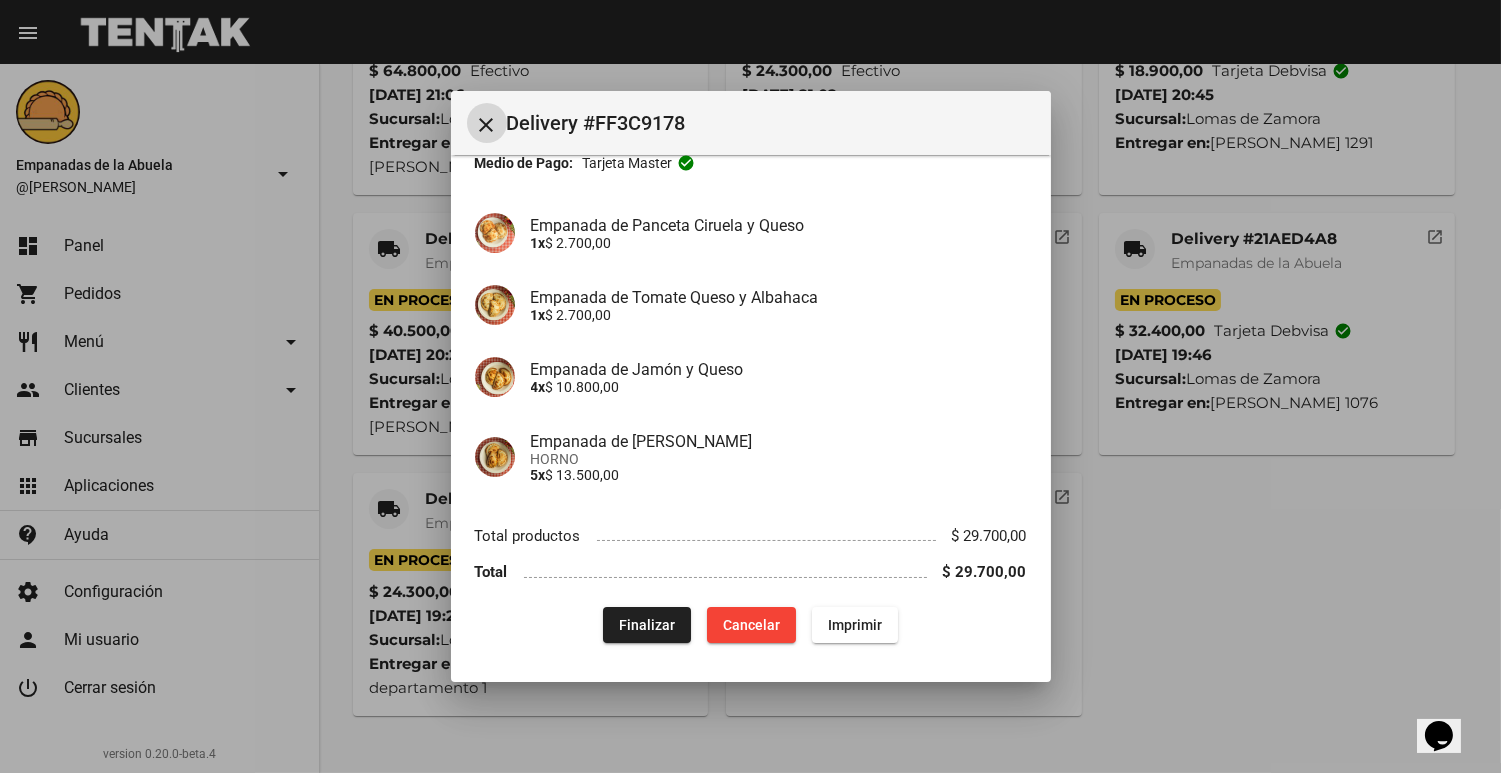 click on "Finalizar" 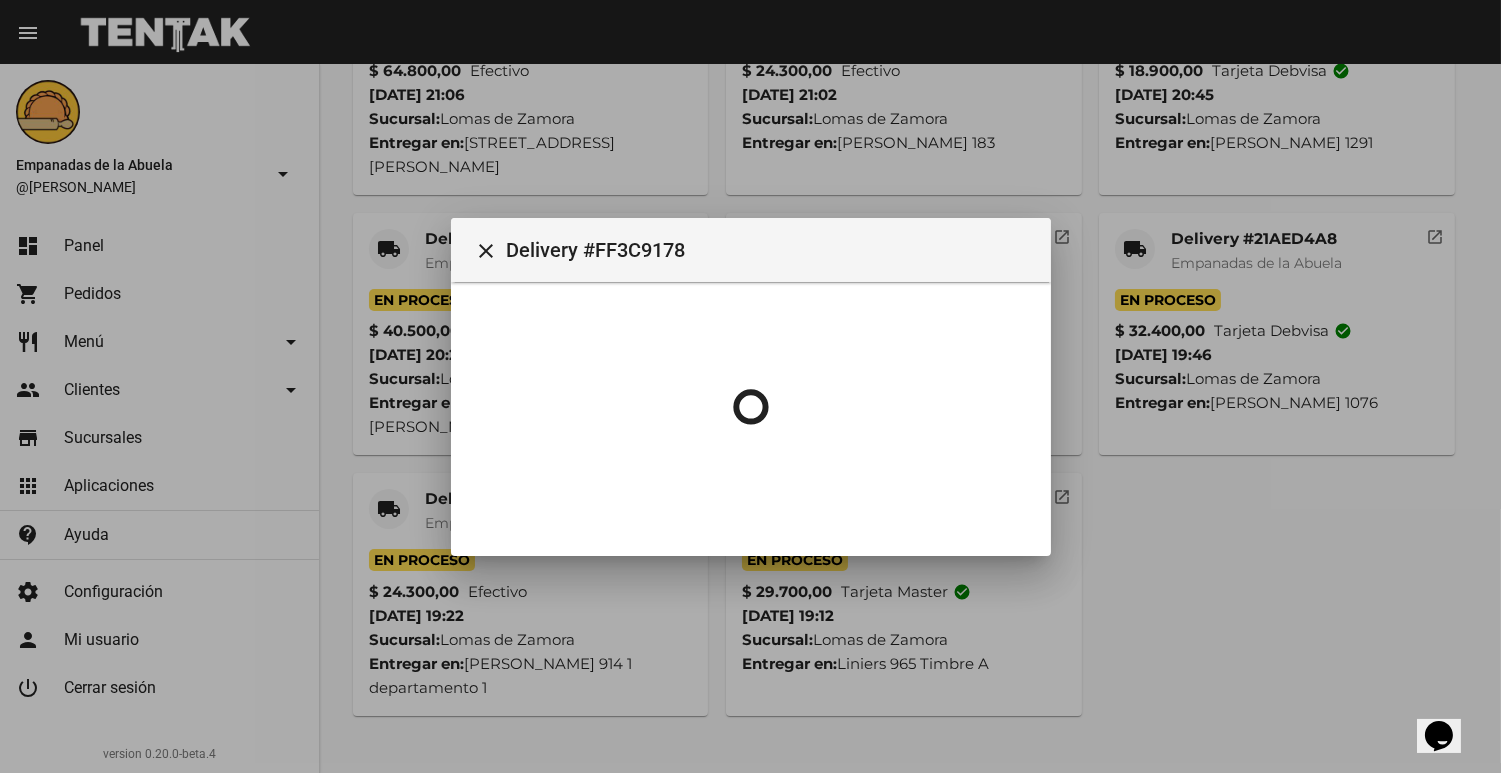 scroll, scrollTop: 0, scrollLeft: 0, axis: both 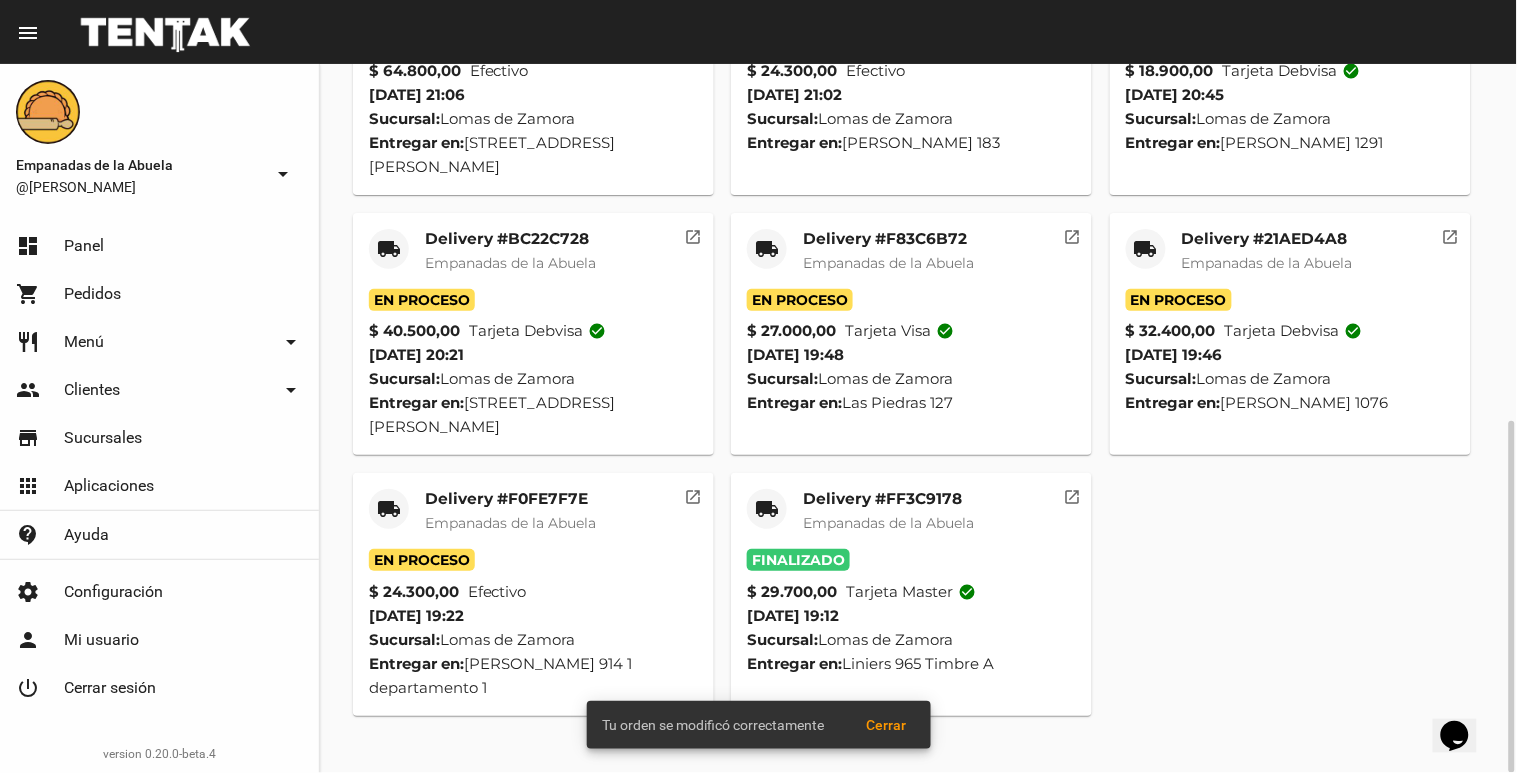 click on "Delivery #F0FE7F7E" 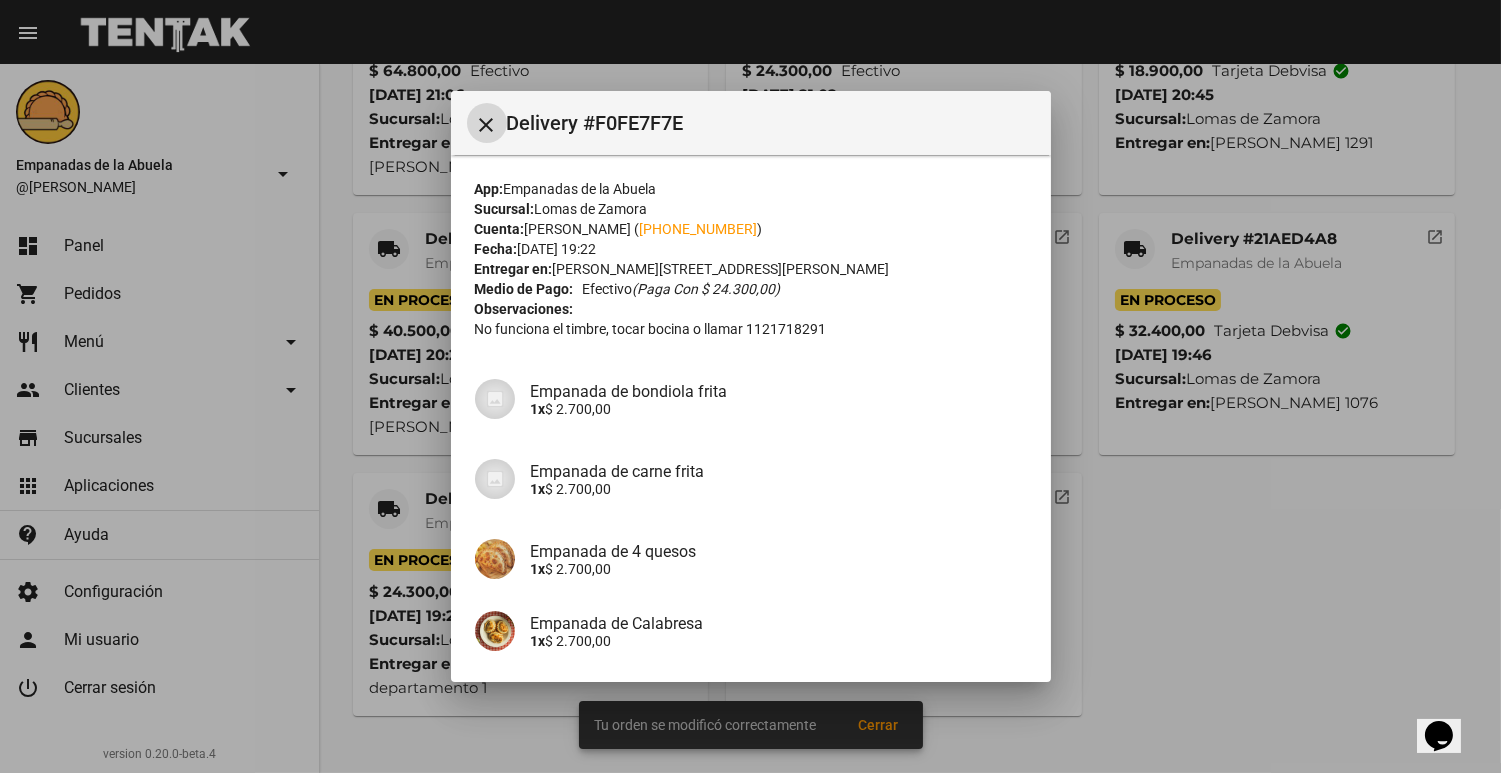 scroll, scrollTop: 326, scrollLeft: 0, axis: vertical 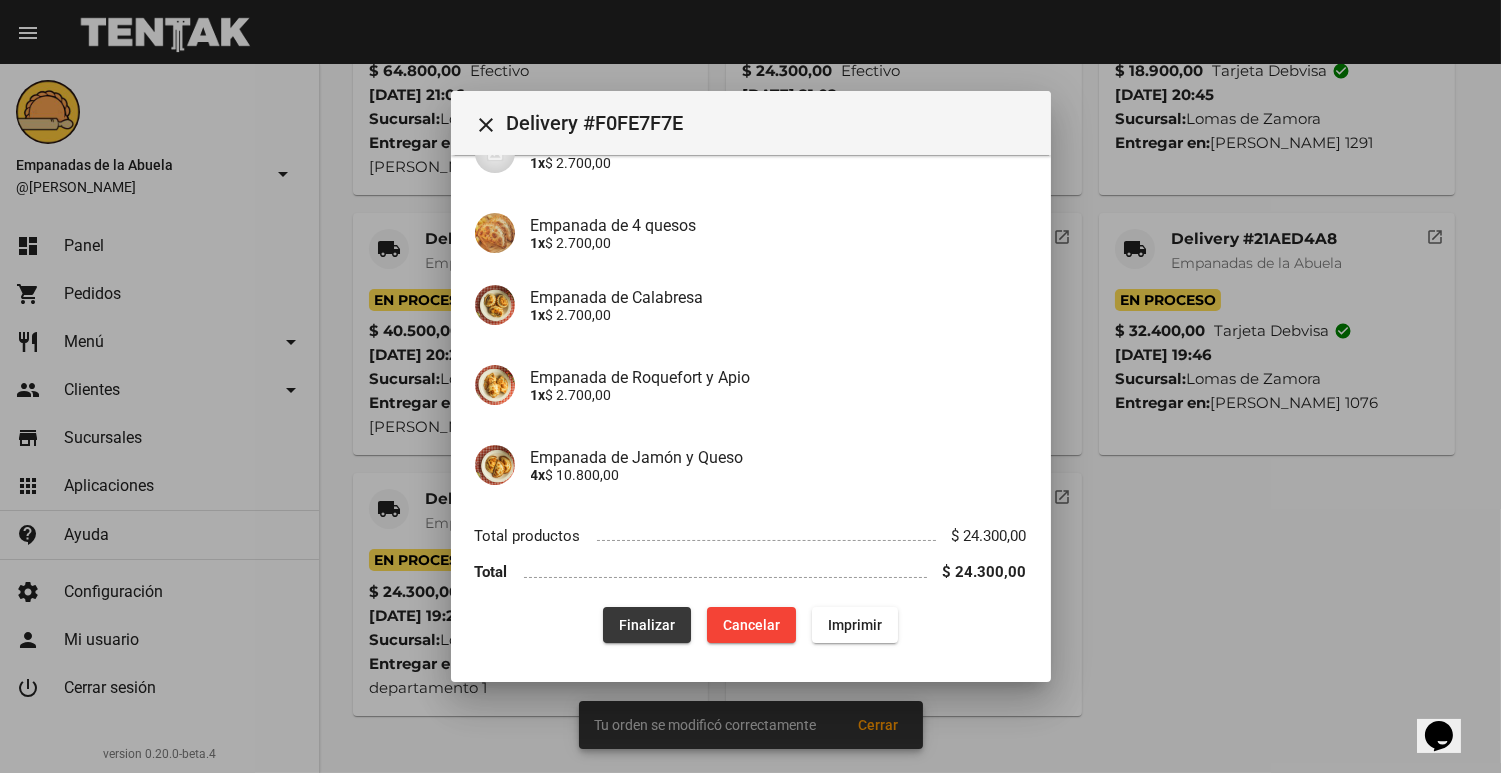 click on "Finalizar" 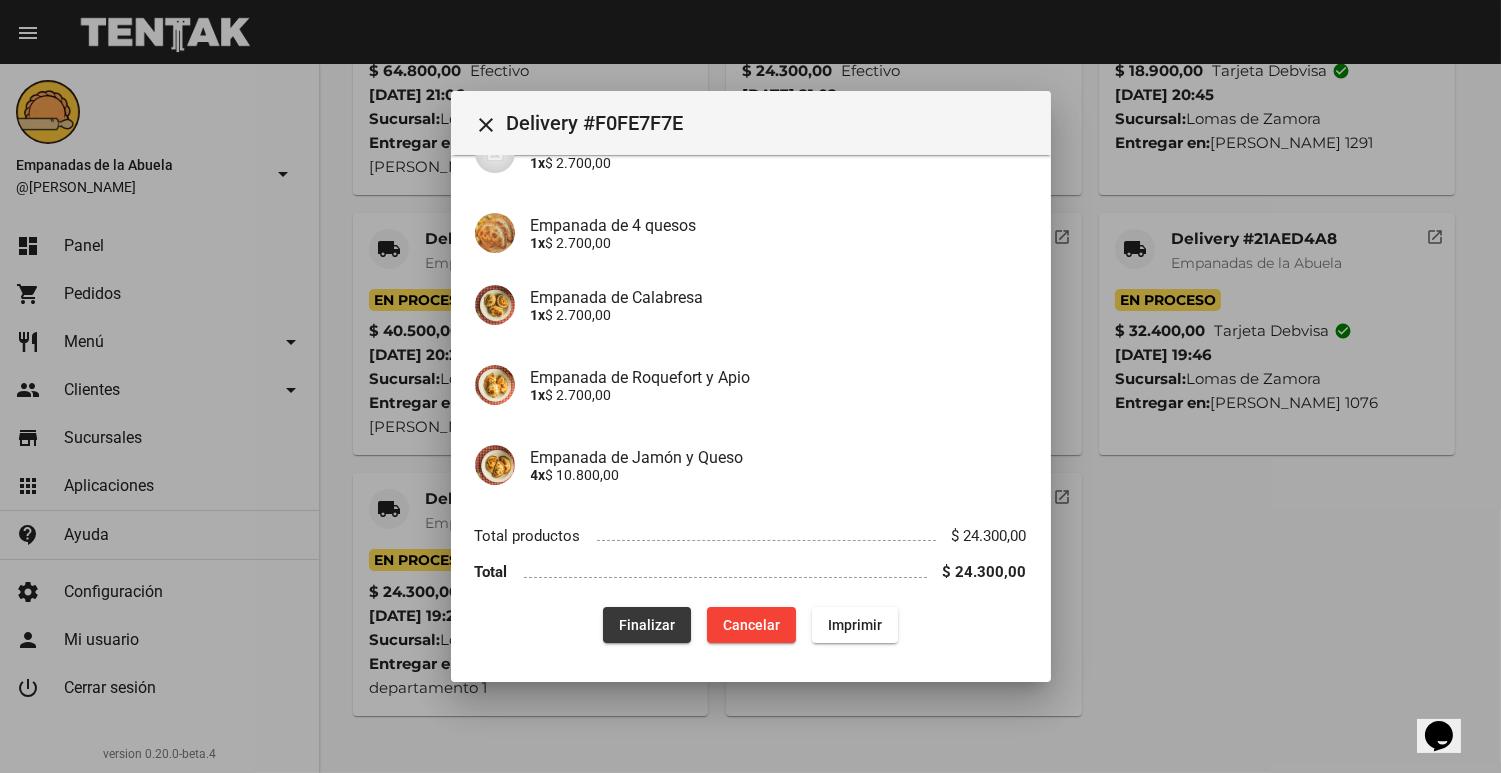 scroll, scrollTop: 0, scrollLeft: 0, axis: both 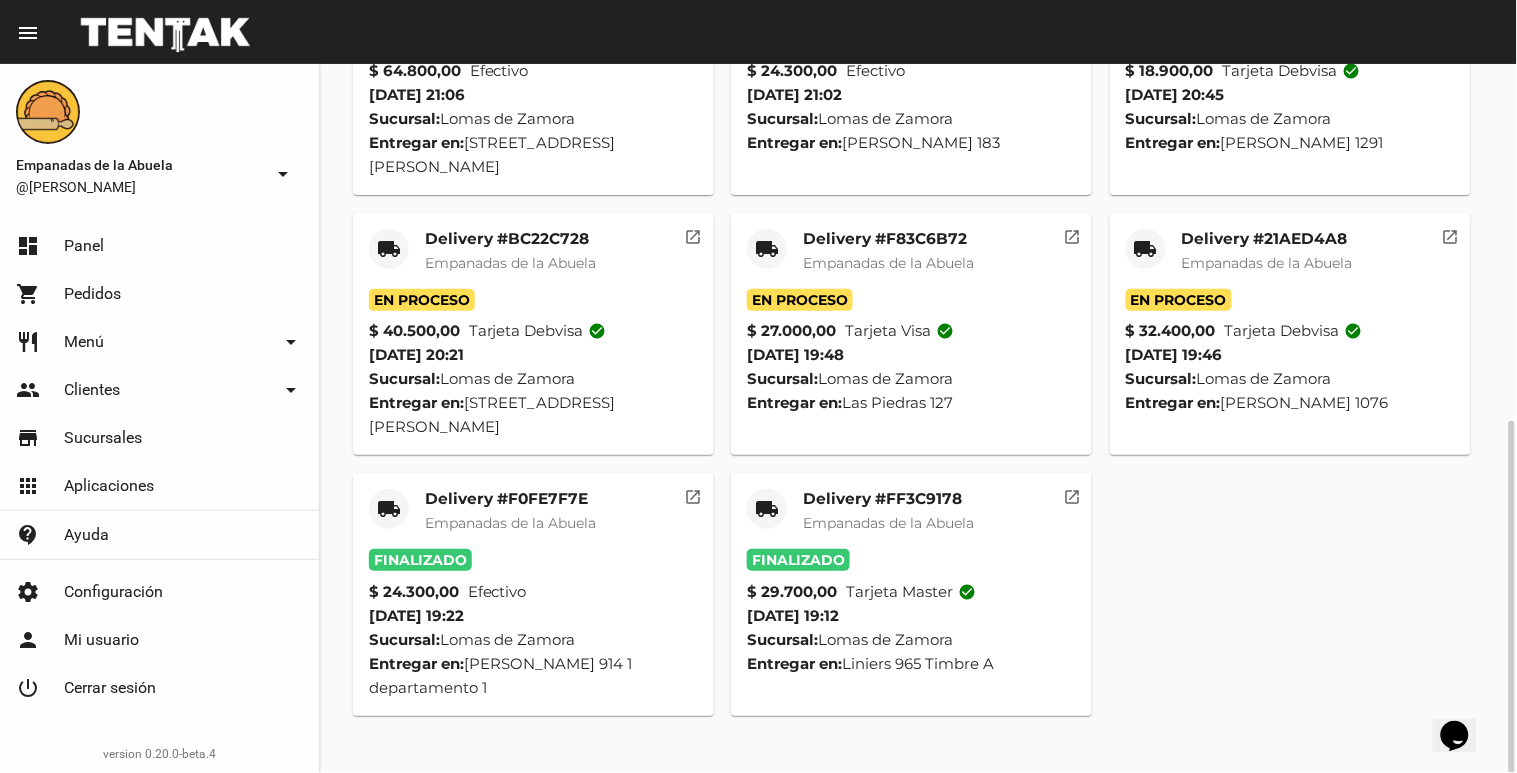 click on "Delivery #21AED4A8" 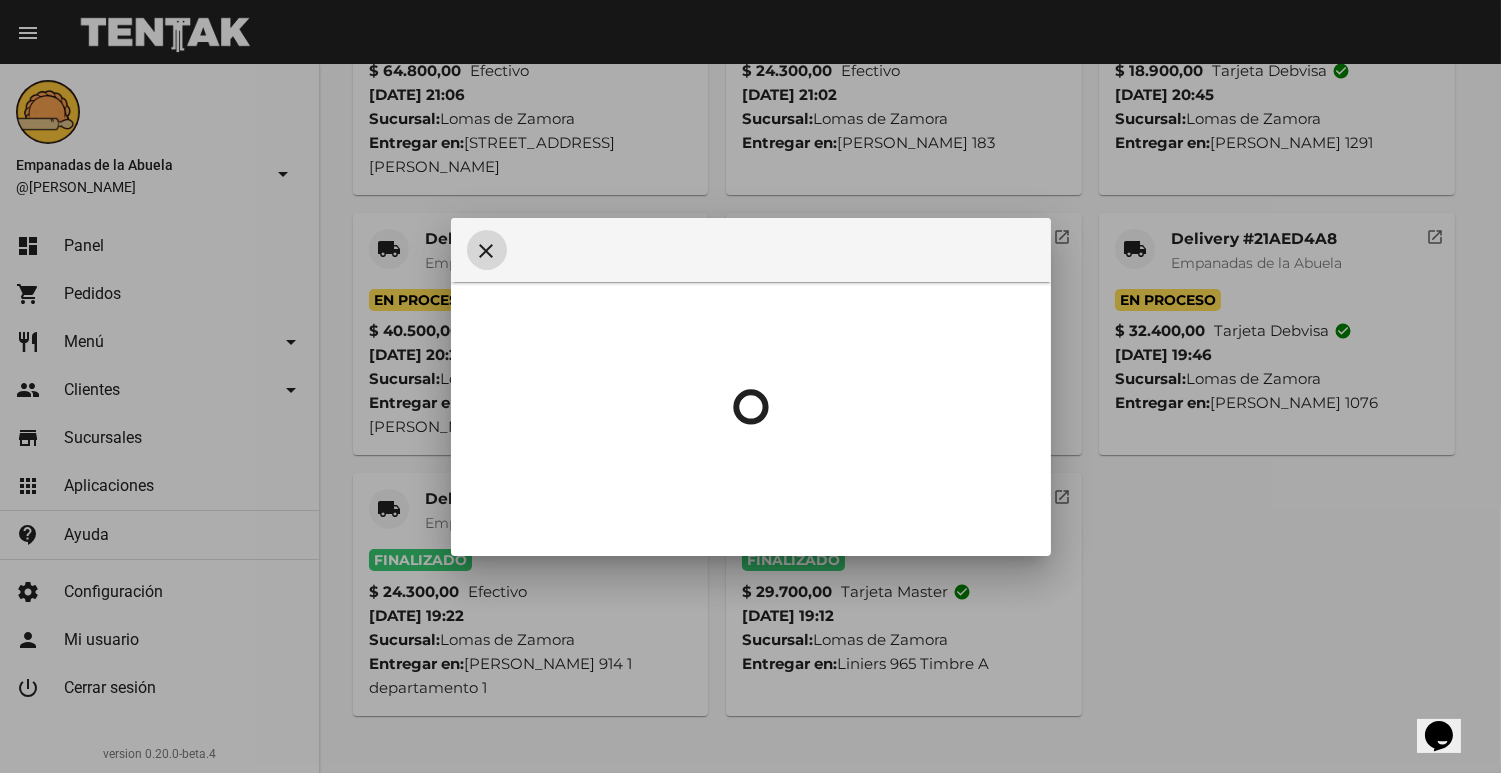 scroll, scrollTop: 86, scrollLeft: 0, axis: vertical 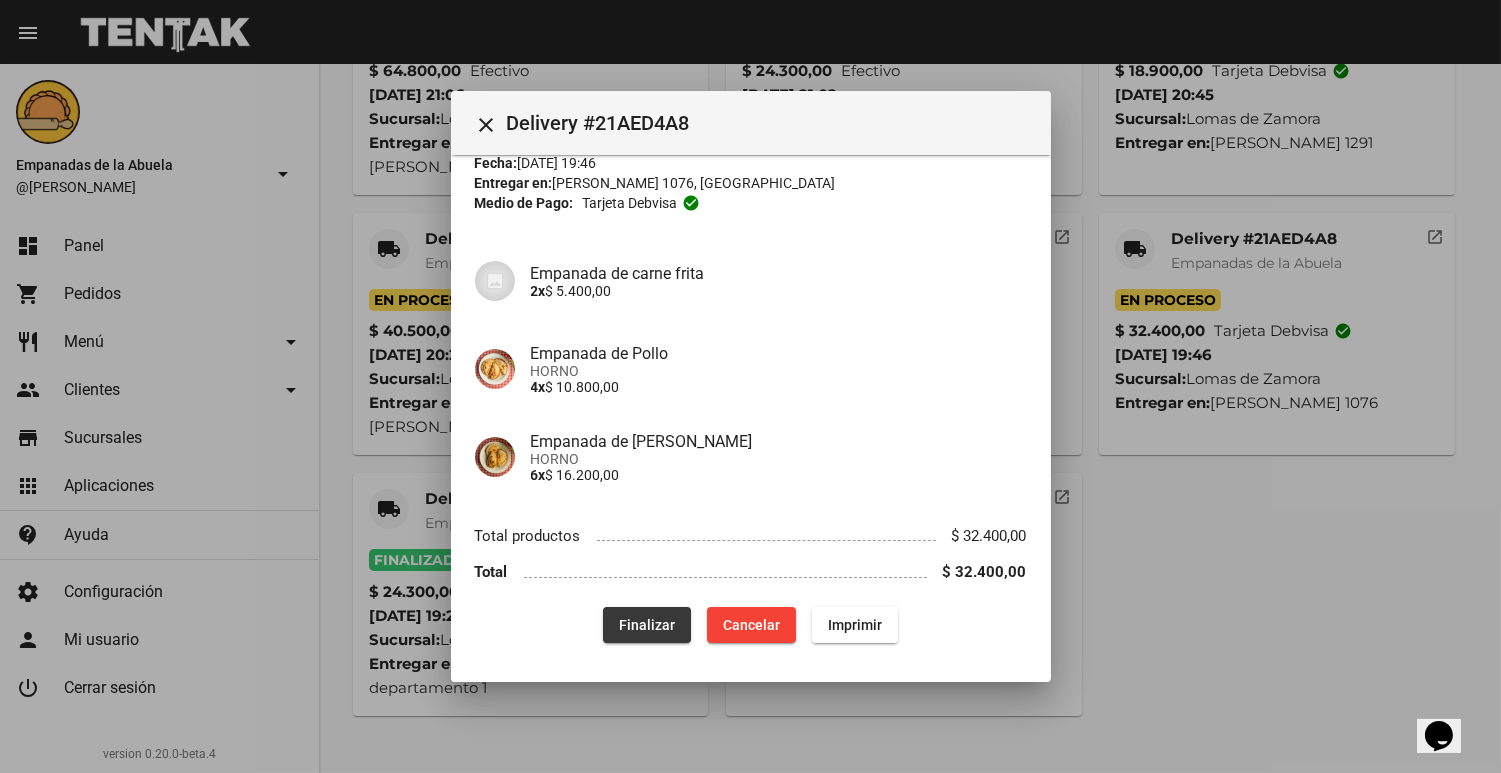 click on "Finalizar" 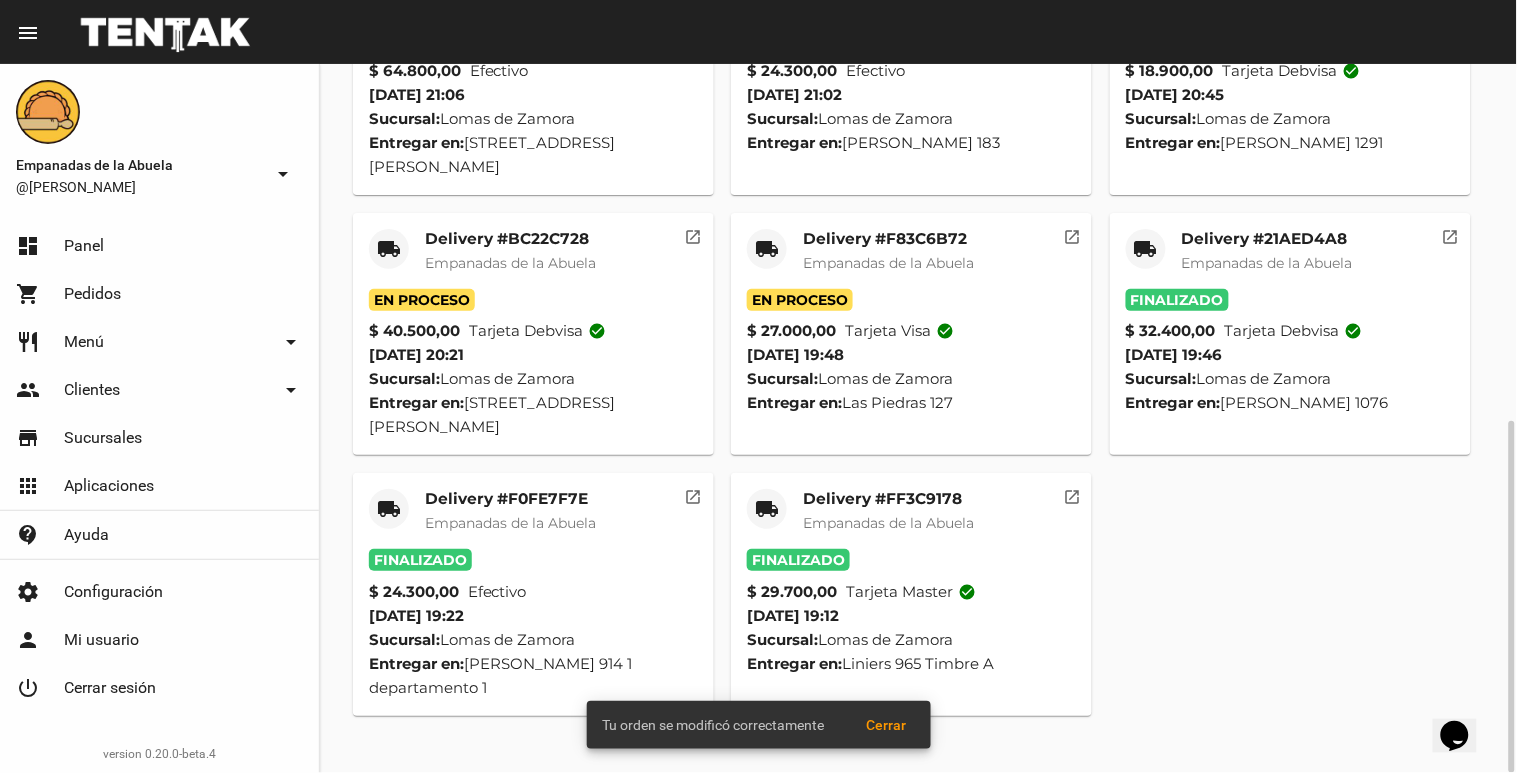 click on "Delivery #F83C6B72" 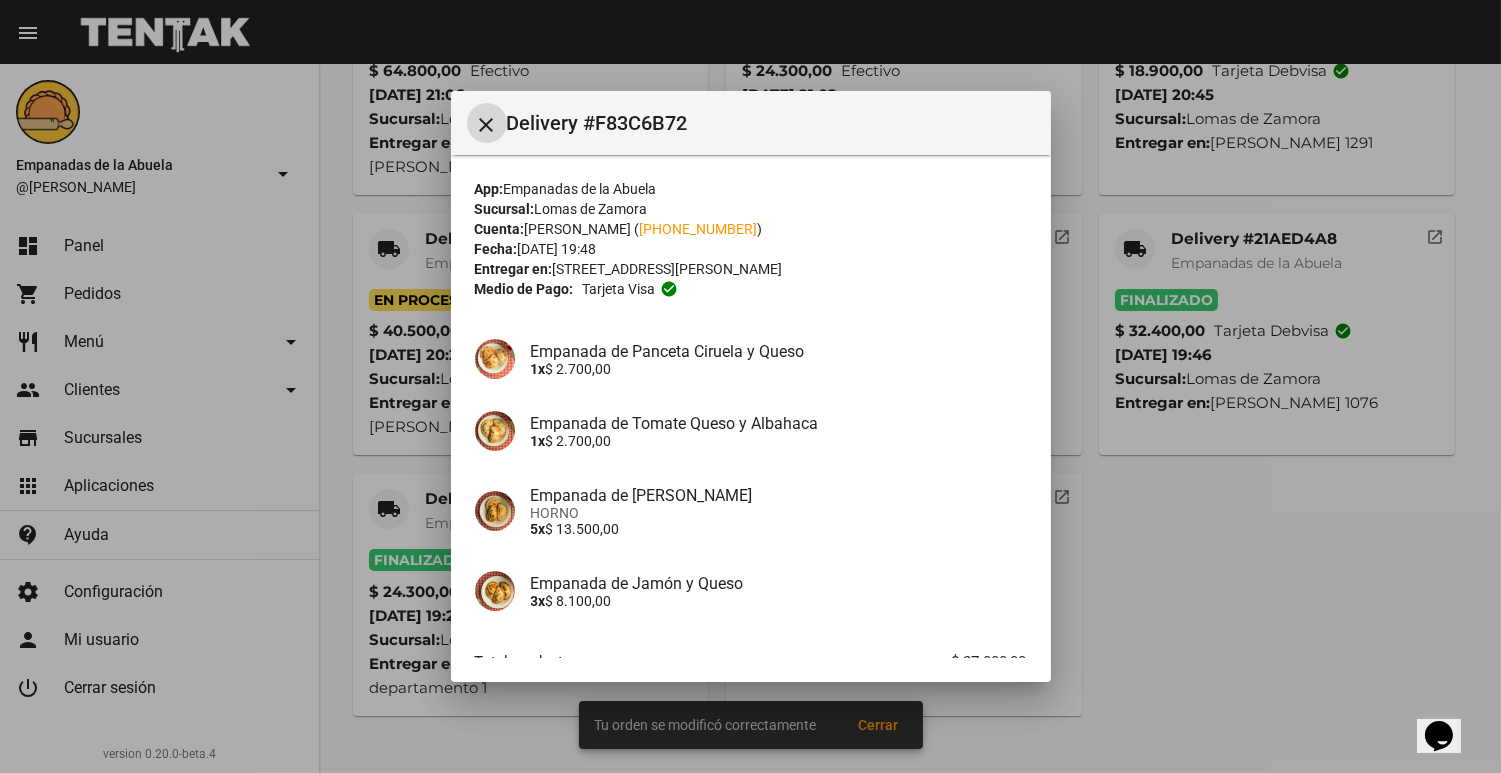 scroll, scrollTop: 126, scrollLeft: 0, axis: vertical 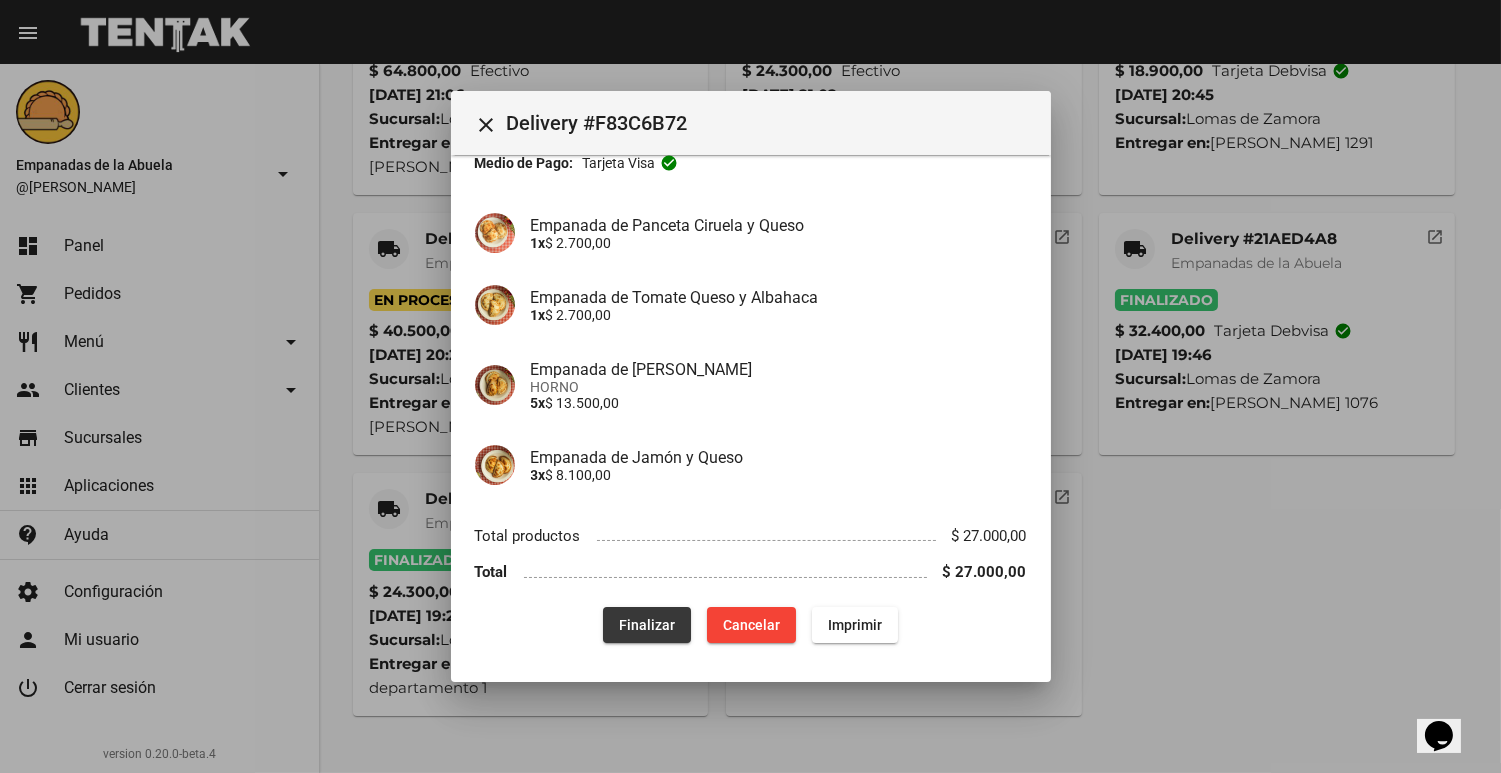 click on "Finalizar" 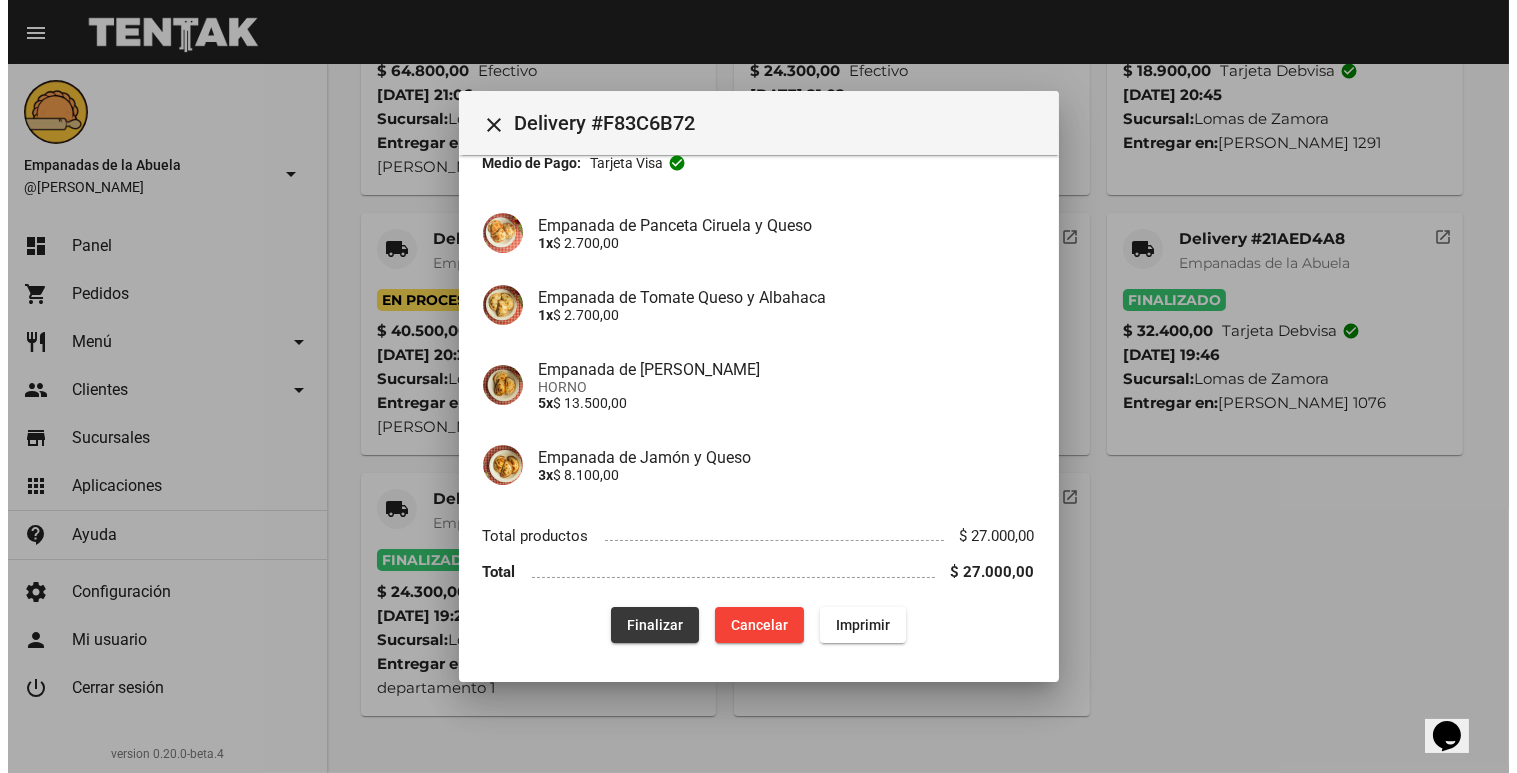 scroll, scrollTop: 0, scrollLeft: 0, axis: both 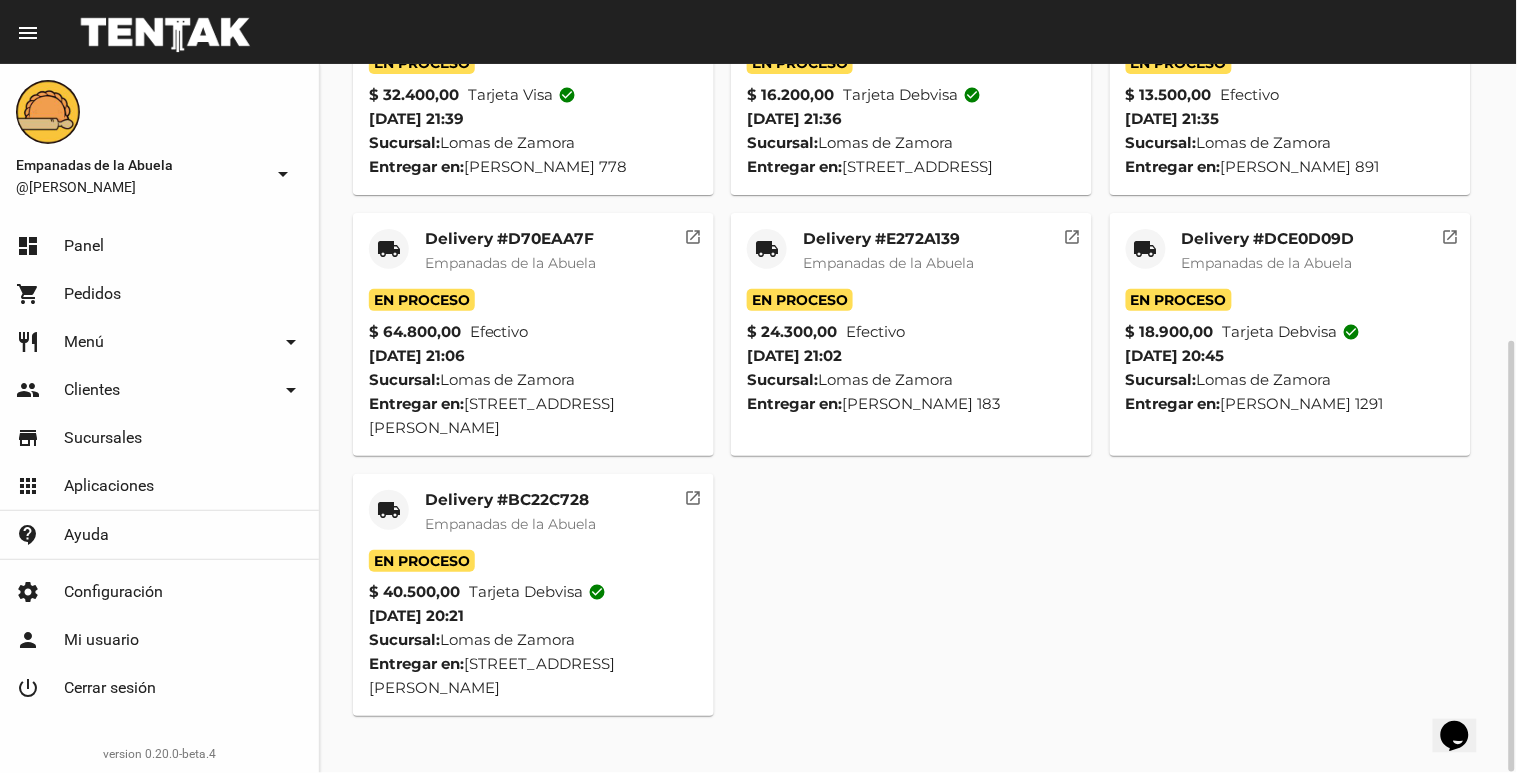 click on "Delivery #BC22C728 Empanadas de la Abuela" 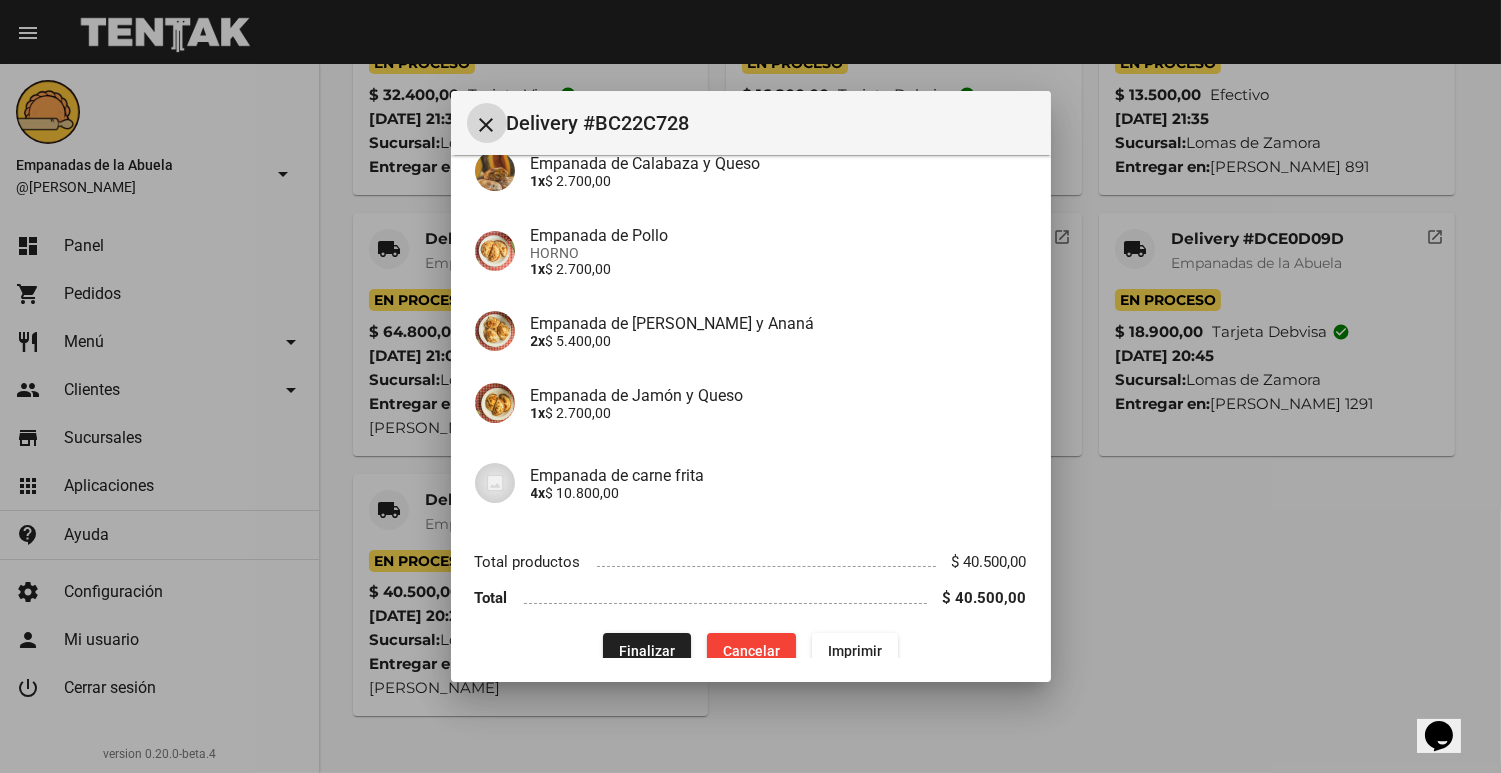 scroll, scrollTop: 471, scrollLeft: 0, axis: vertical 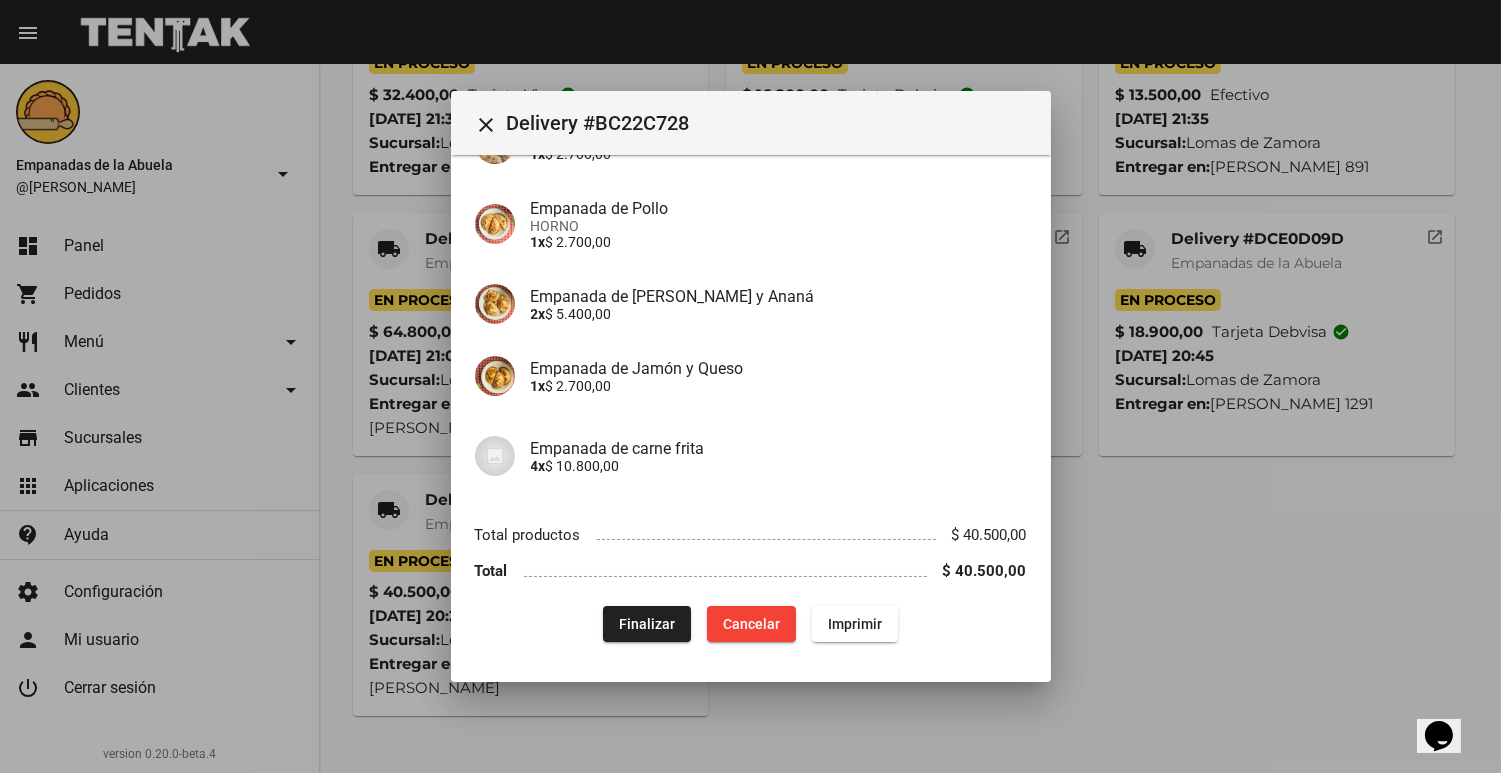 click on "App:  Empanadas de la Abuela  Sucursal:  [PERSON_NAME]  Cuenta:  [PERSON_NAME] ( [PHONE_NUMBER] )  Fecha:  [DATE] 20:21  Entregar en:  [STREET_ADDRESS][PERSON_NAME][PERSON_NAME]  Medio de Pago: Tarjeta debvisa  check_circle Observaciones: Es al lado de la casa del audio. Piso 8A Empanada de bondiola frita  1x  $ 2.700,00 Empanada de pollo al verdeo frita  1x  $ 2.700,00 Empanada de 4 quesos 4x  $ 10.800,00 Empanada [PERSON_NAME] y Queso 1x  $ 2.700,00 Empanada de Pollo HORNO 1x  $ 2.700,00 Empanada de Jamón Queso y Ananá 2x  $ 5.400,00 Empanada de Jamón y Queso 1x  $ 2.700,00 Empanada de carne frita 4x  $ 10.800,00 Total productos $ 40.500,00 Total $ 40.500,00  Finalizar  Cancelar Imprimir" 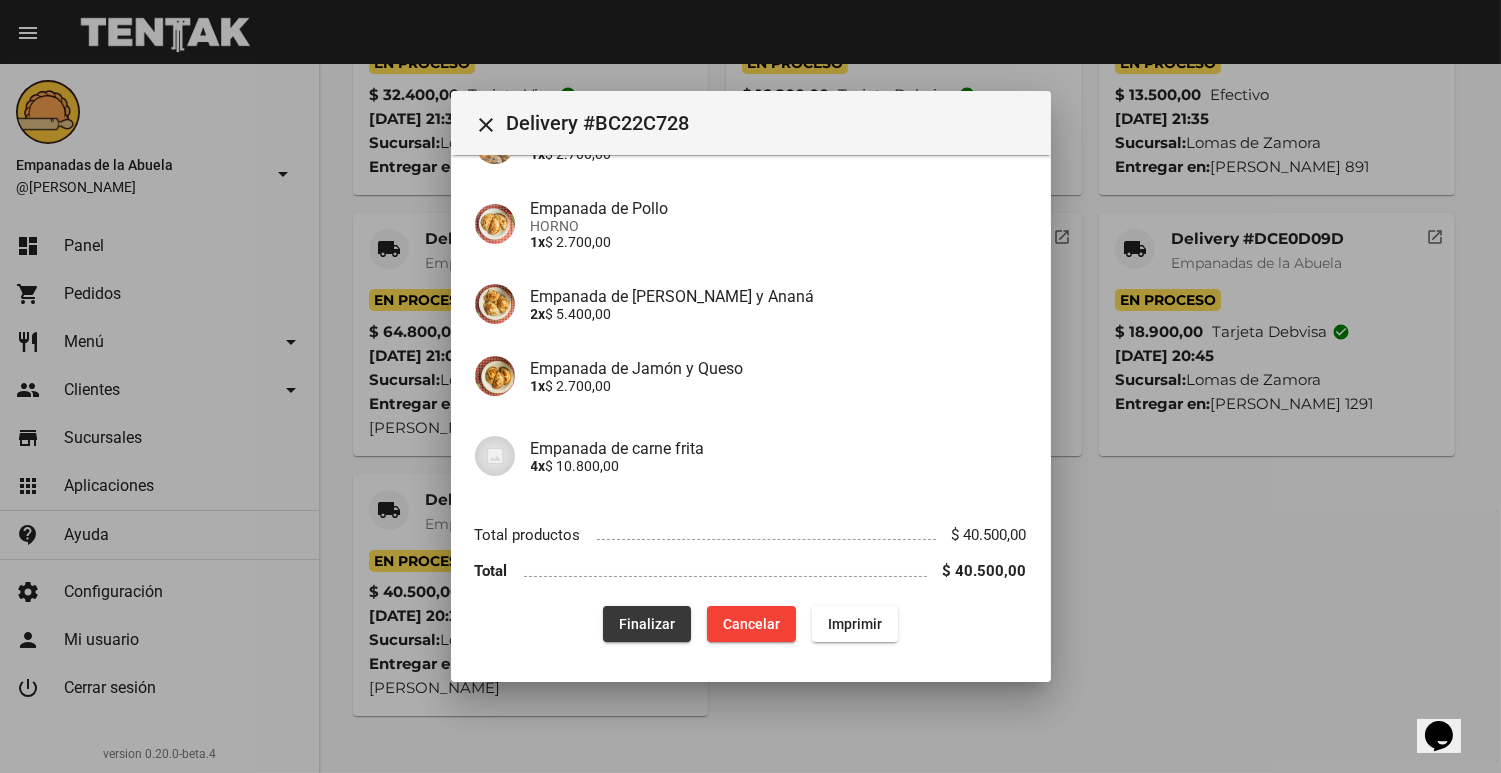 click on "Finalizar" 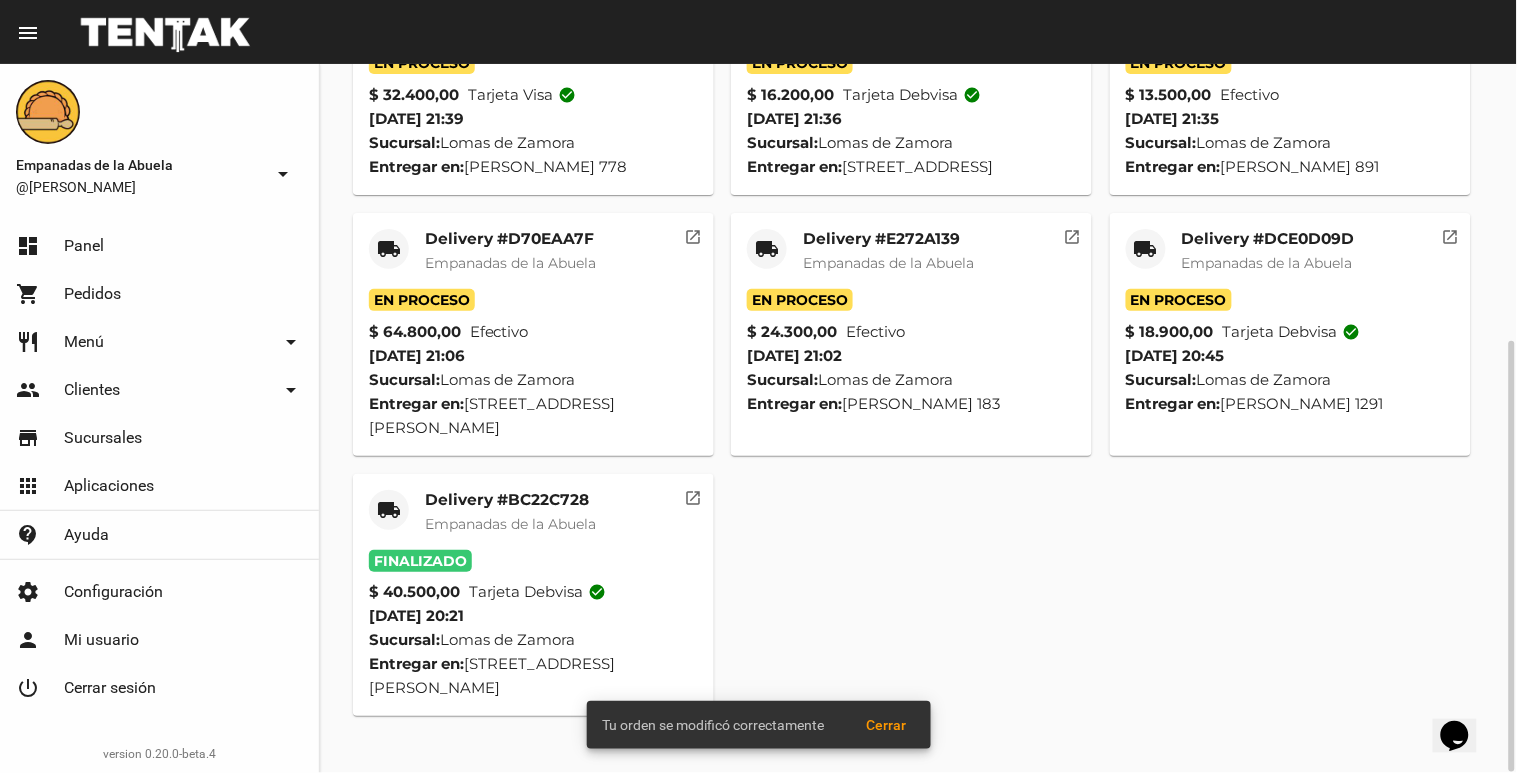 click on "Delivery #DCE0D09D" 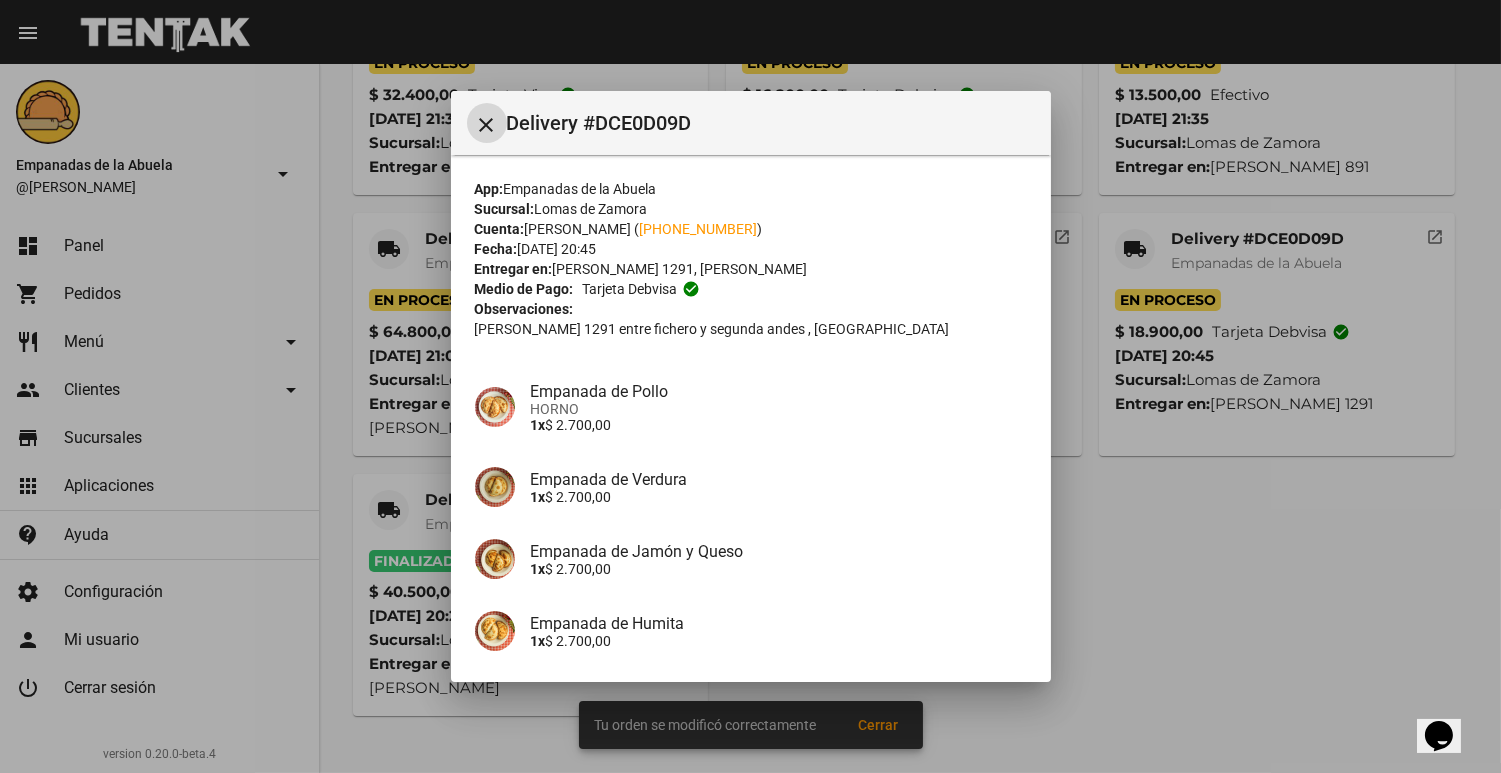 scroll, scrollTop: 255, scrollLeft: 0, axis: vertical 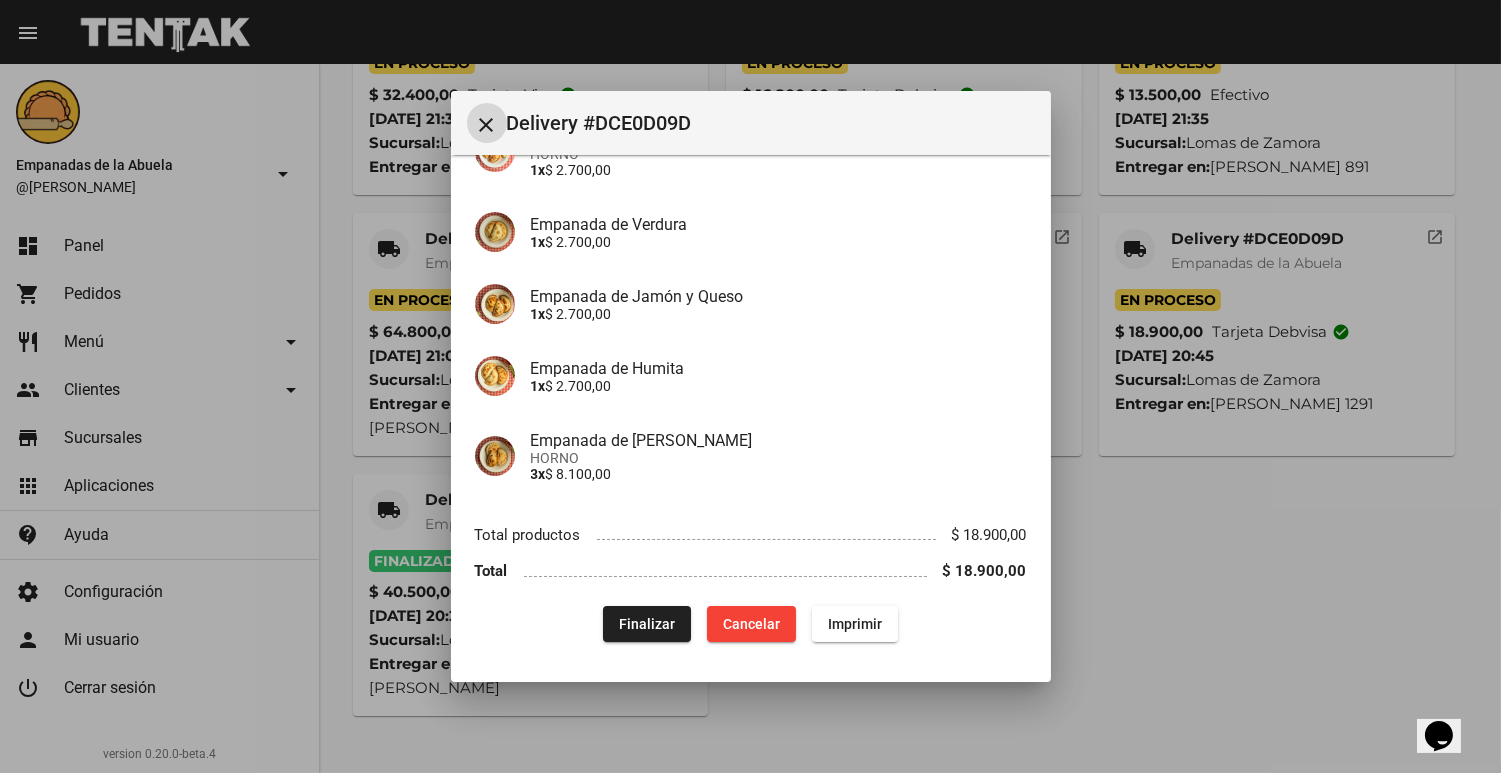 click on "Finalizar" 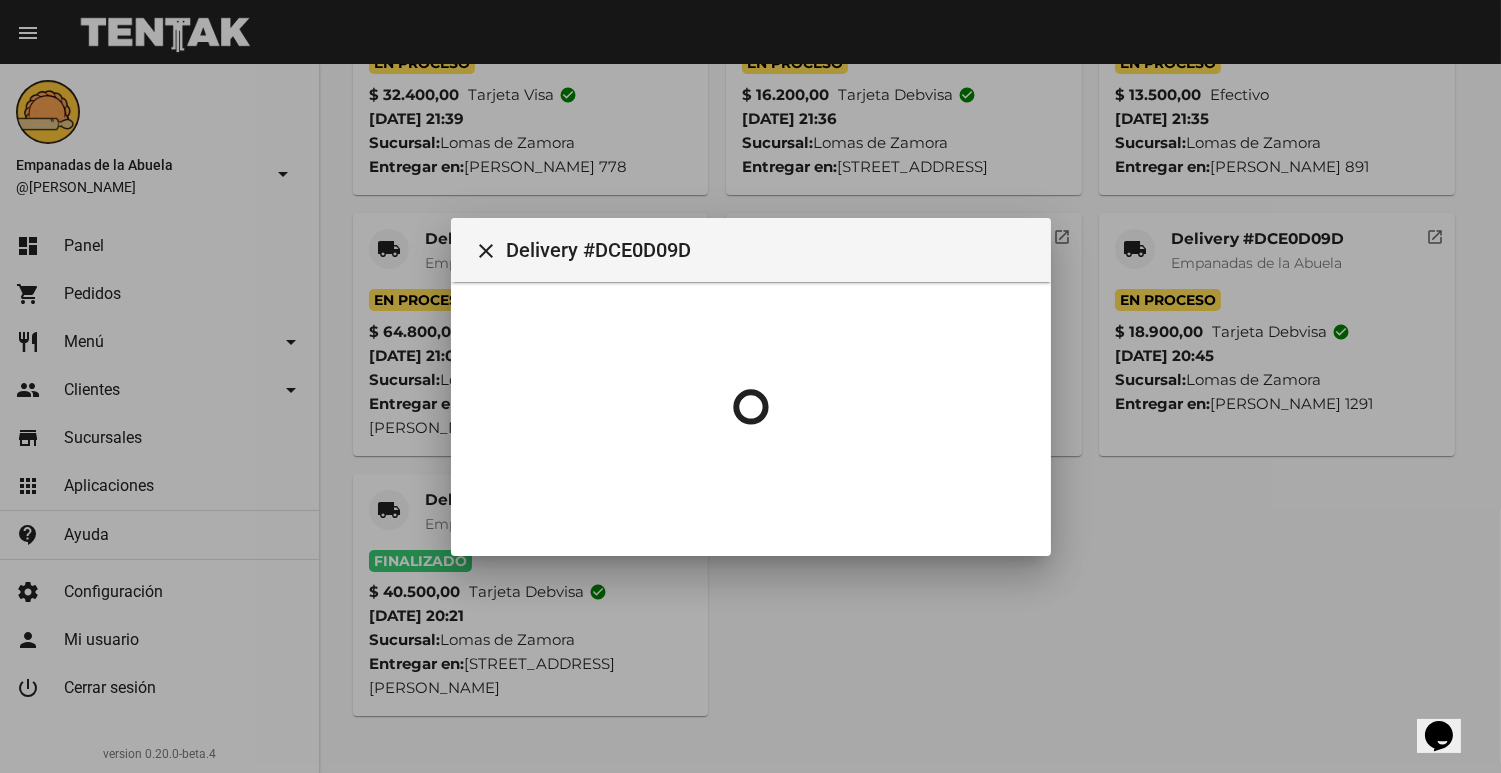 scroll, scrollTop: 0, scrollLeft: 0, axis: both 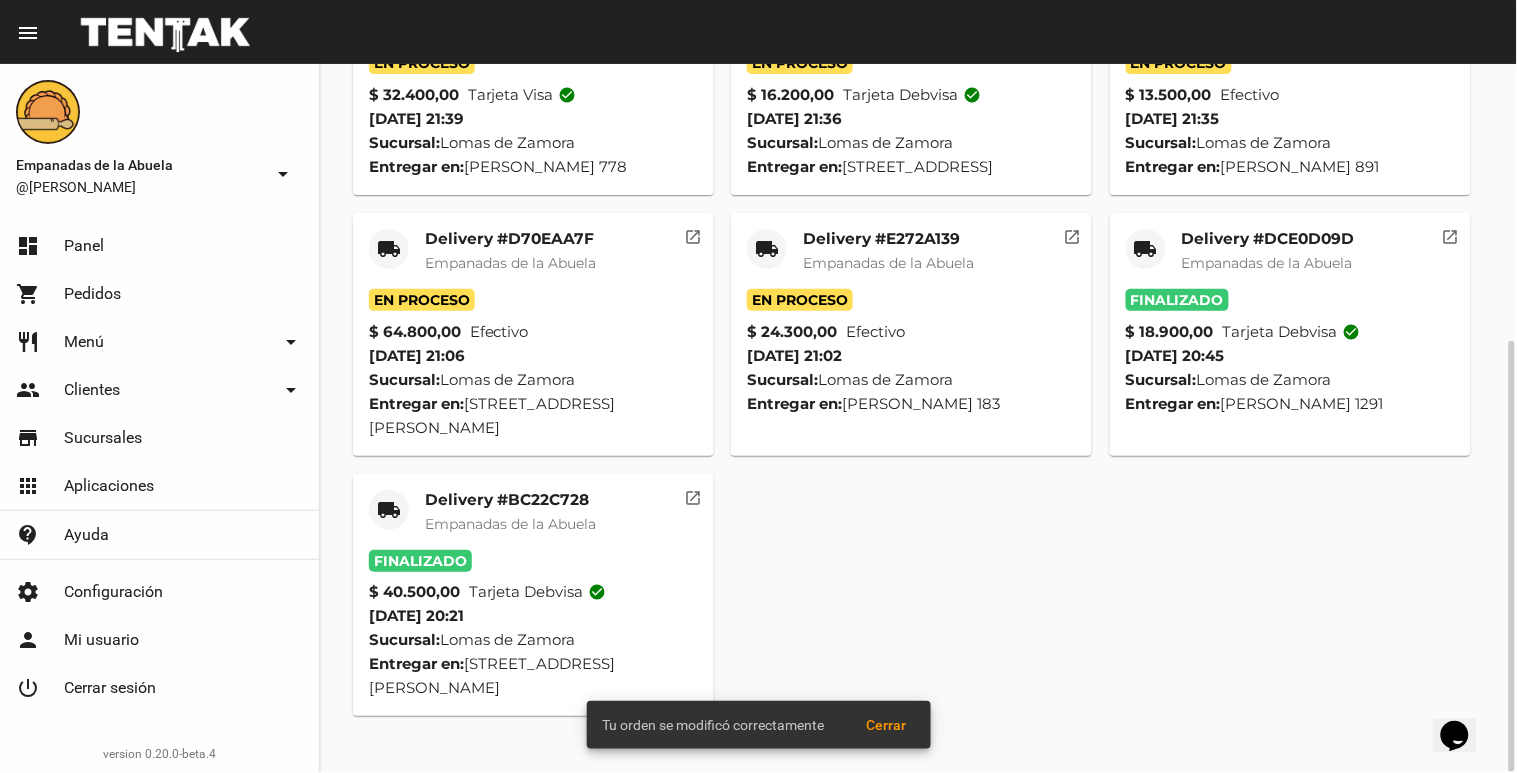 click on "Empanadas de la Abuela" 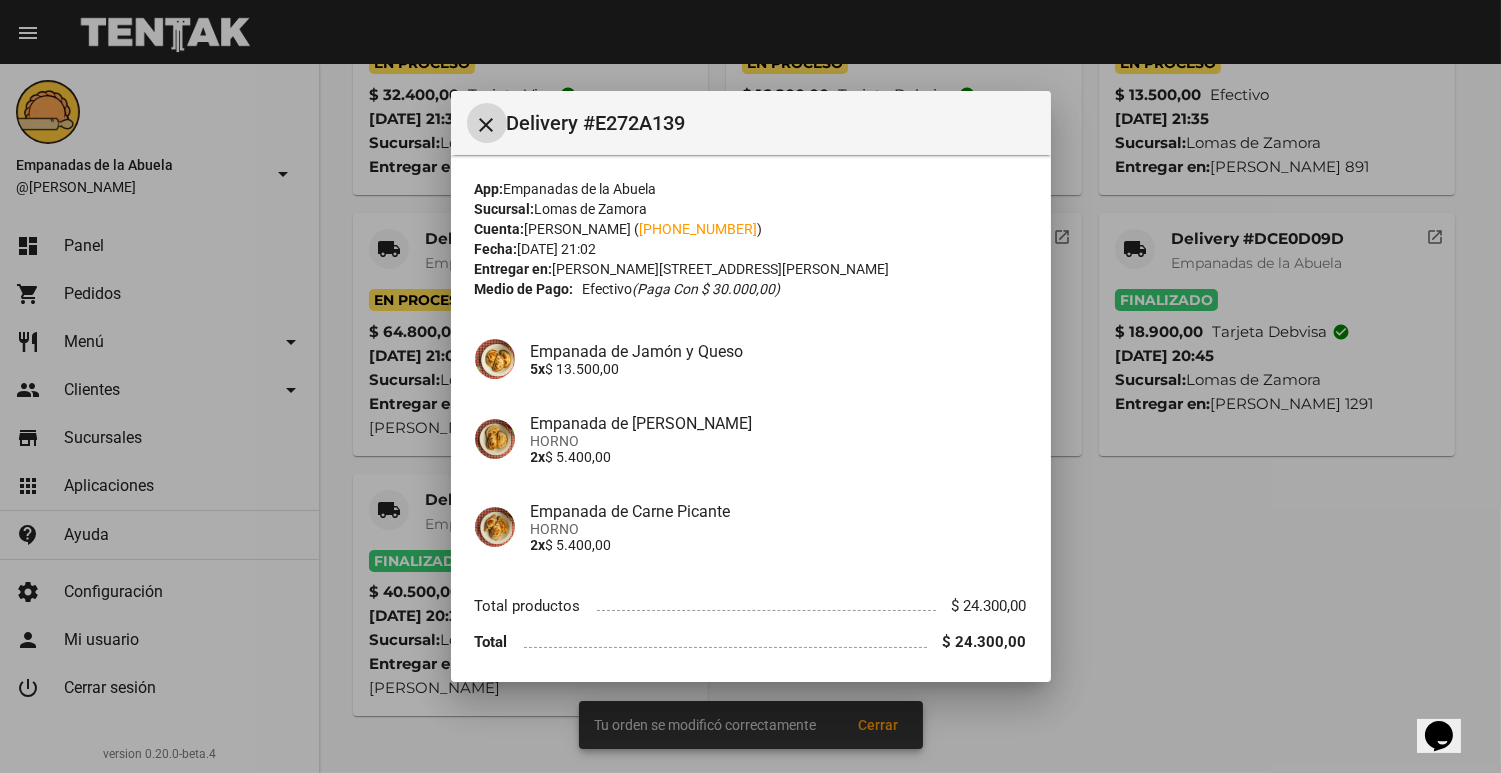 scroll, scrollTop: 71, scrollLeft: 0, axis: vertical 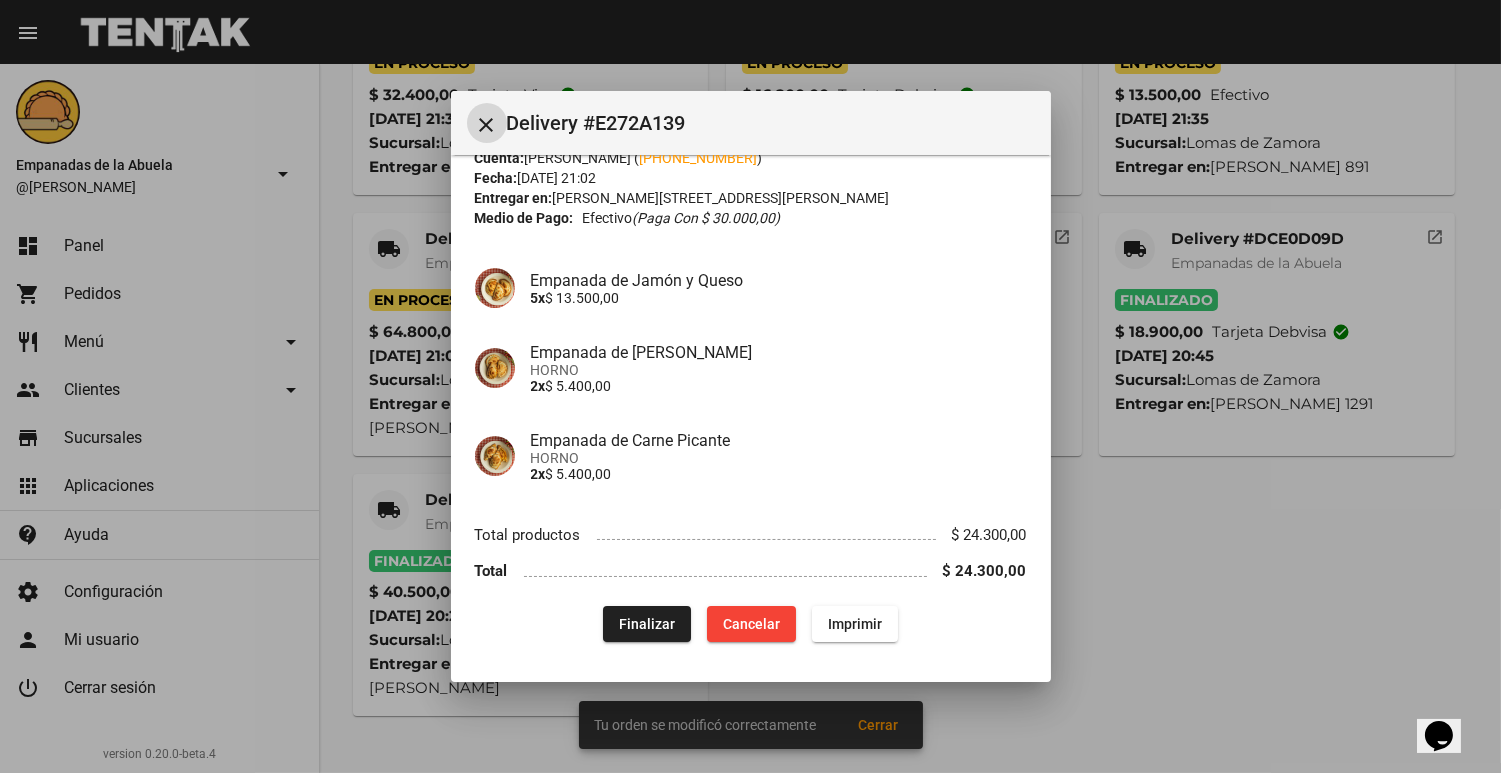 click on "Finalizar" 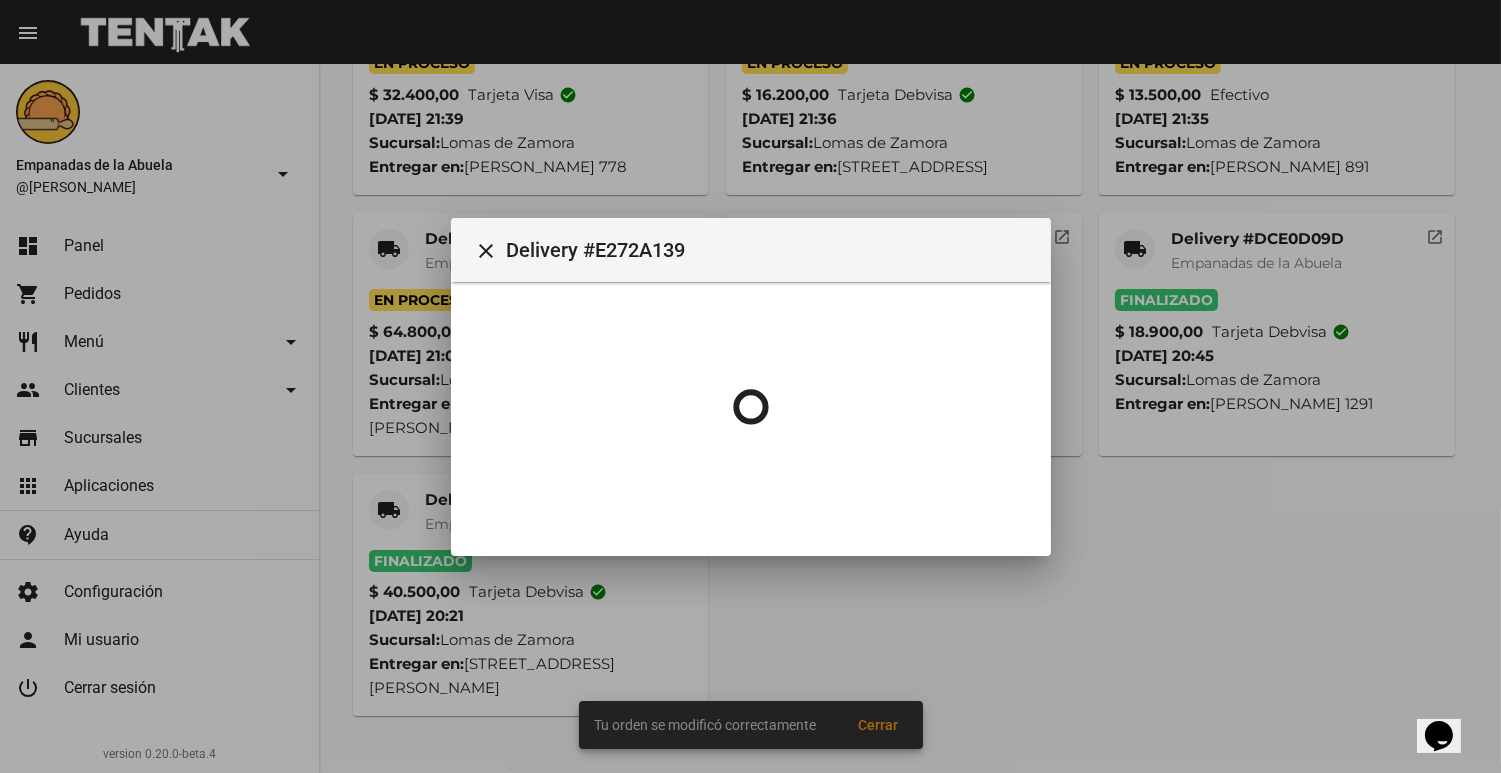 scroll, scrollTop: 0, scrollLeft: 0, axis: both 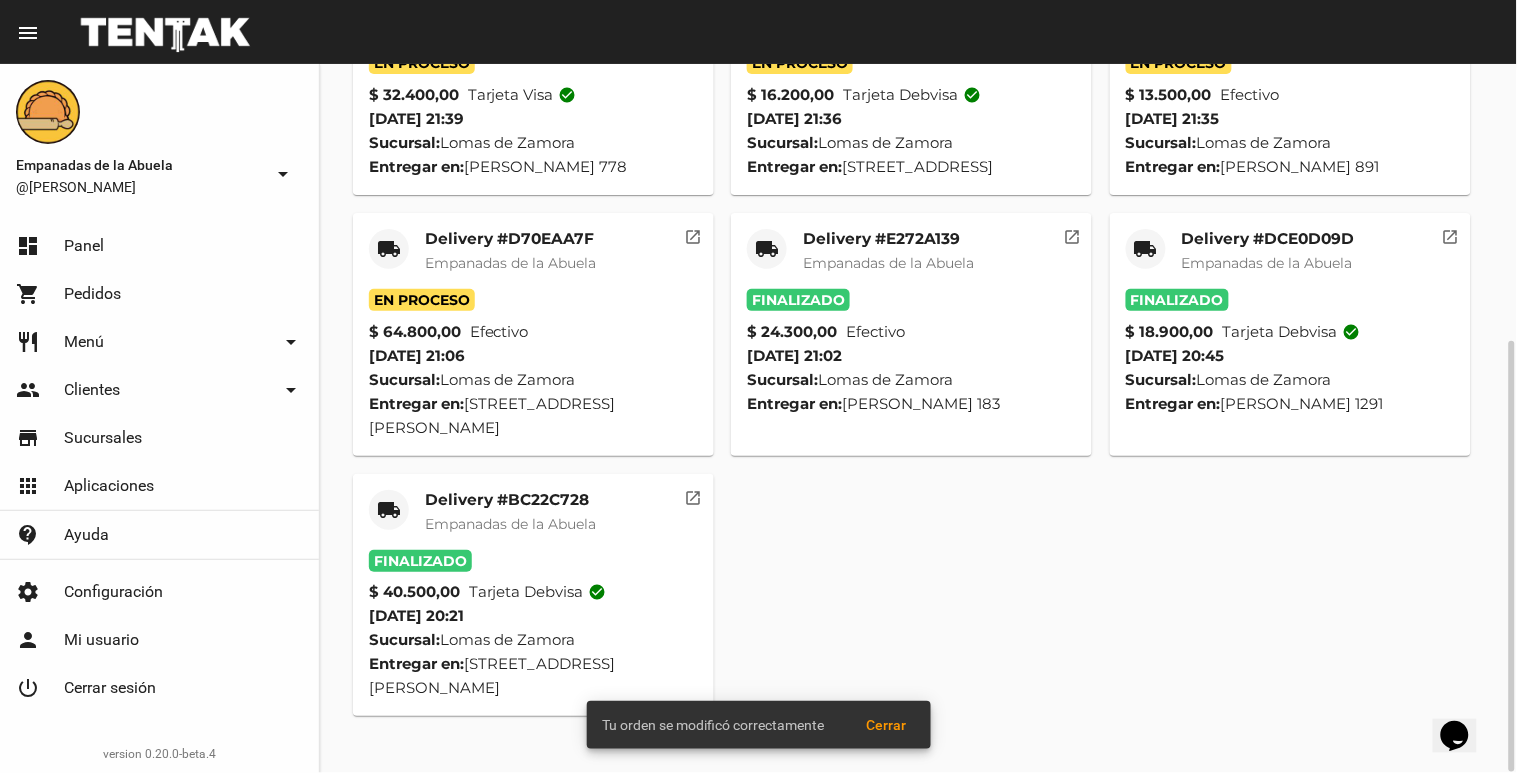 click on "Empanadas de la Abuela" 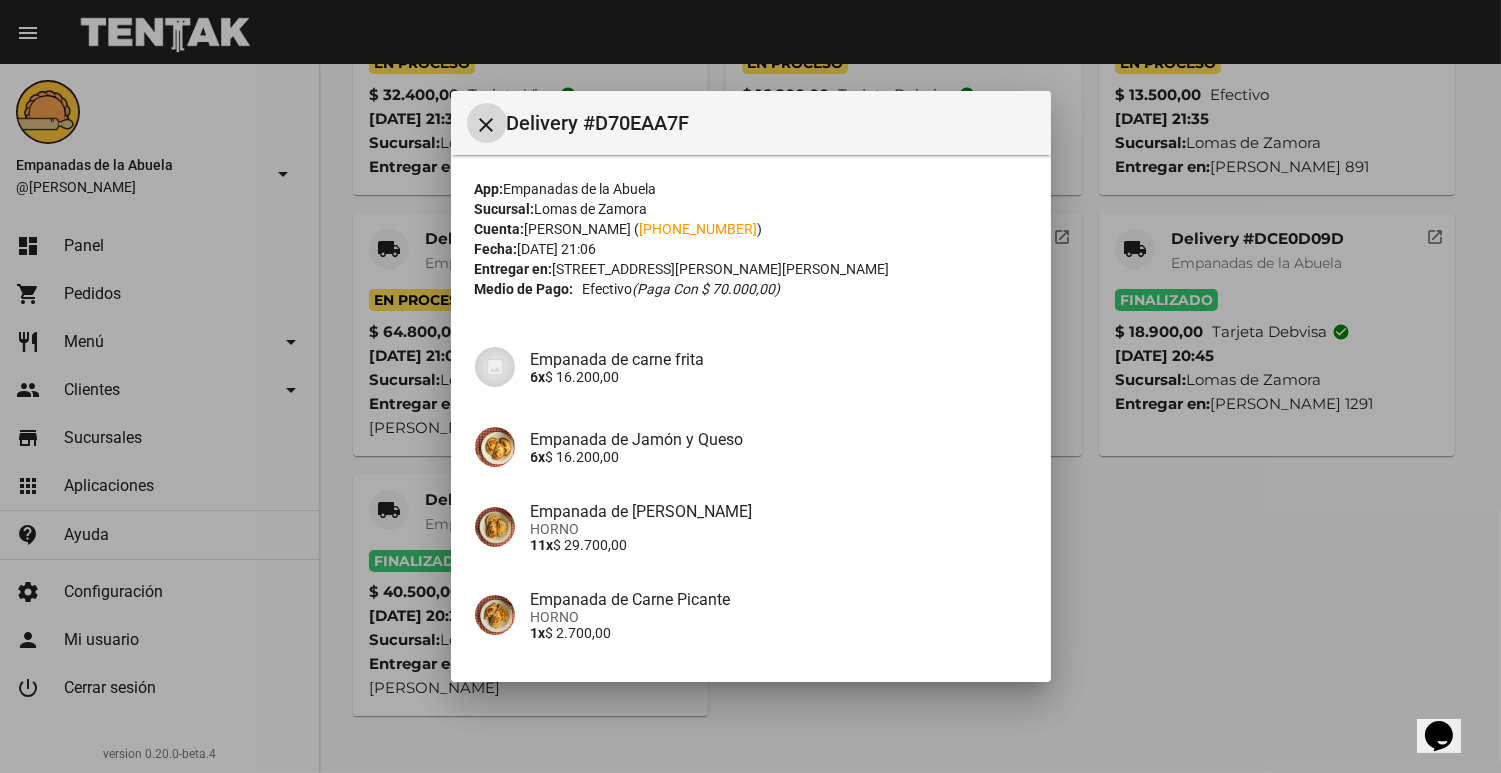scroll, scrollTop: 158, scrollLeft: 0, axis: vertical 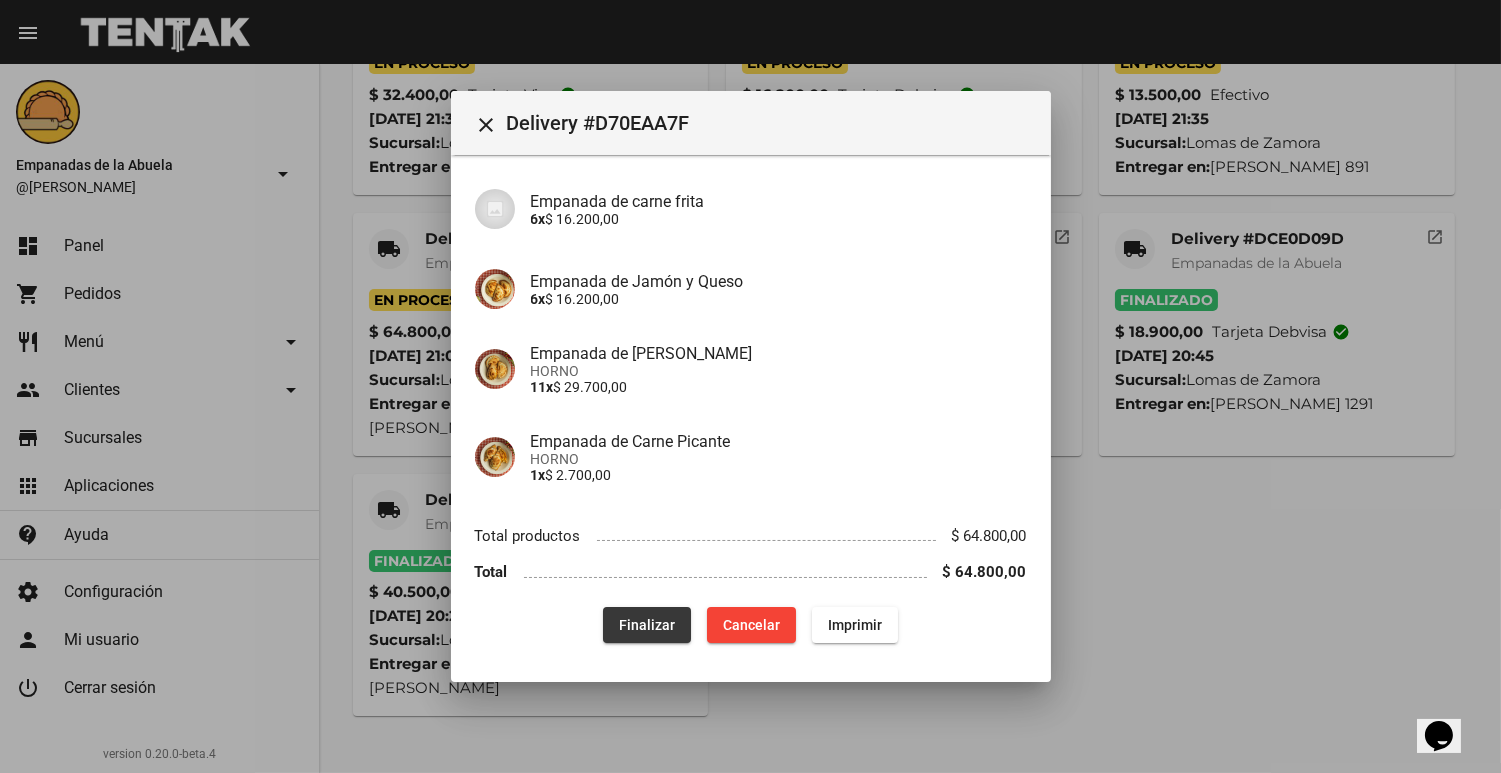 click on "Finalizar" 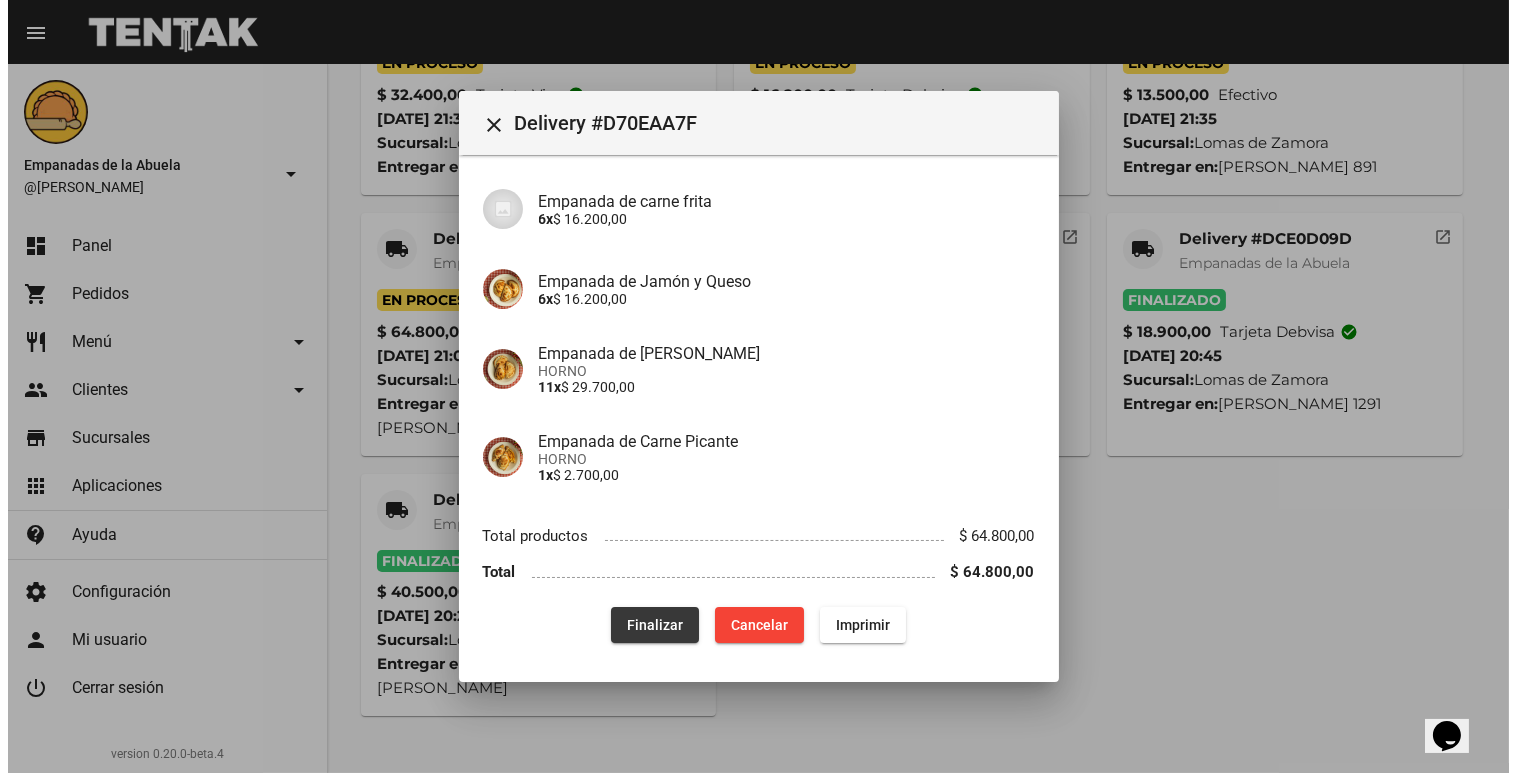 scroll, scrollTop: 0, scrollLeft: 0, axis: both 